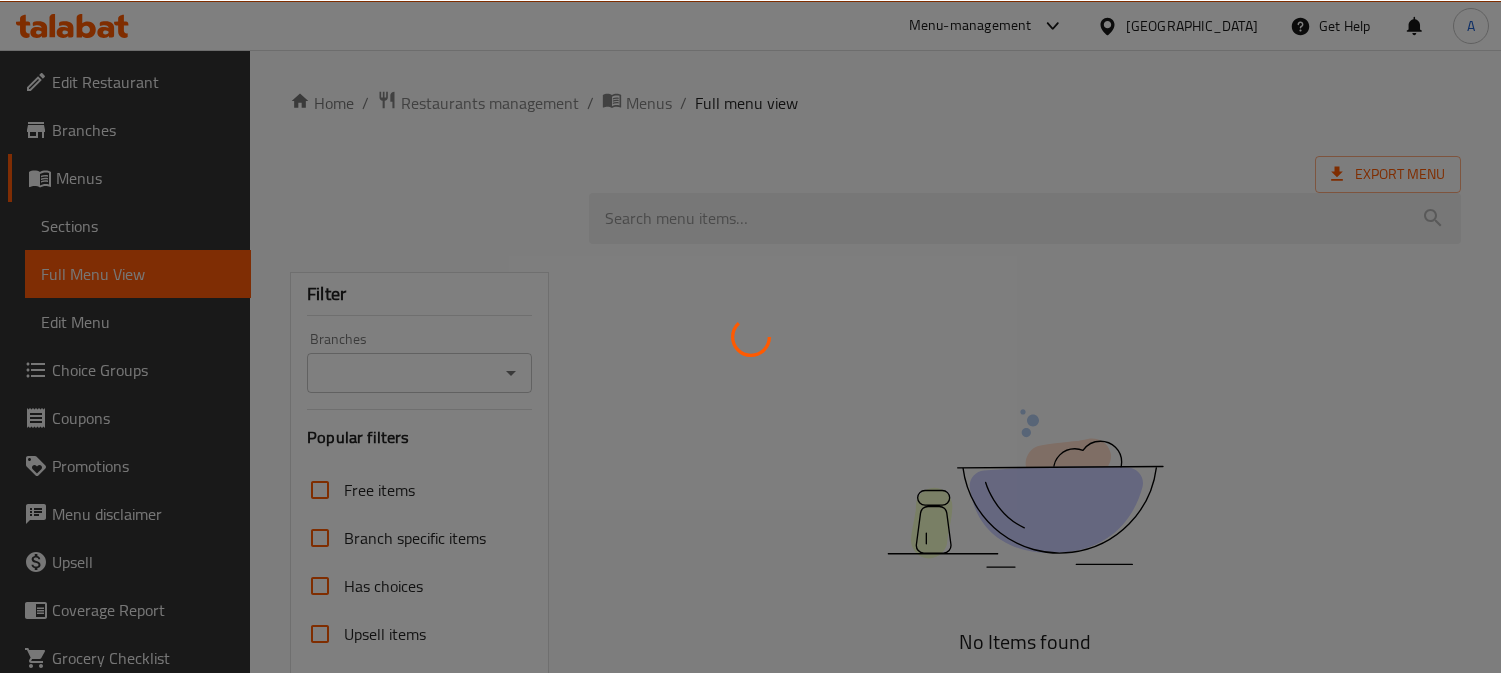 scroll, scrollTop: 0, scrollLeft: 0, axis: both 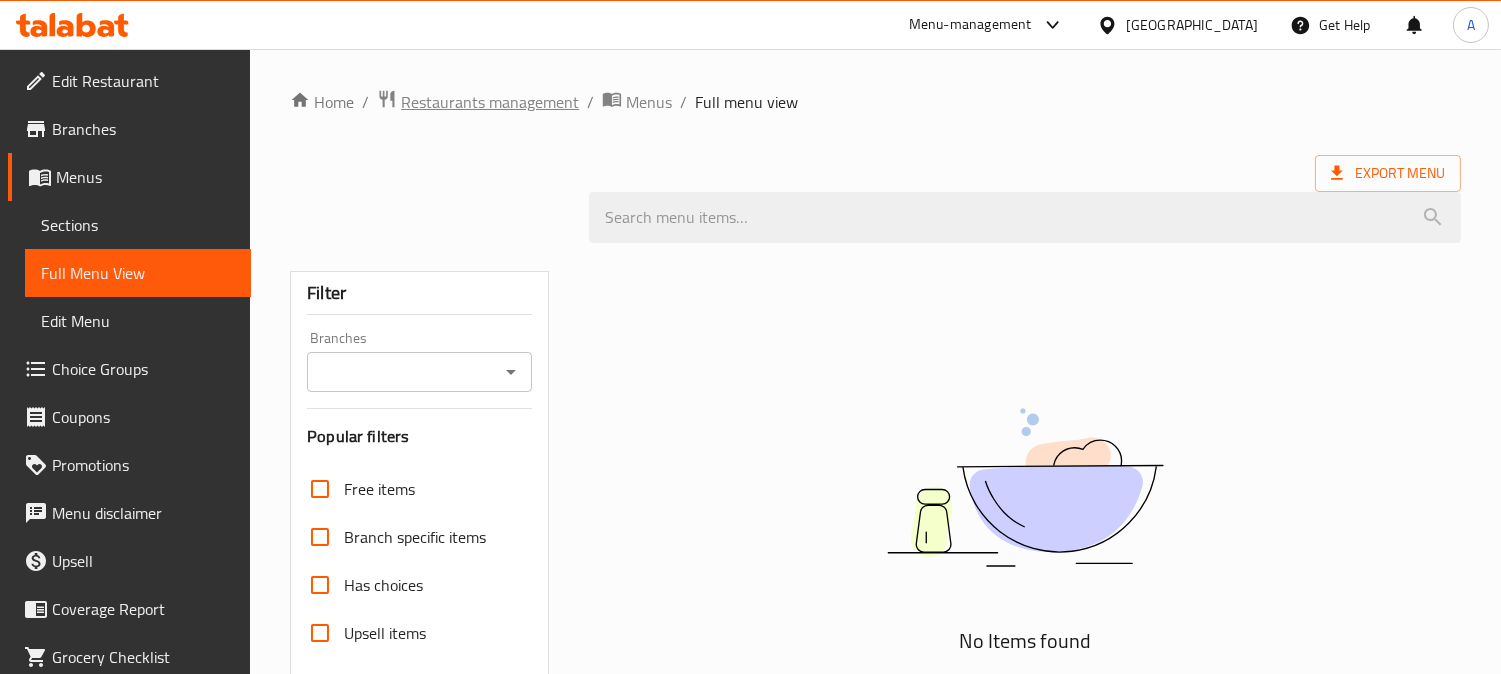click on "Restaurants management" at bounding box center (490, 102) 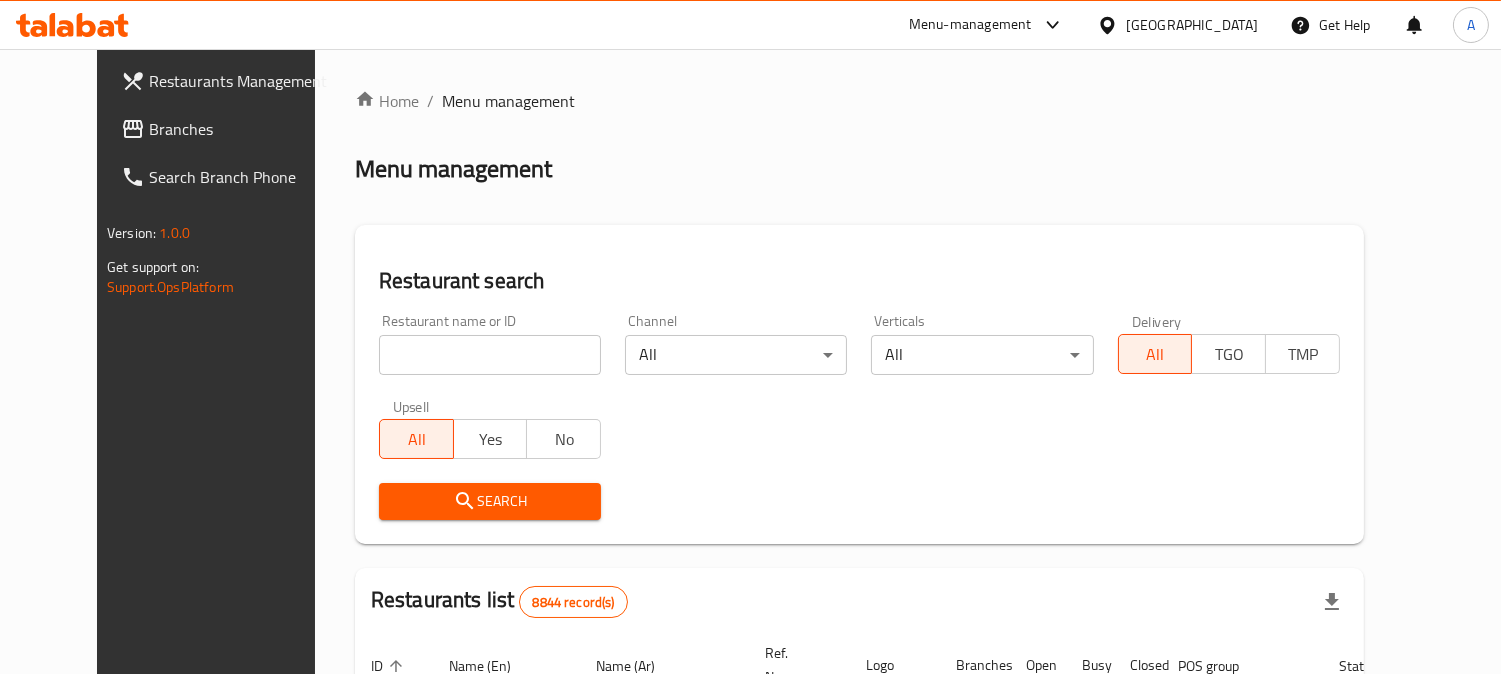 click on "Branches" at bounding box center (240, 129) 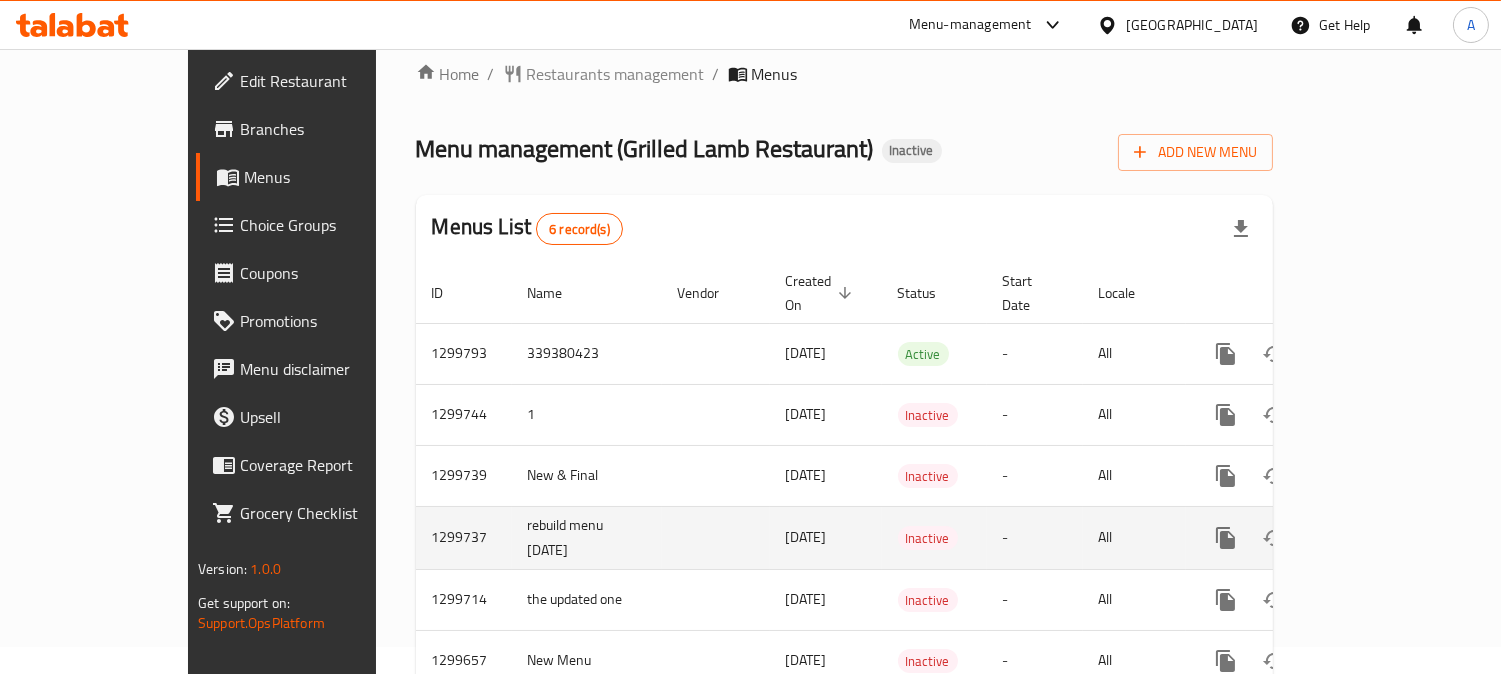 scroll, scrollTop: 0, scrollLeft: 0, axis: both 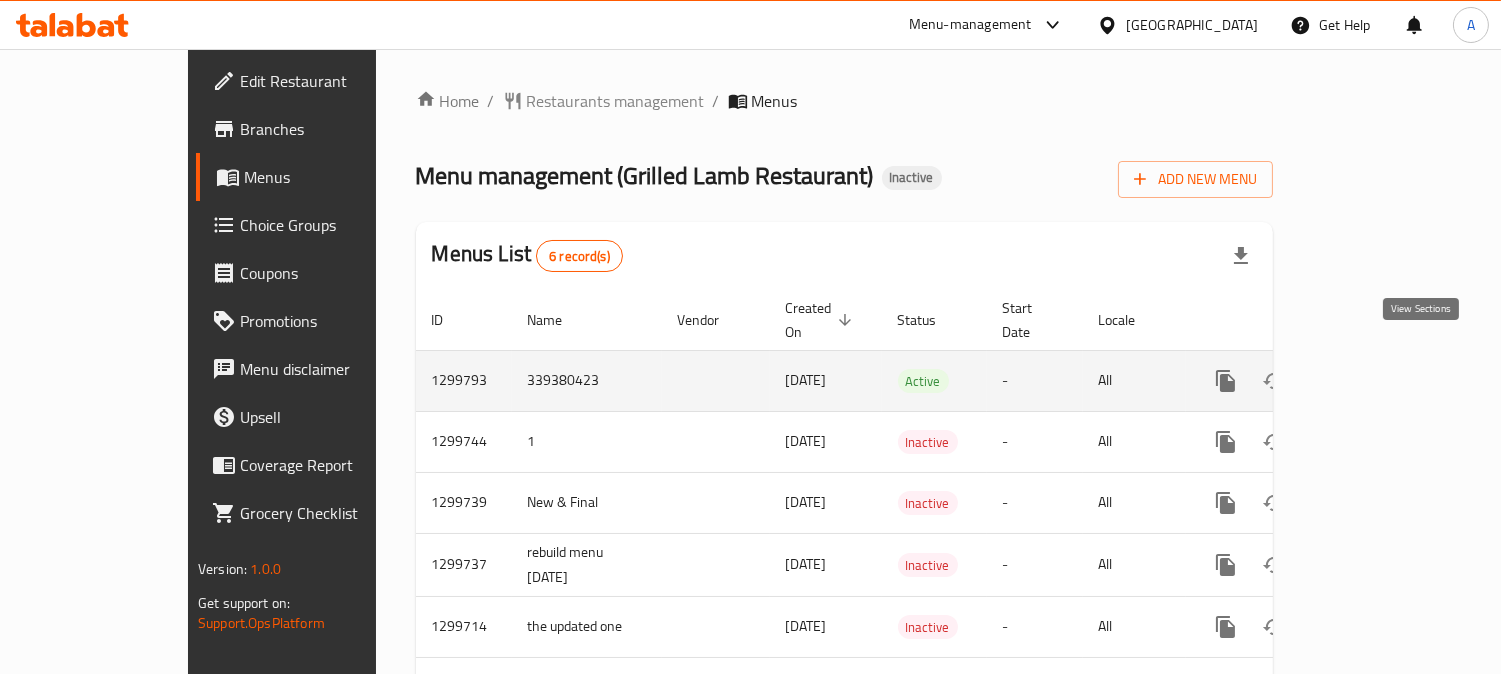 click 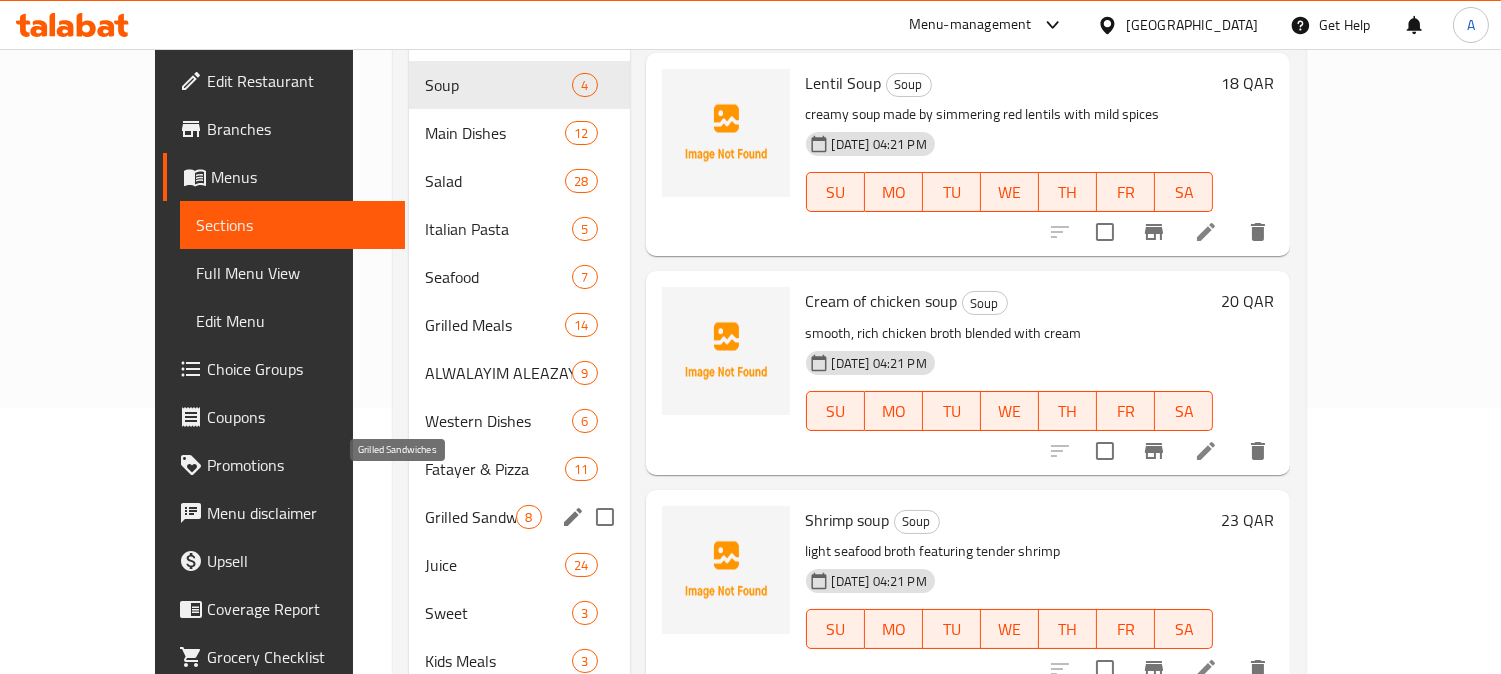 scroll, scrollTop: 136, scrollLeft: 0, axis: vertical 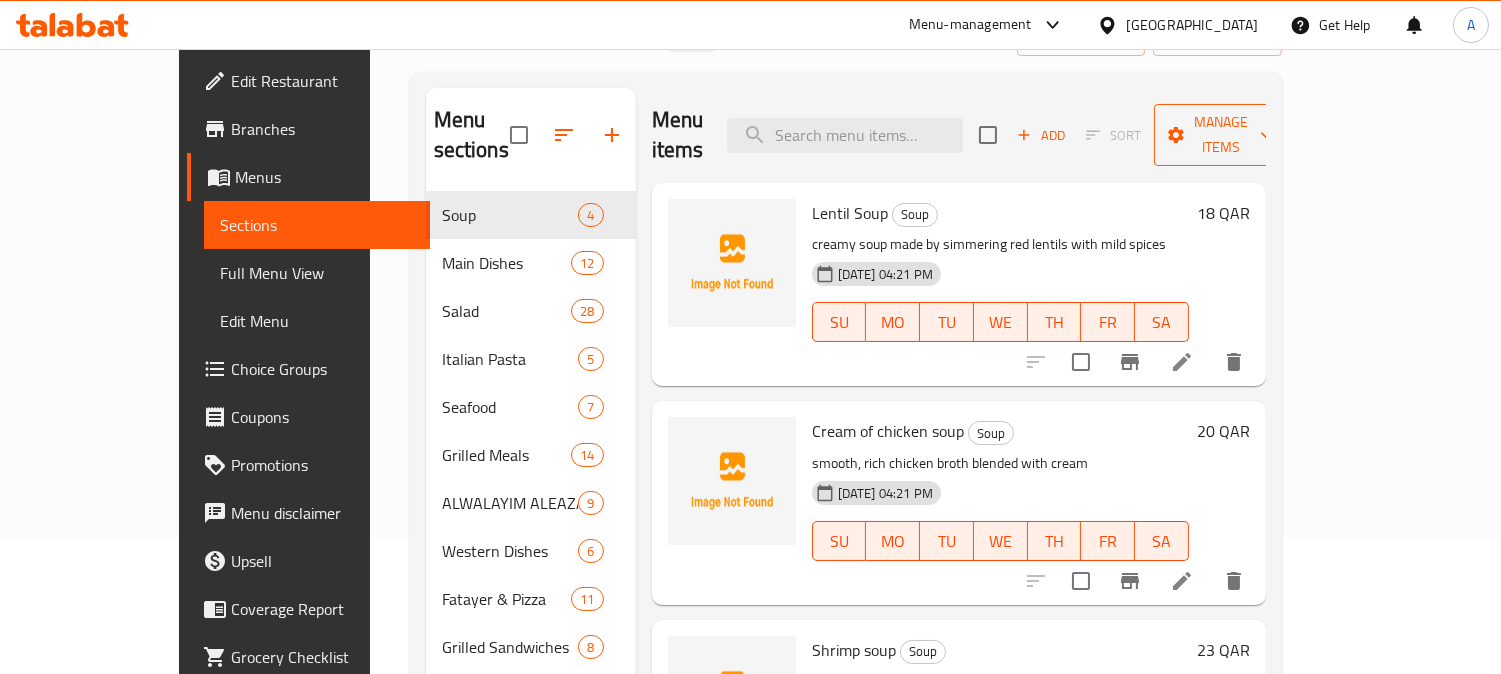 click on "Manage items" at bounding box center [1221, 135] 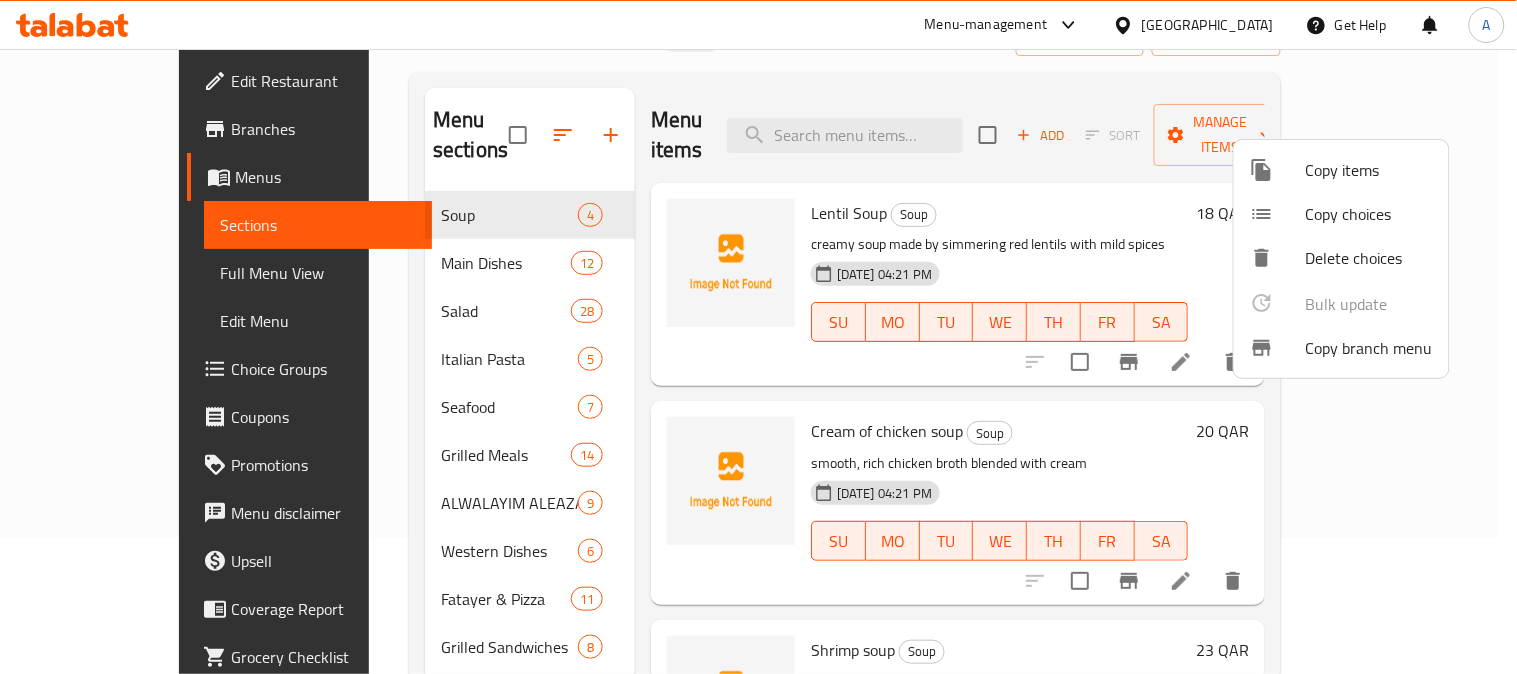 click at bounding box center [758, 337] 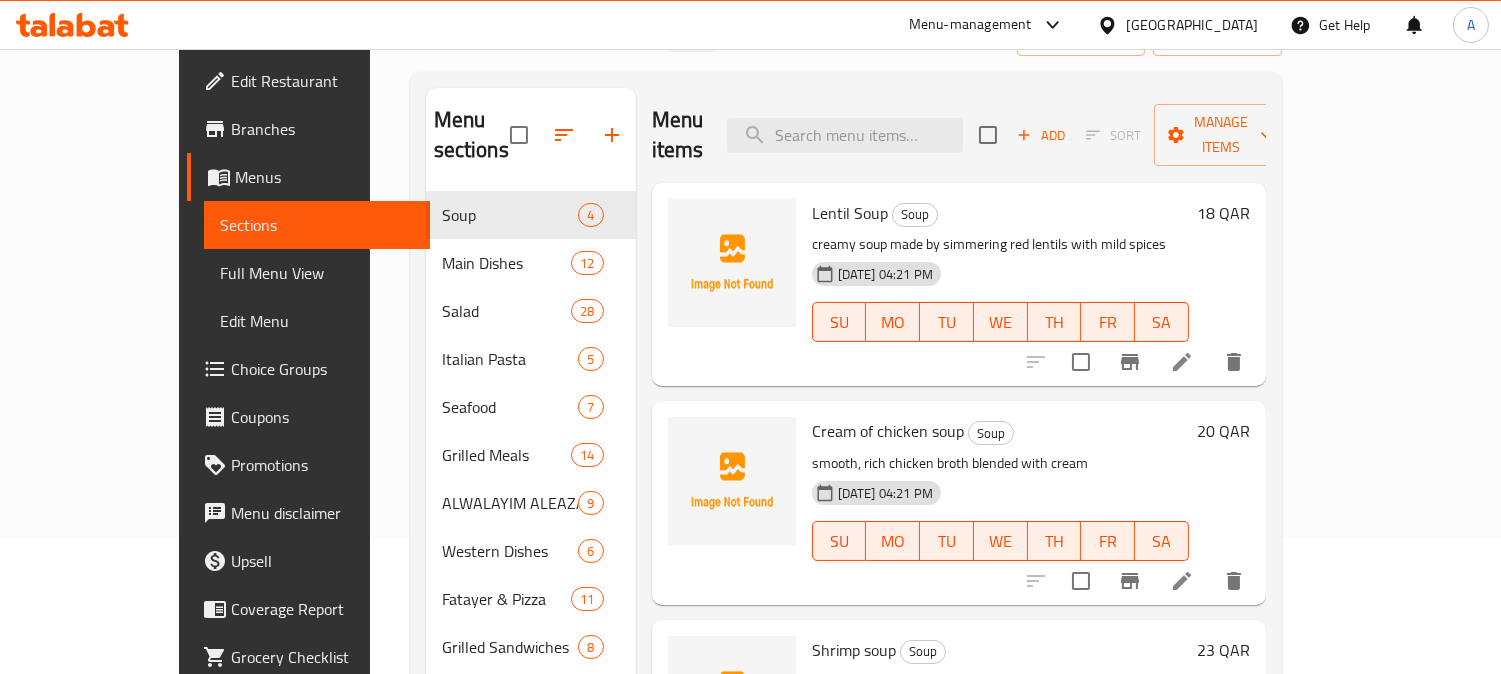 scroll, scrollTop: 0, scrollLeft: 0, axis: both 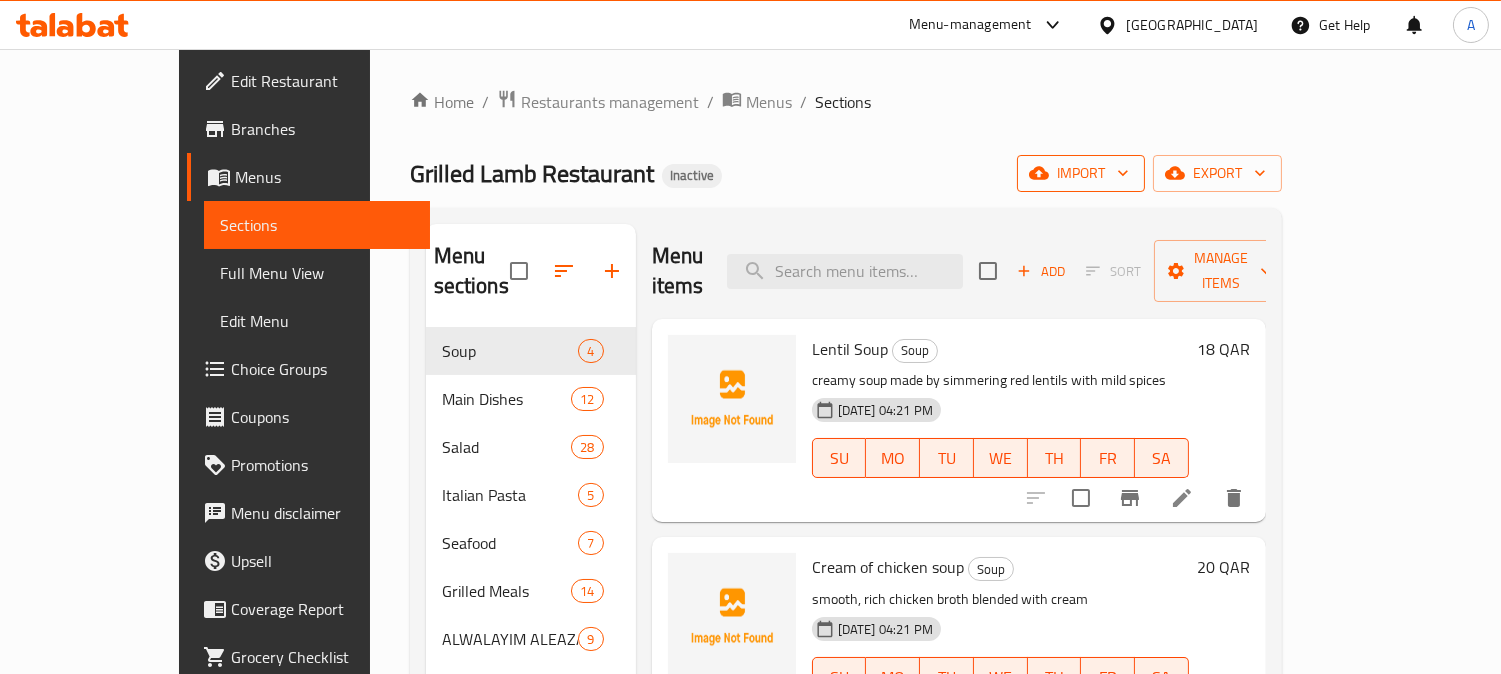click on "import" at bounding box center (1081, 173) 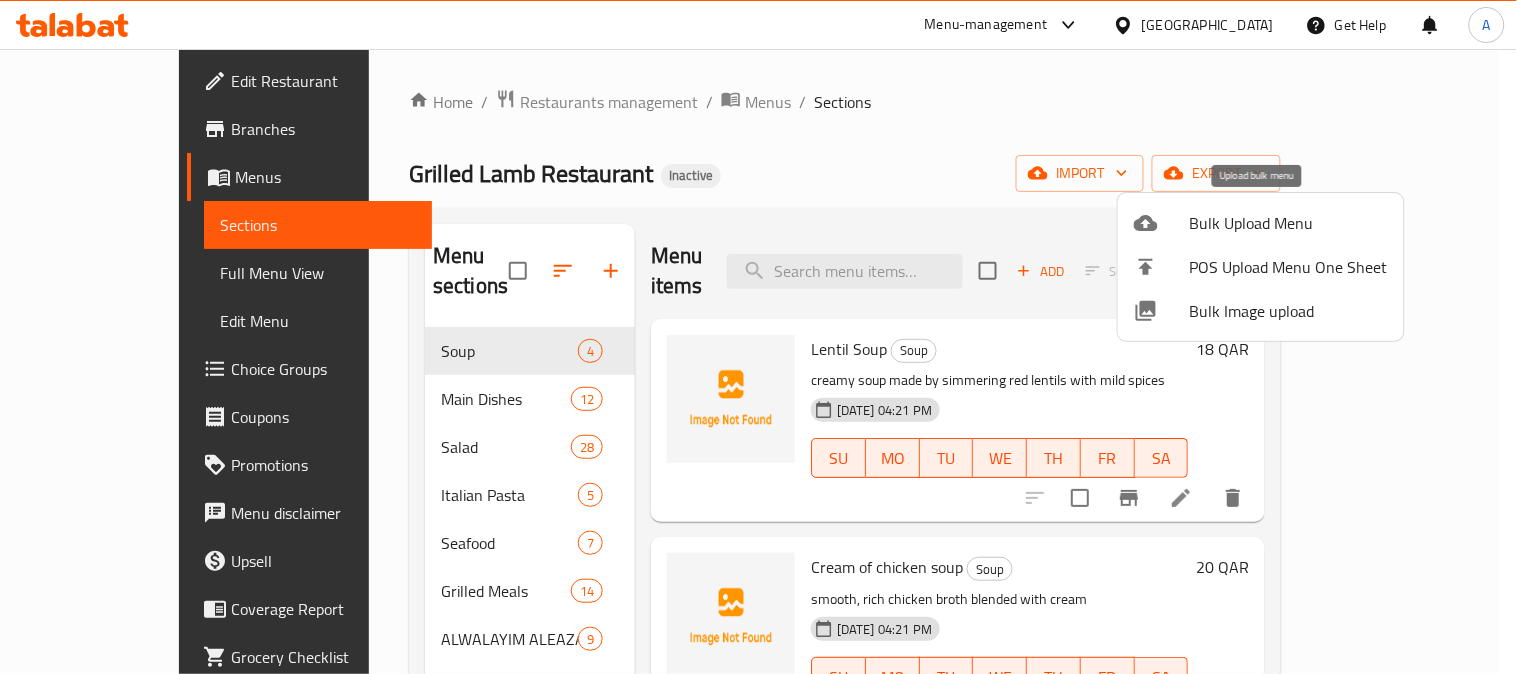 click on "Bulk Upload Menu" at bounding box center [1289, 223] 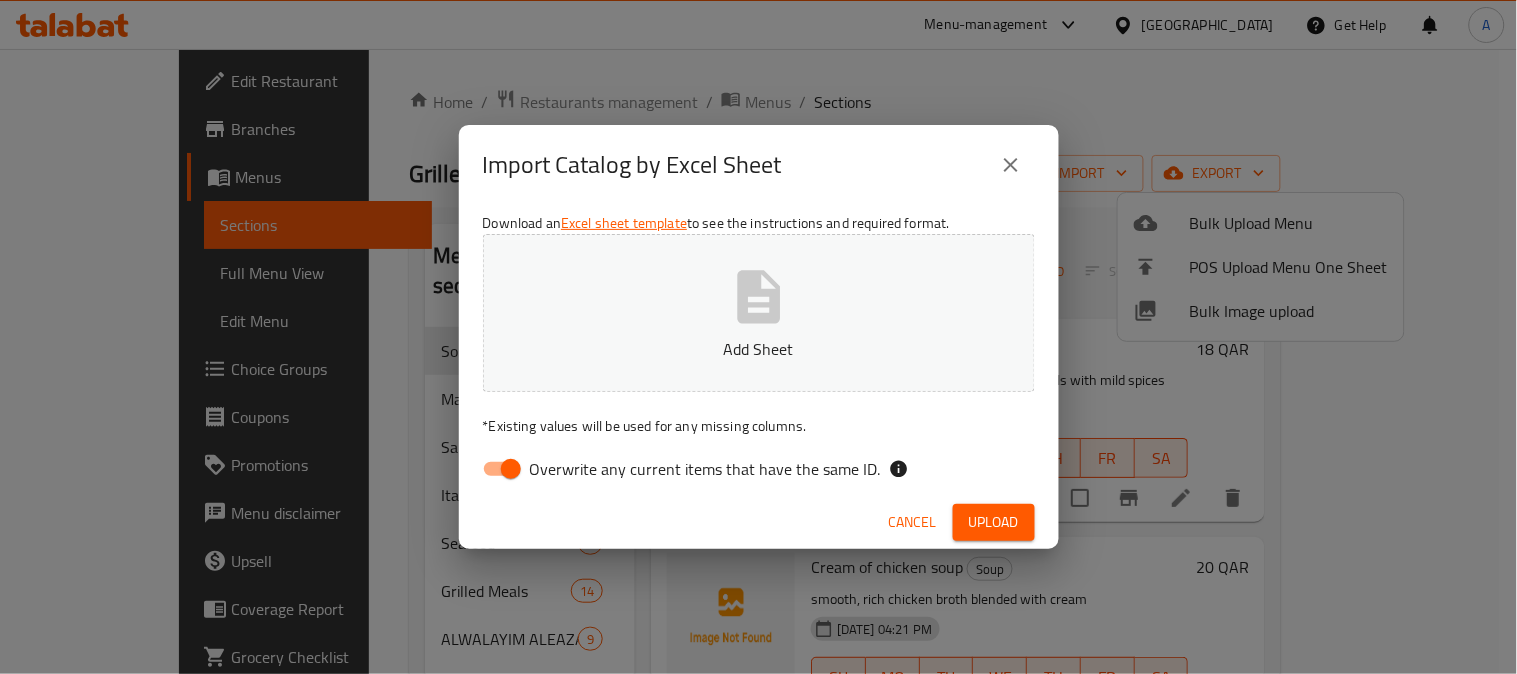 drag, startPoint x: 494, startPoint y: 477, endPoint x: 512, endPoint y: 477, distance: 18 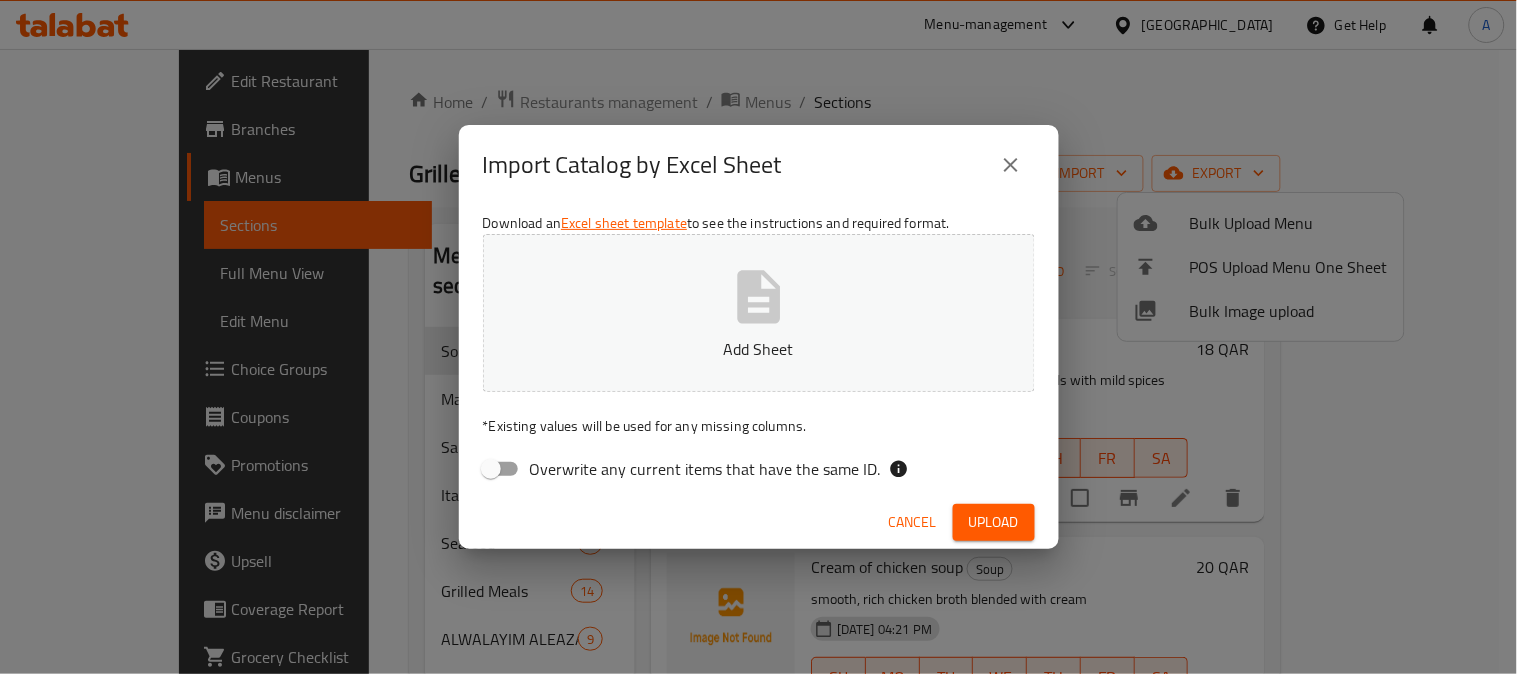 click on "Add Sheet" at bounding box center (759, 313) 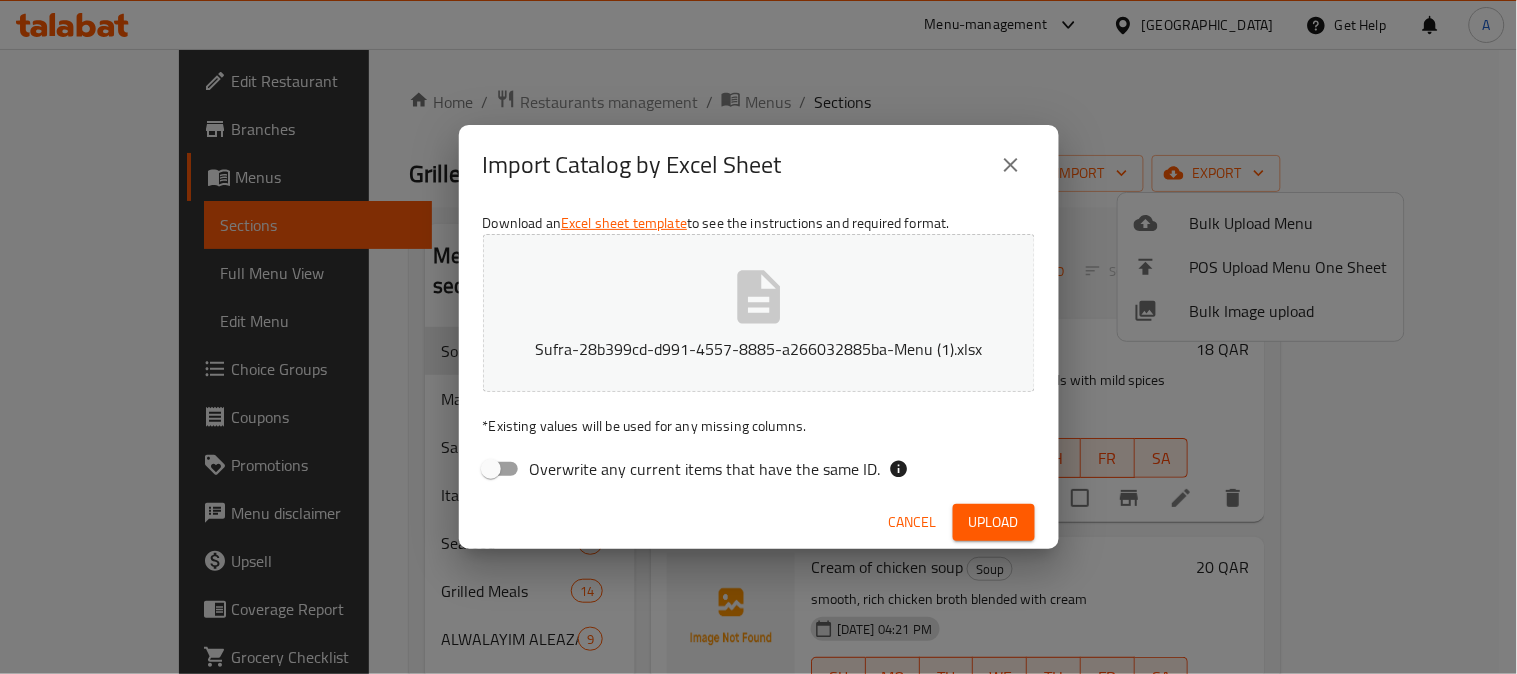 click on "Upload" at bounding box center [994, 522] 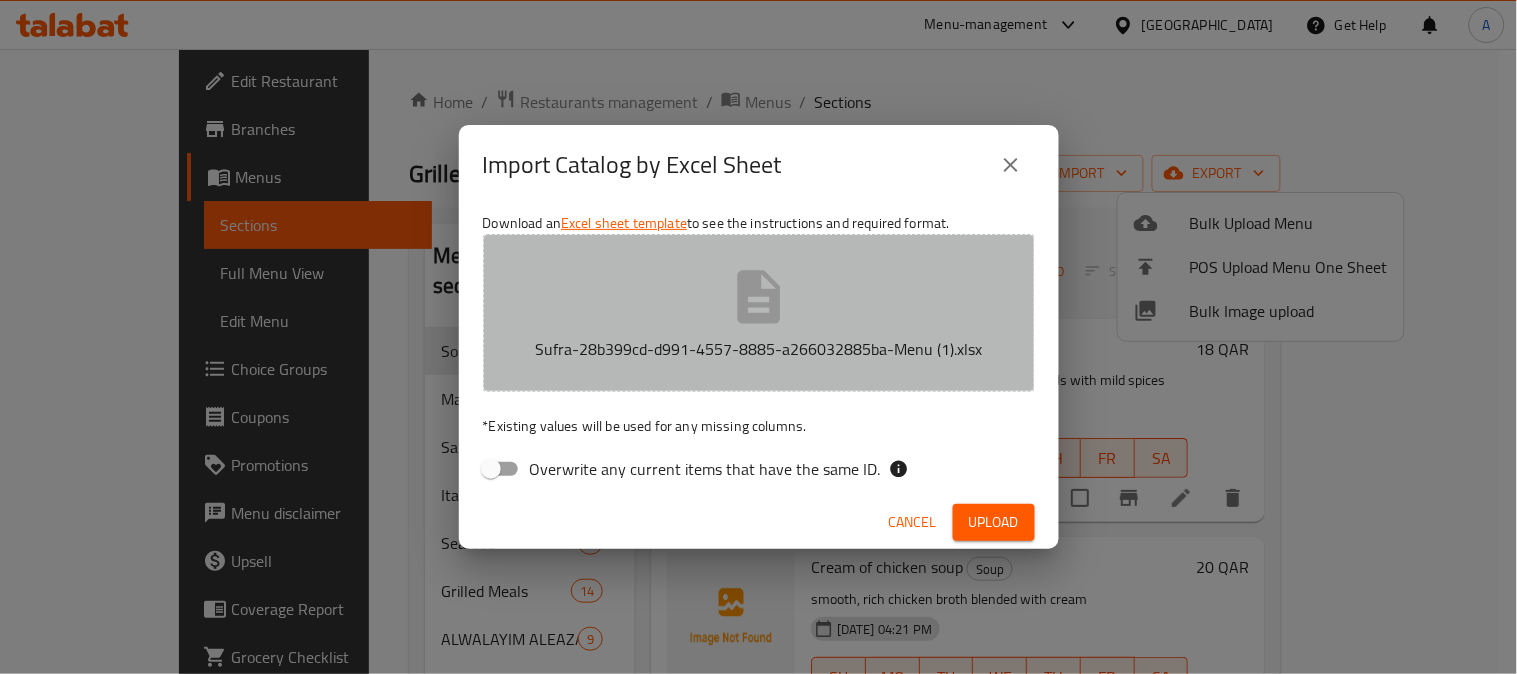 click 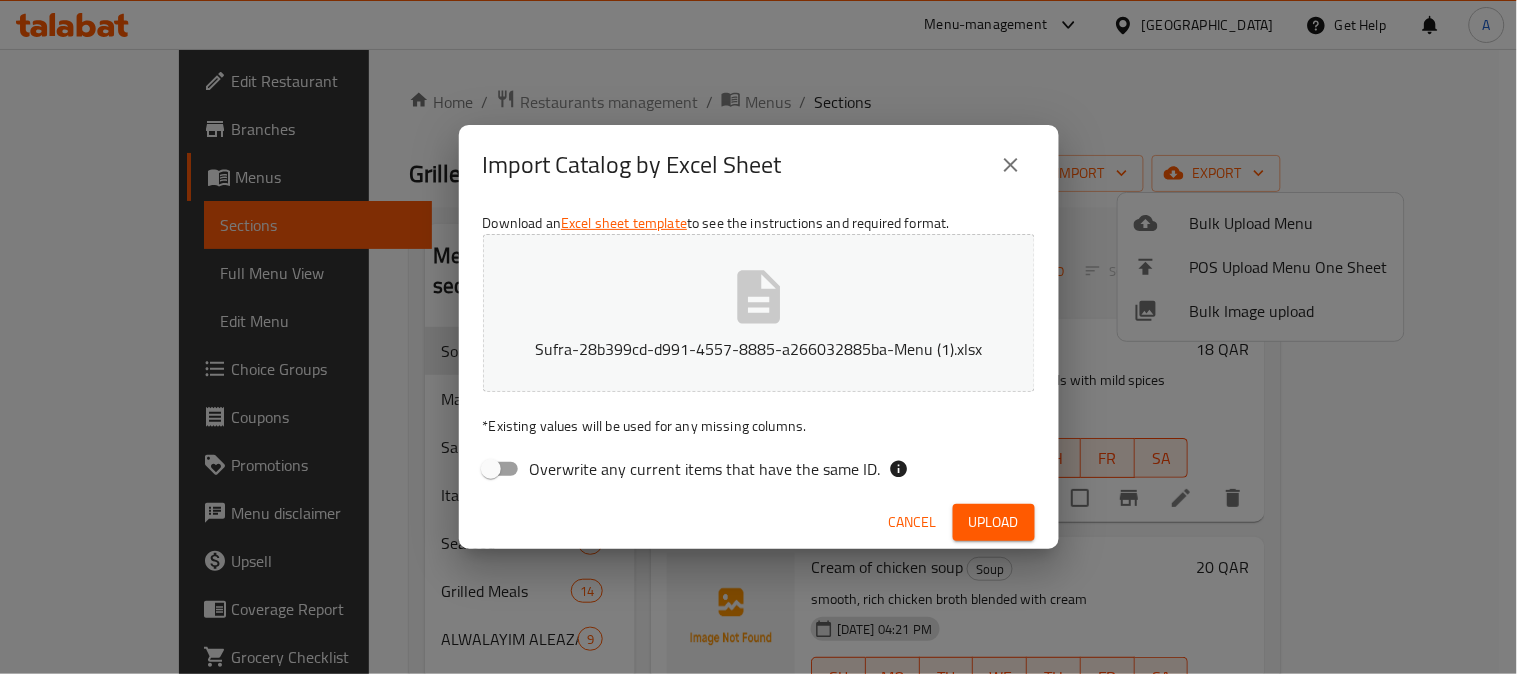 click on "Upload" at bounding box center [994, 522] 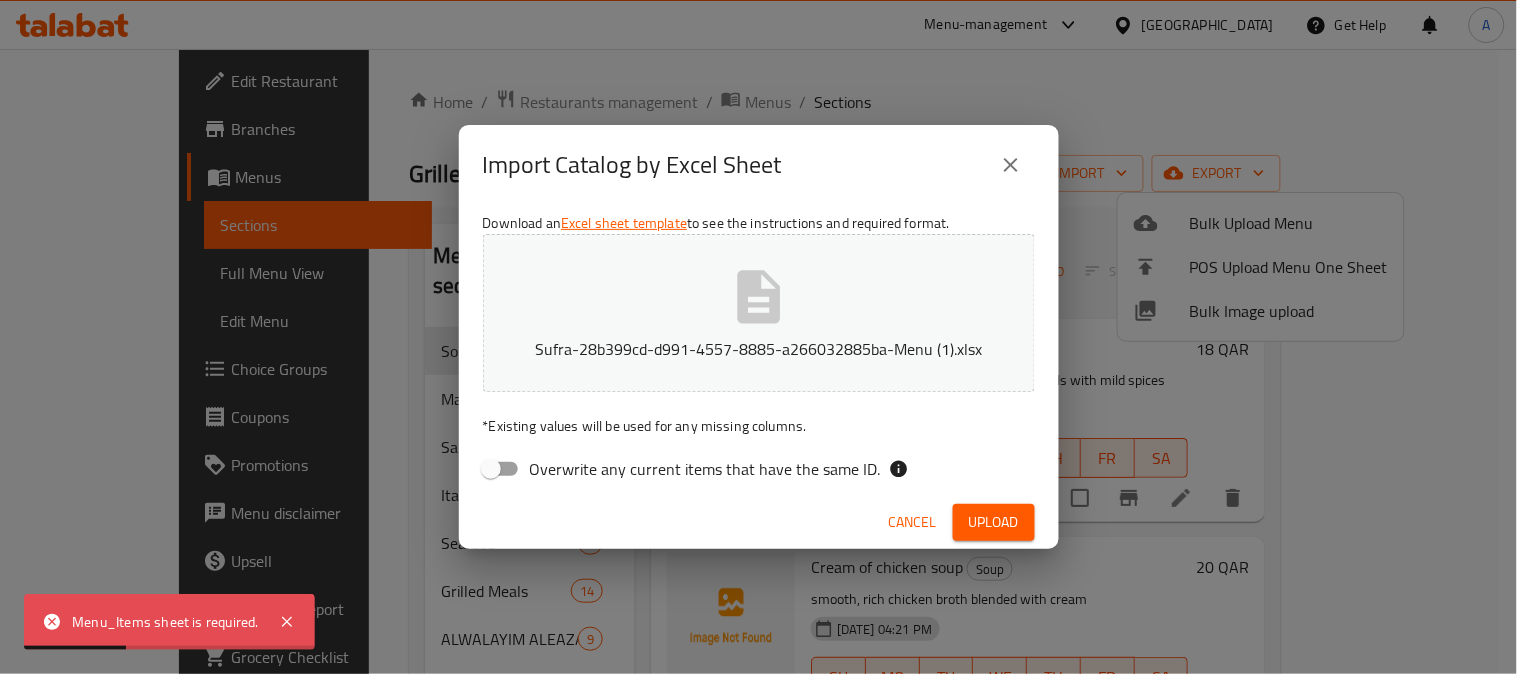 click on "Import Catalog by Excel Sheet Download an  Excel sheet template  to see the instructions and required format. Sufra-28b399cd-d991-4557-8885-a266032885ba-Menu (1).xlsx * Existing values will be used for any missing columns. Overwrite any current items that have the same ID. Cancel Upload" at bounding box center [758, 337] 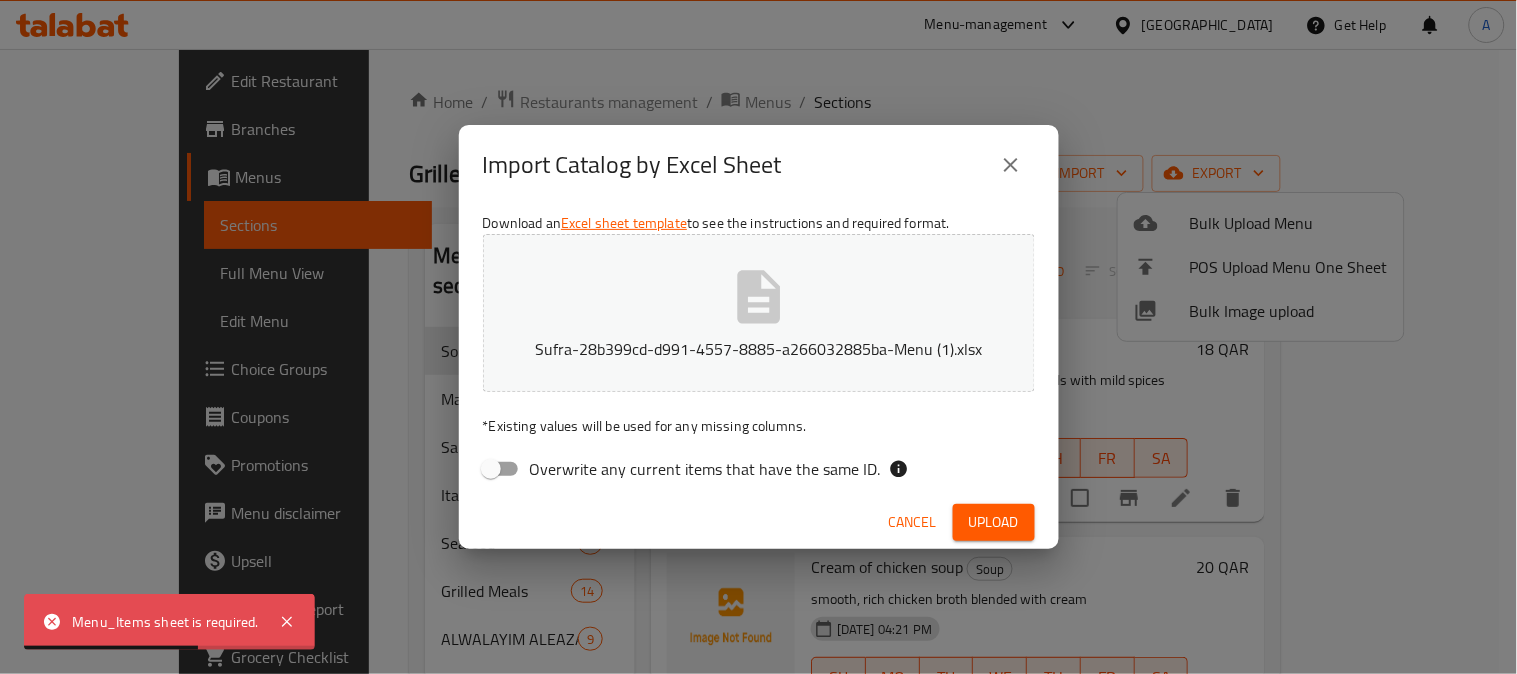 click 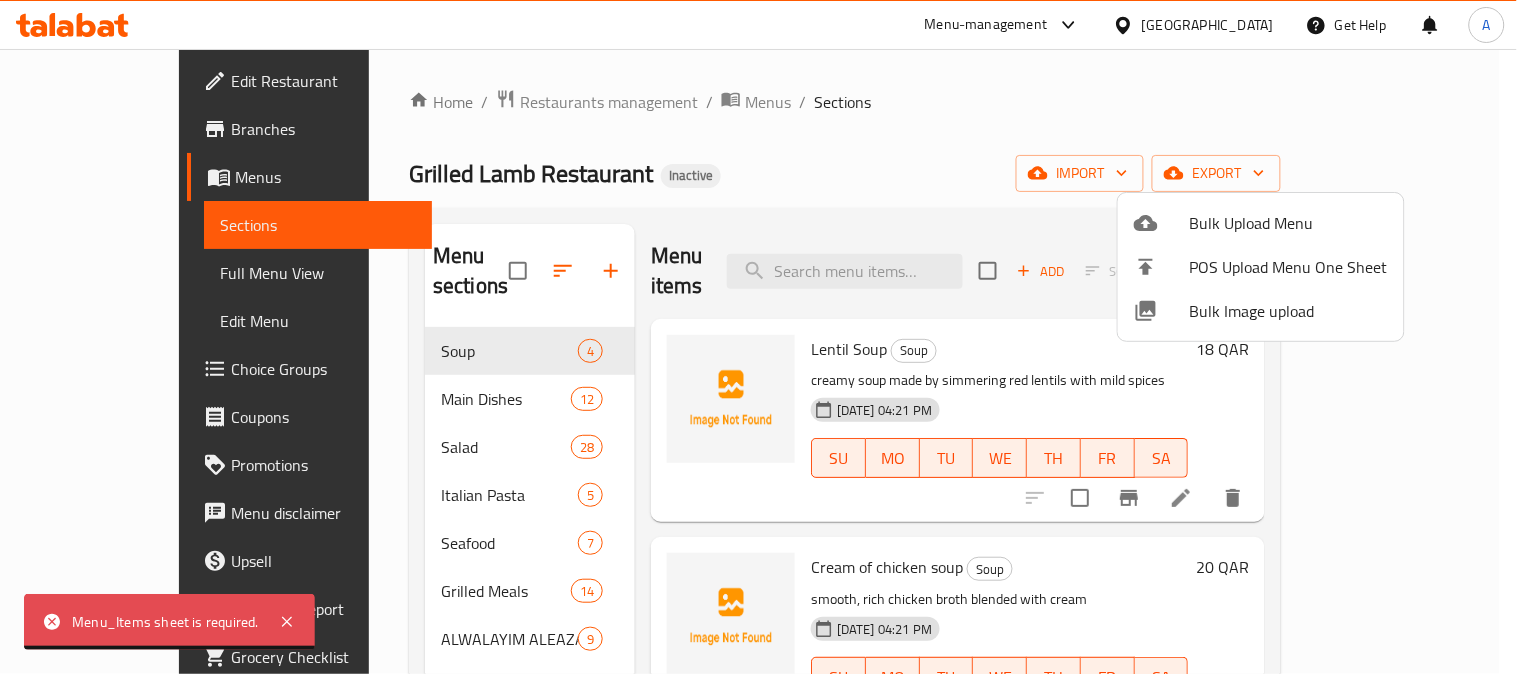drag, startPoint x: 715, startPoint y: 156, endPoint x: 688, endPoint y: 214, distance: 63.97656 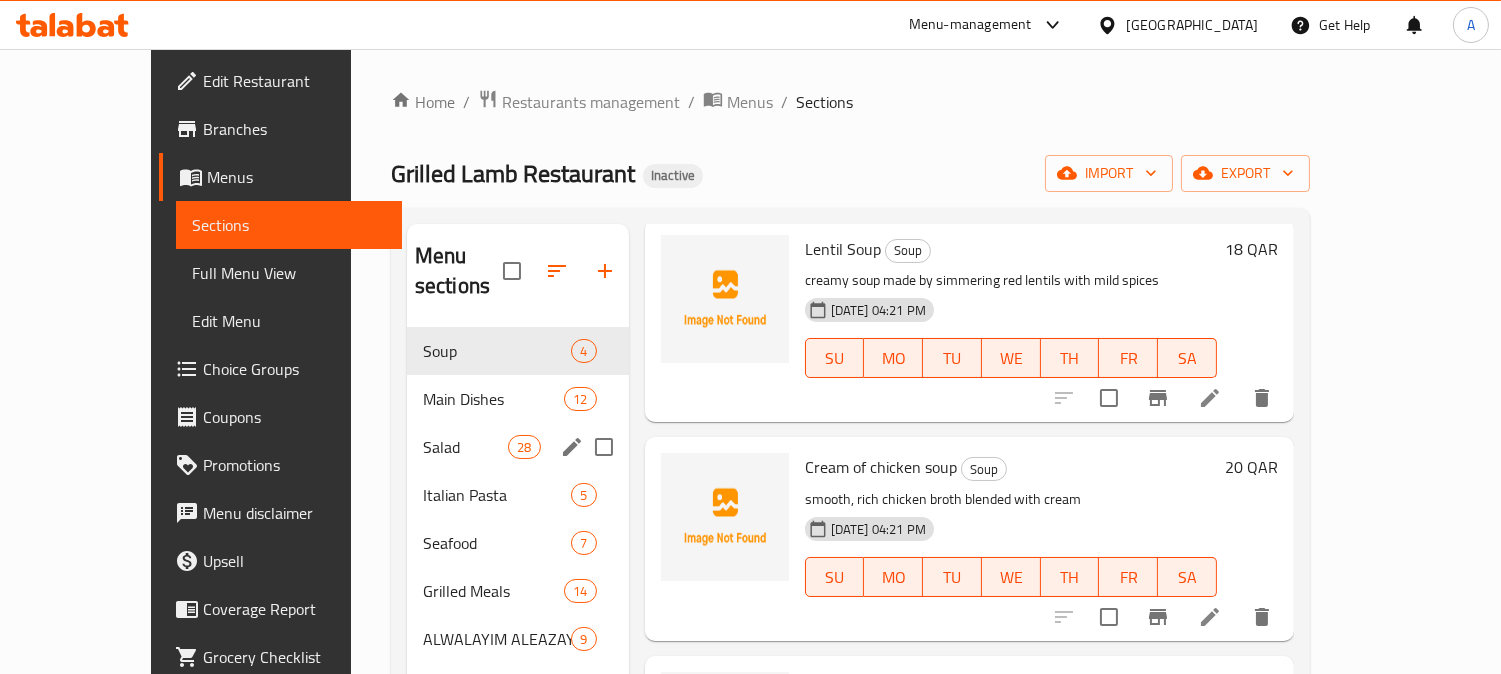 scroll, scrollTop: 171, scrollLeft: 0, axis: vertical 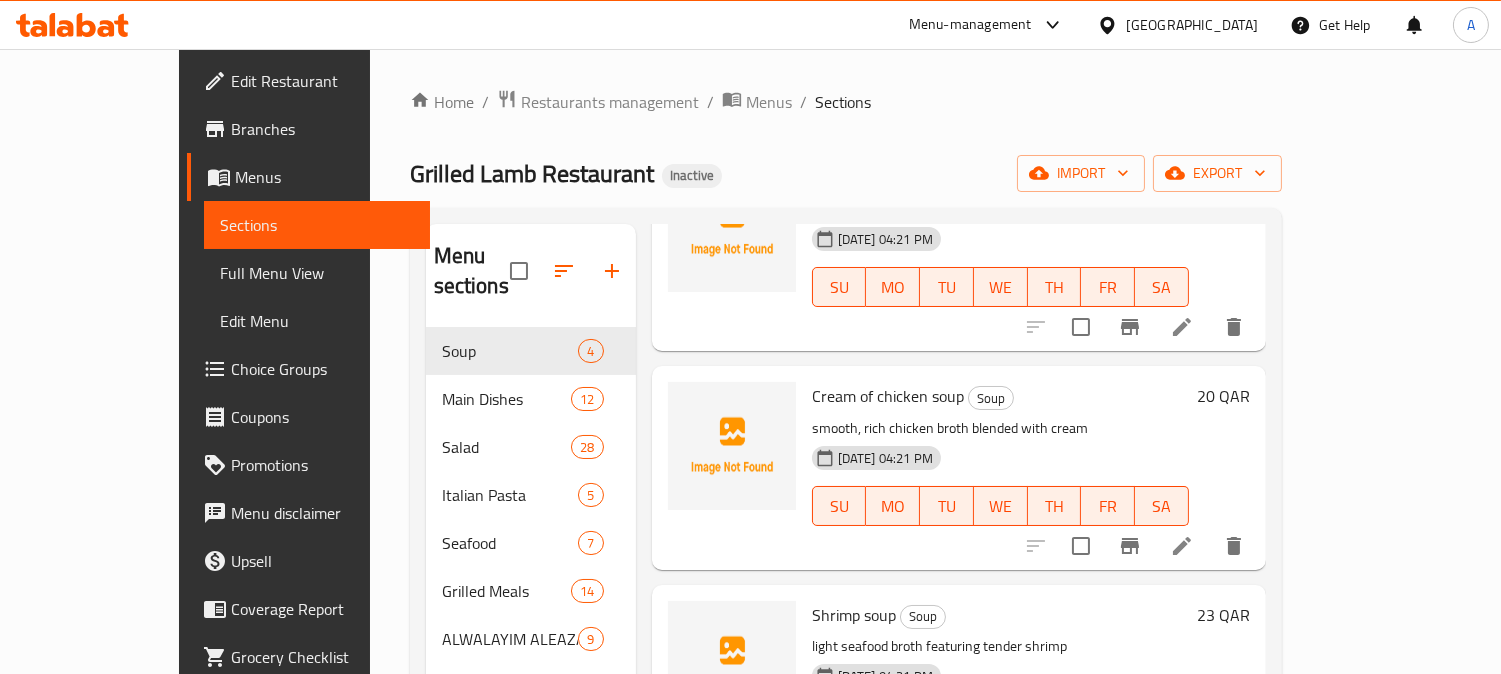 click on "Full Menu View" at bounding box center [317, 273] 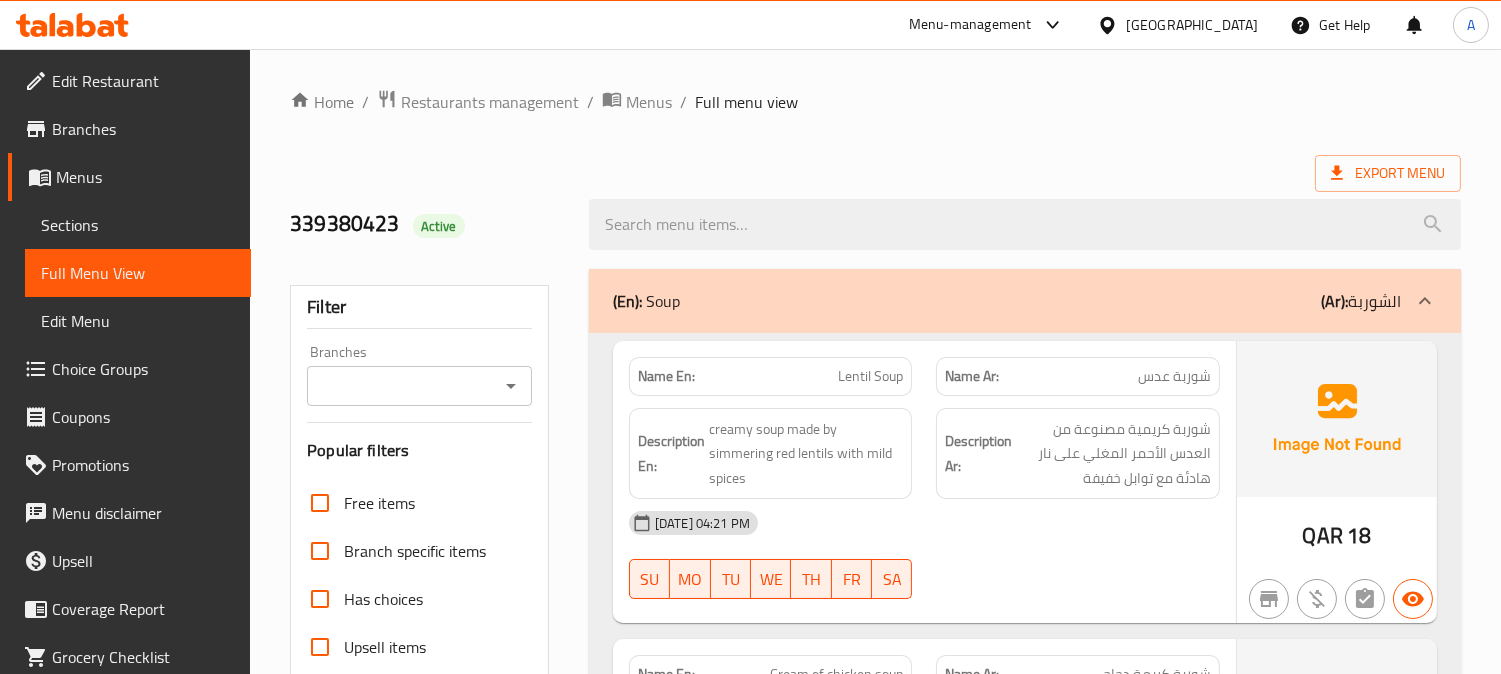 click on "Menus" at bounding box center [145, 177] 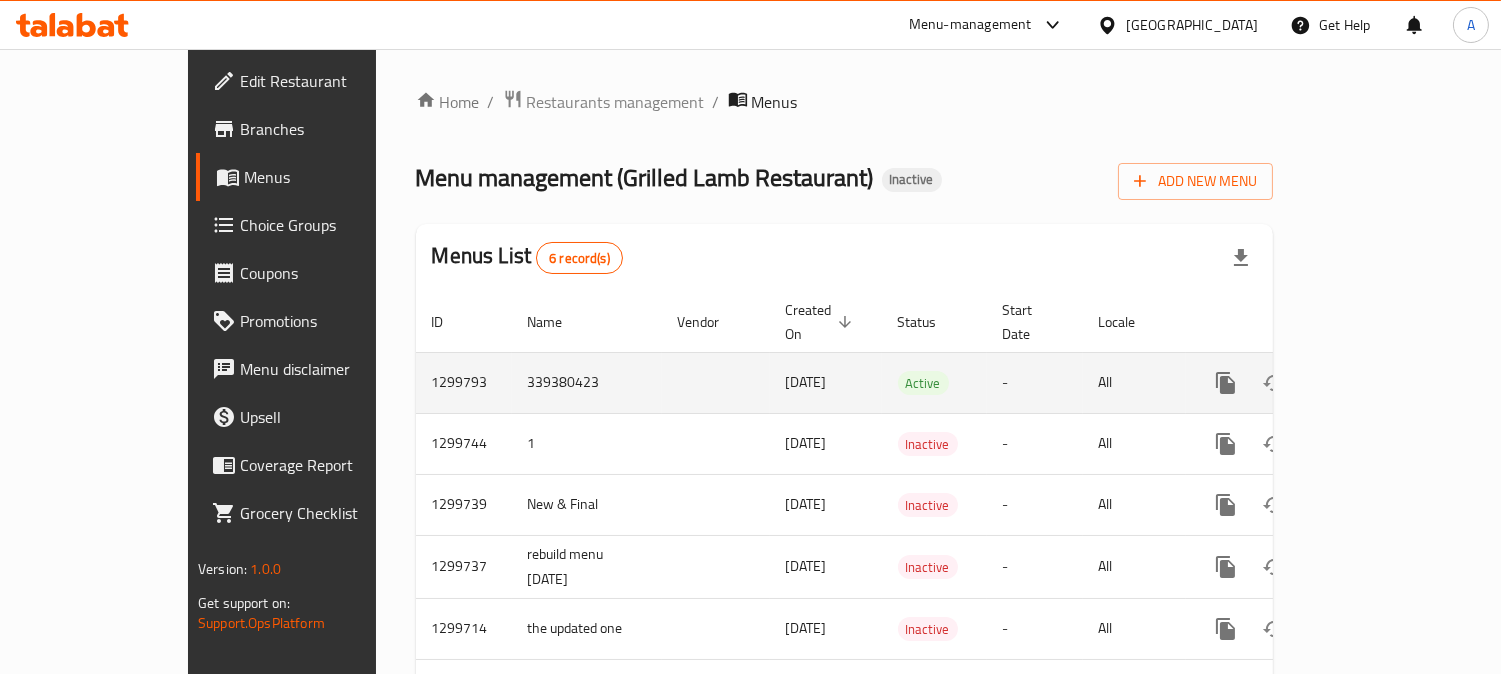 click 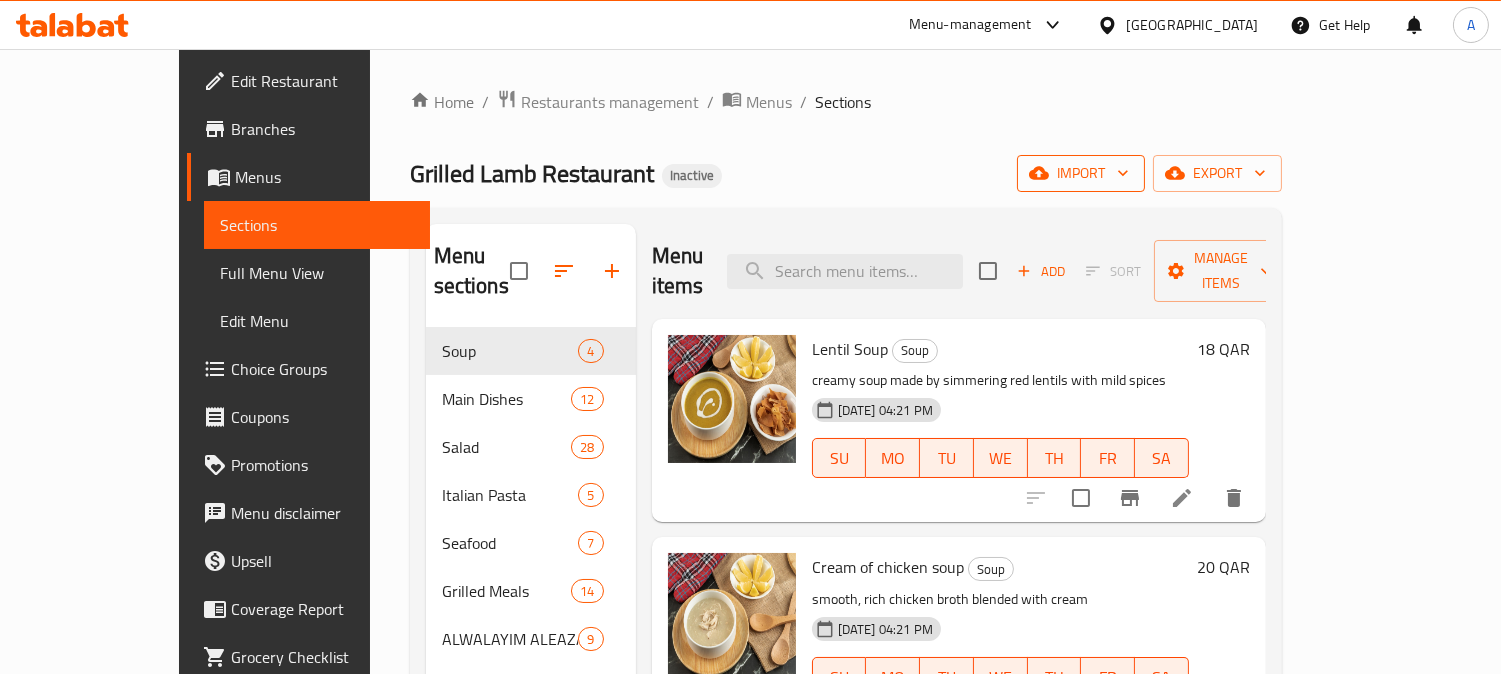 click on "import" at bounding box center (1081, 173) 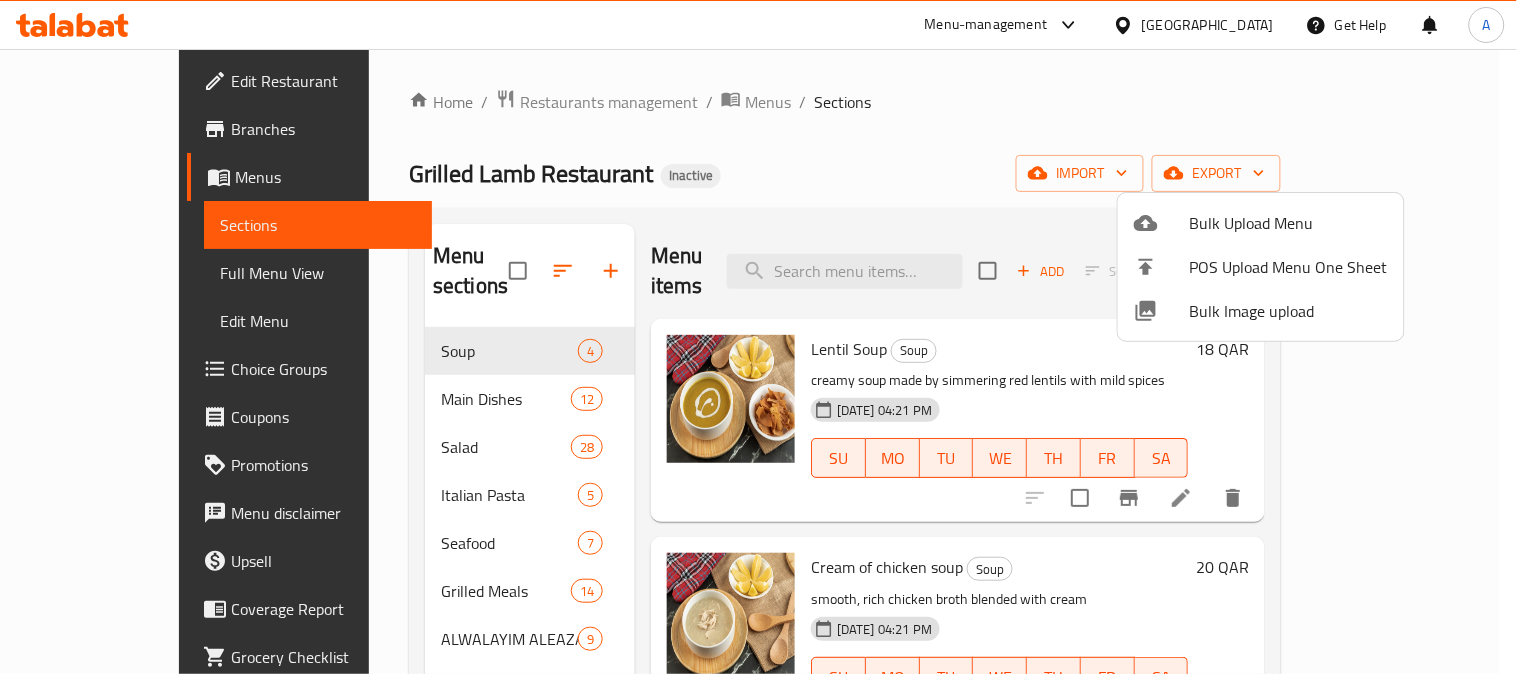 click at bounding box center [758, 337] 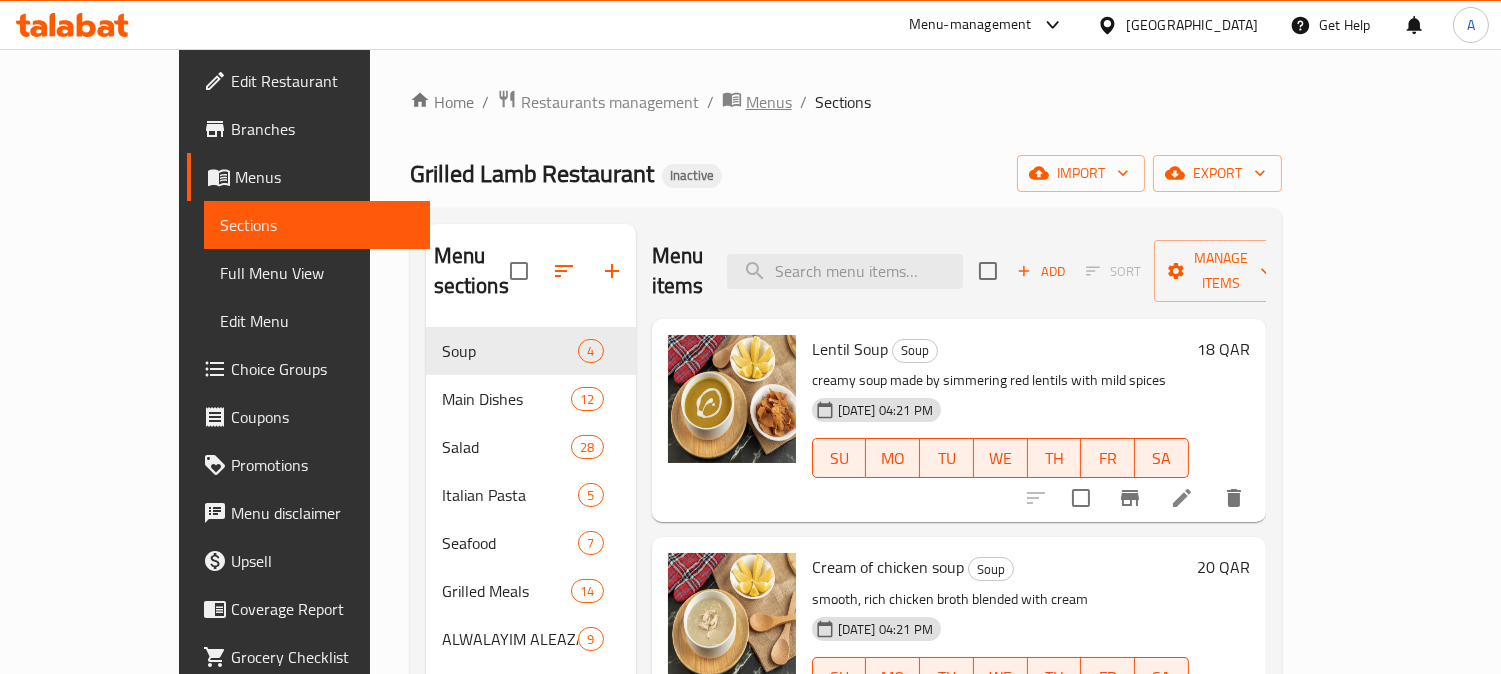 click on "Menus" at bounding box center (769, 102) 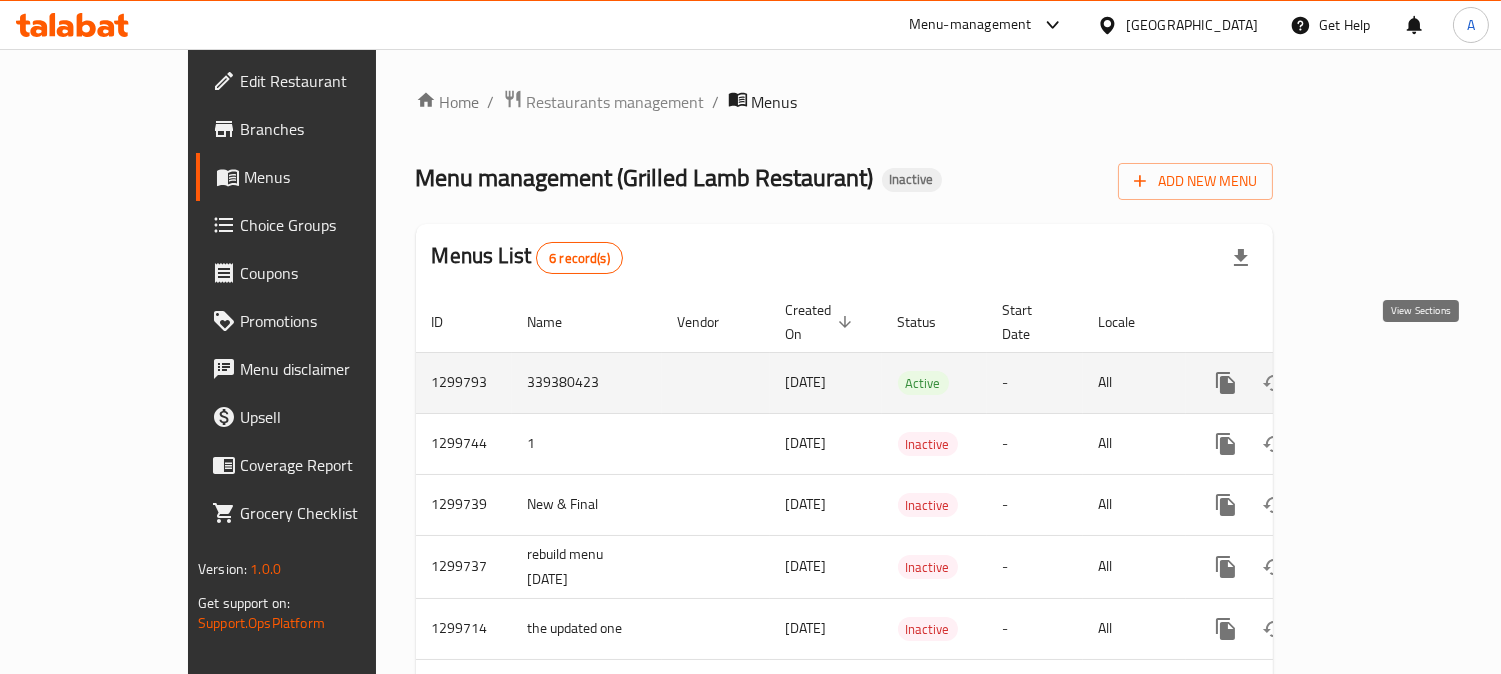 click 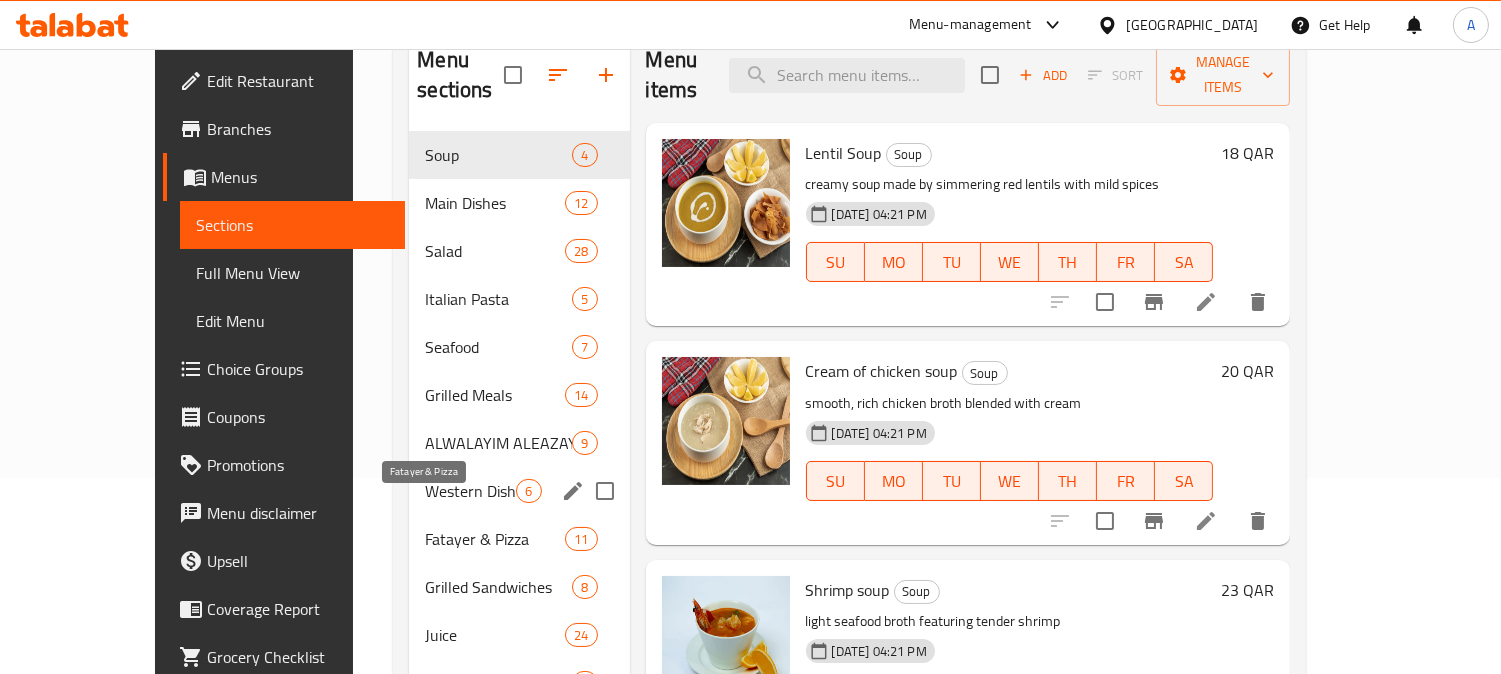 scroll, scrollTop: 0, scrollLeft: 0, axis: both 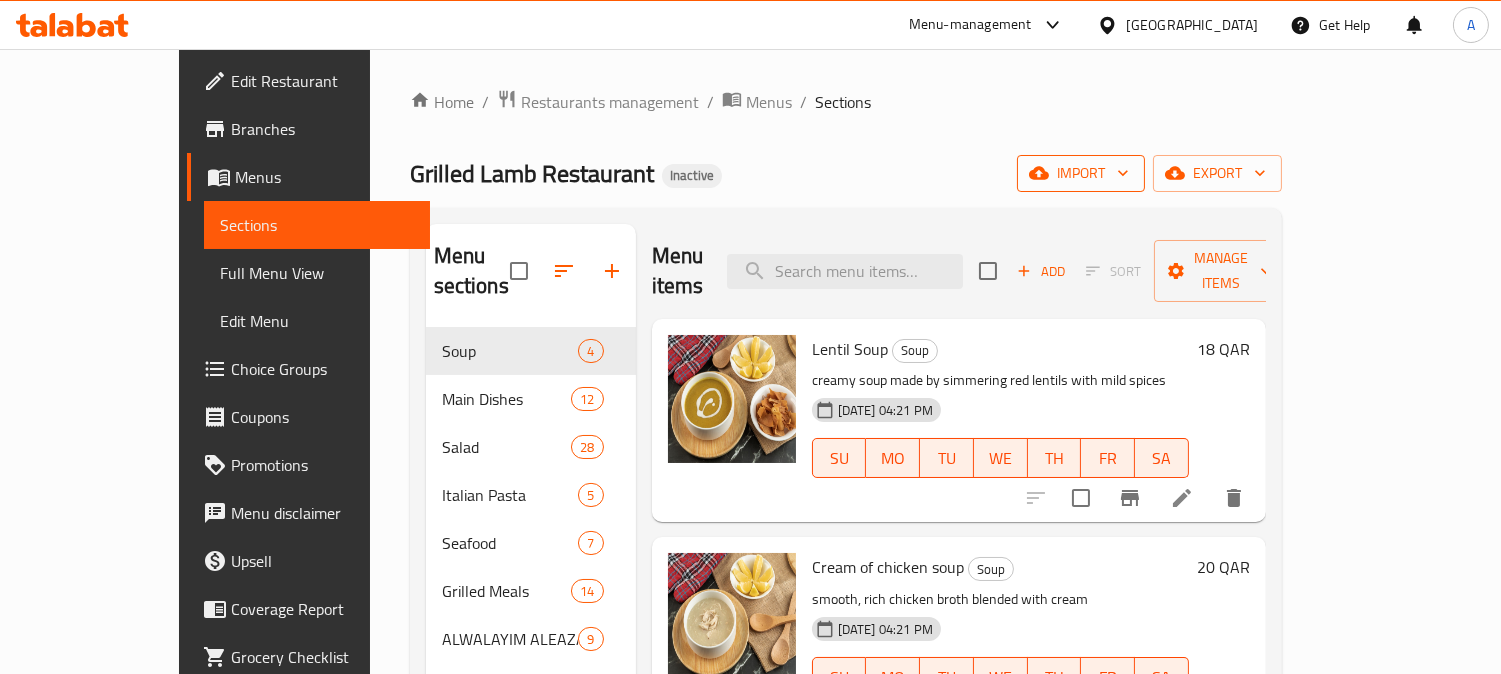 click on "import" at bounding box center (1081, 173) 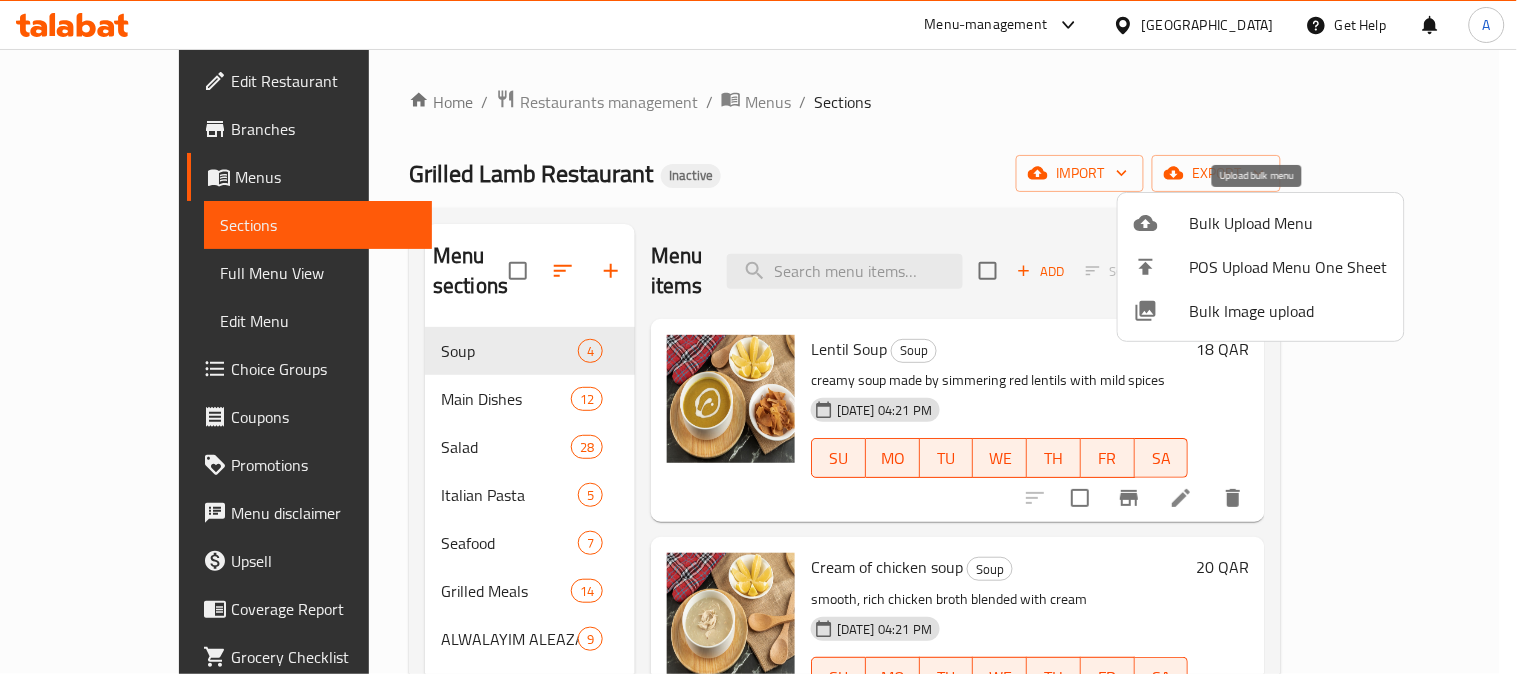 click at bounding box center [1162, 223] 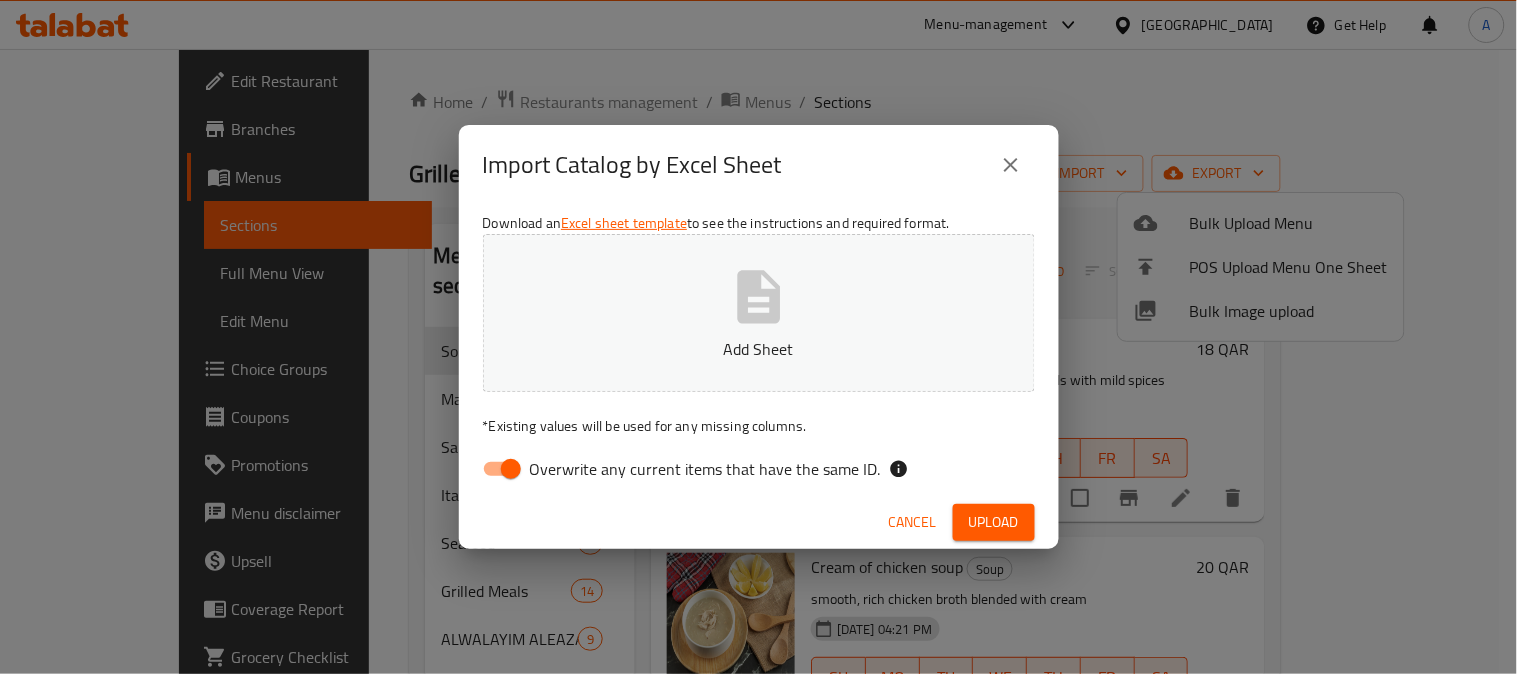click on "Overwrite any current items that have the same ID." at bounding box center [511, 469] 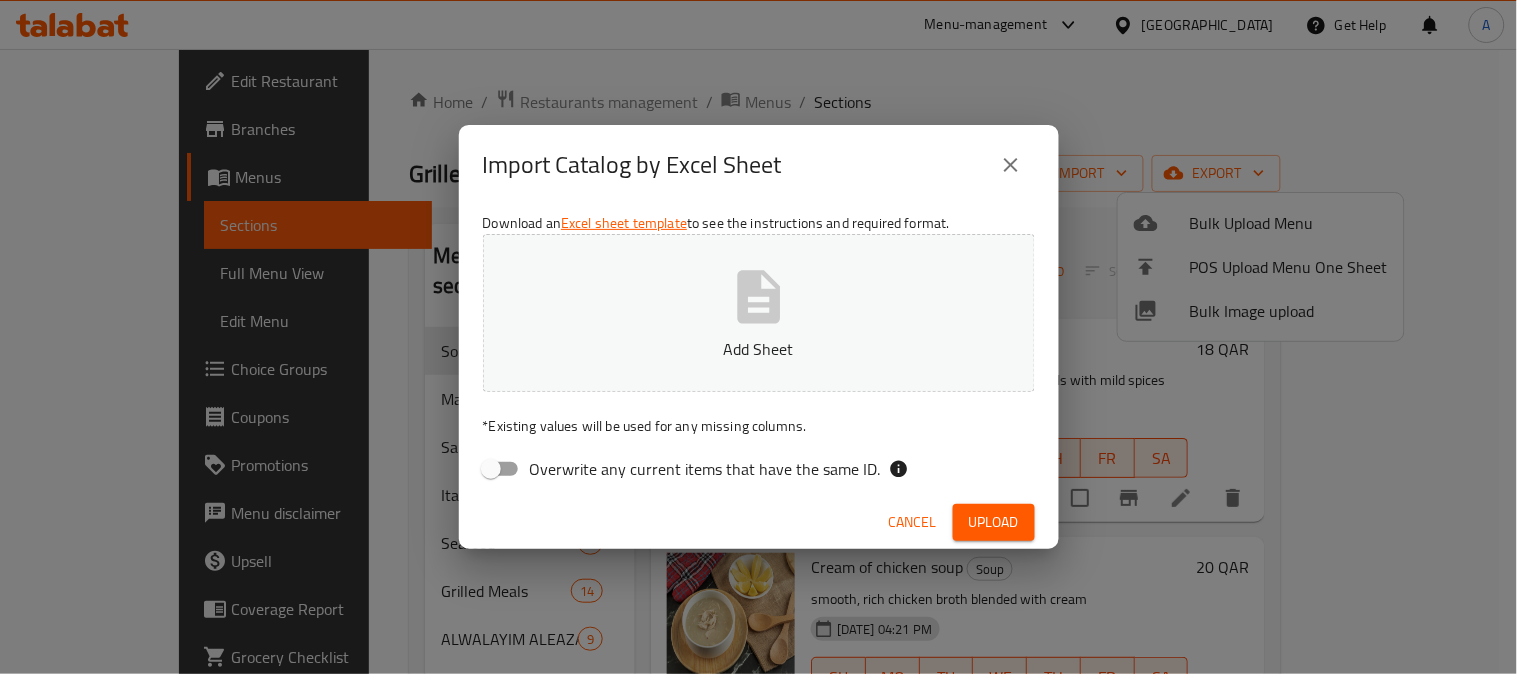 click on "Add Sheet" at bounding box center (759, 349) 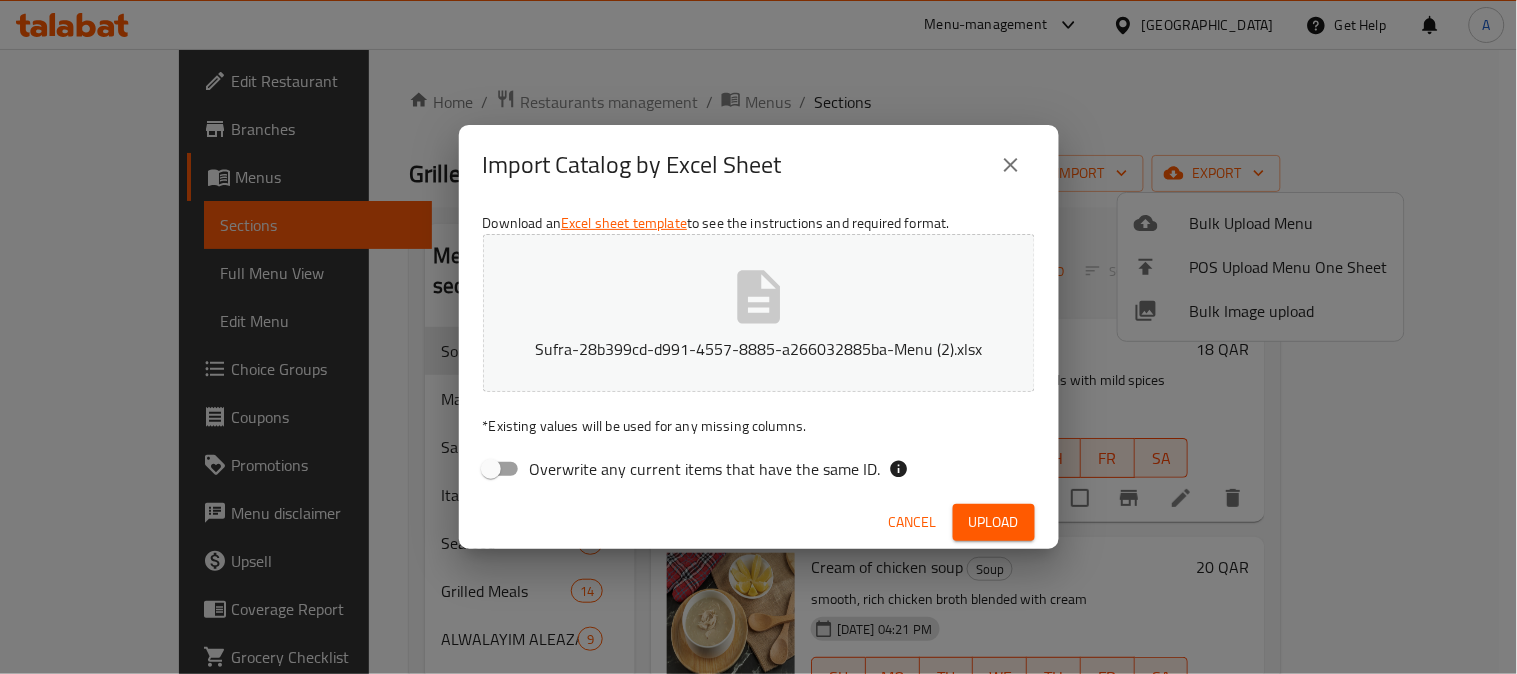click on "Upload" at bounding box center (994, 522) 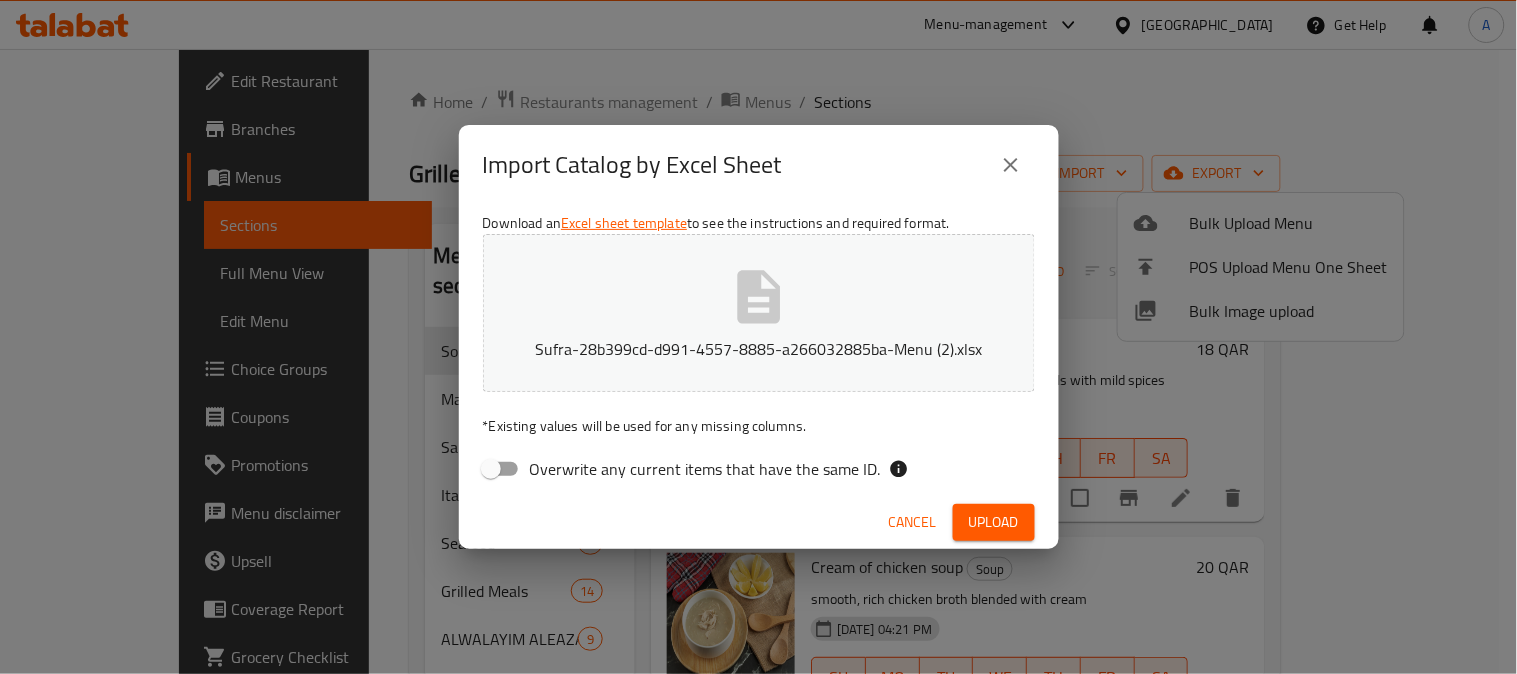 click 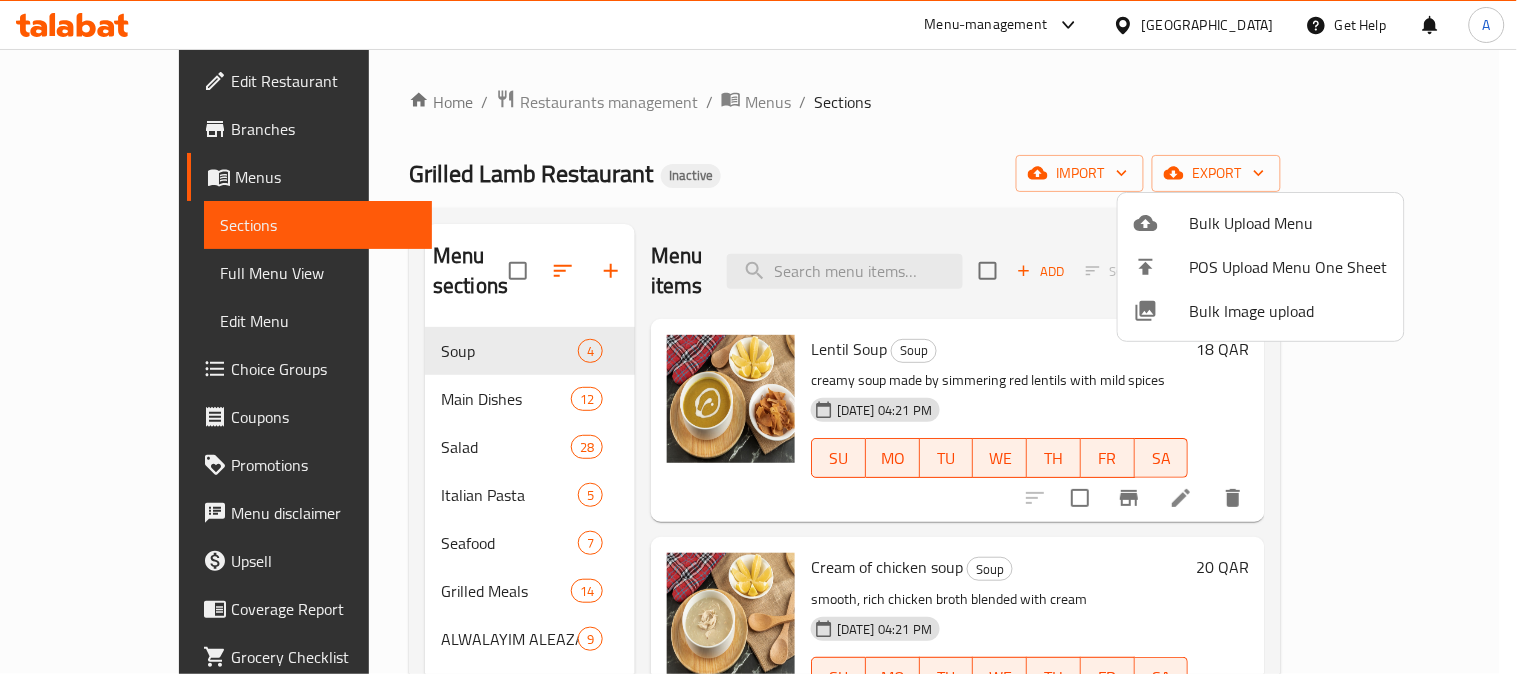 click at bounding box center (758, 337) 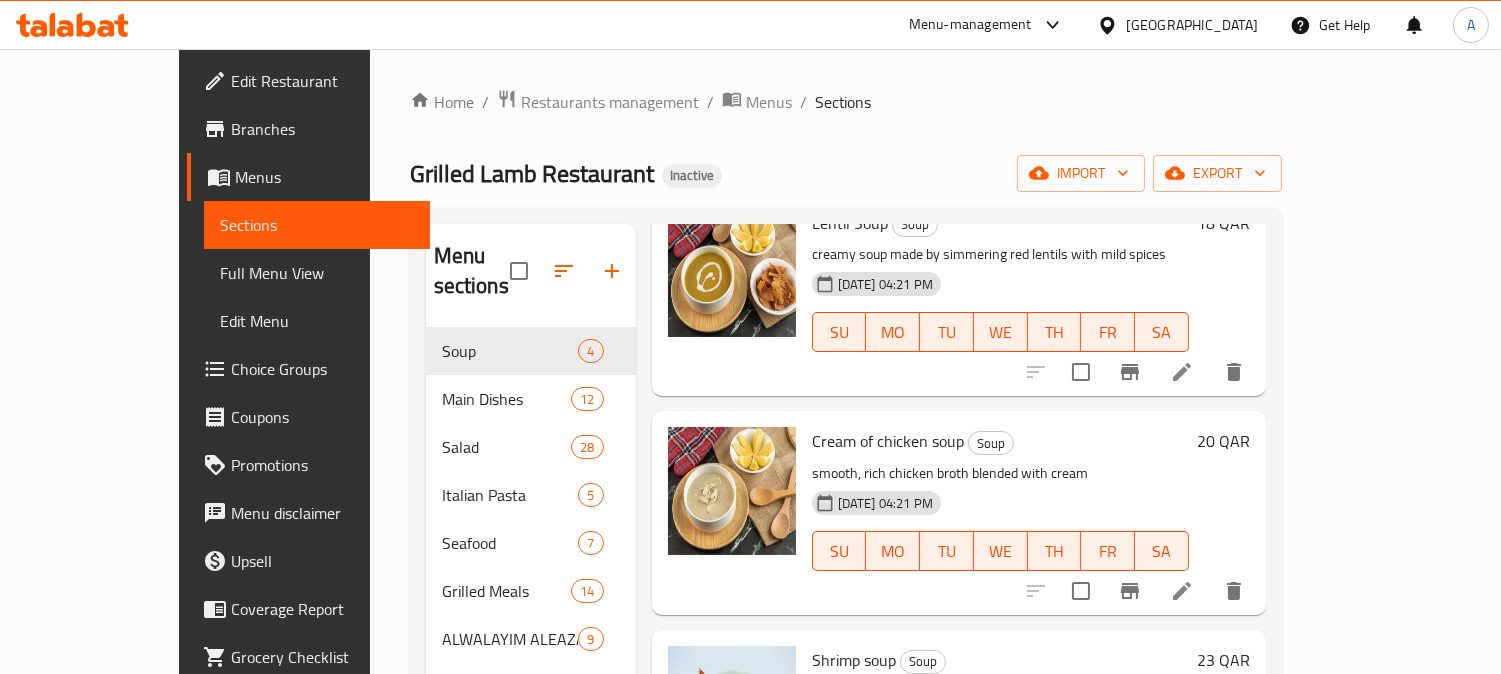 scroll, scrollTop: 171, scrollLeft: 0, axis: vertical 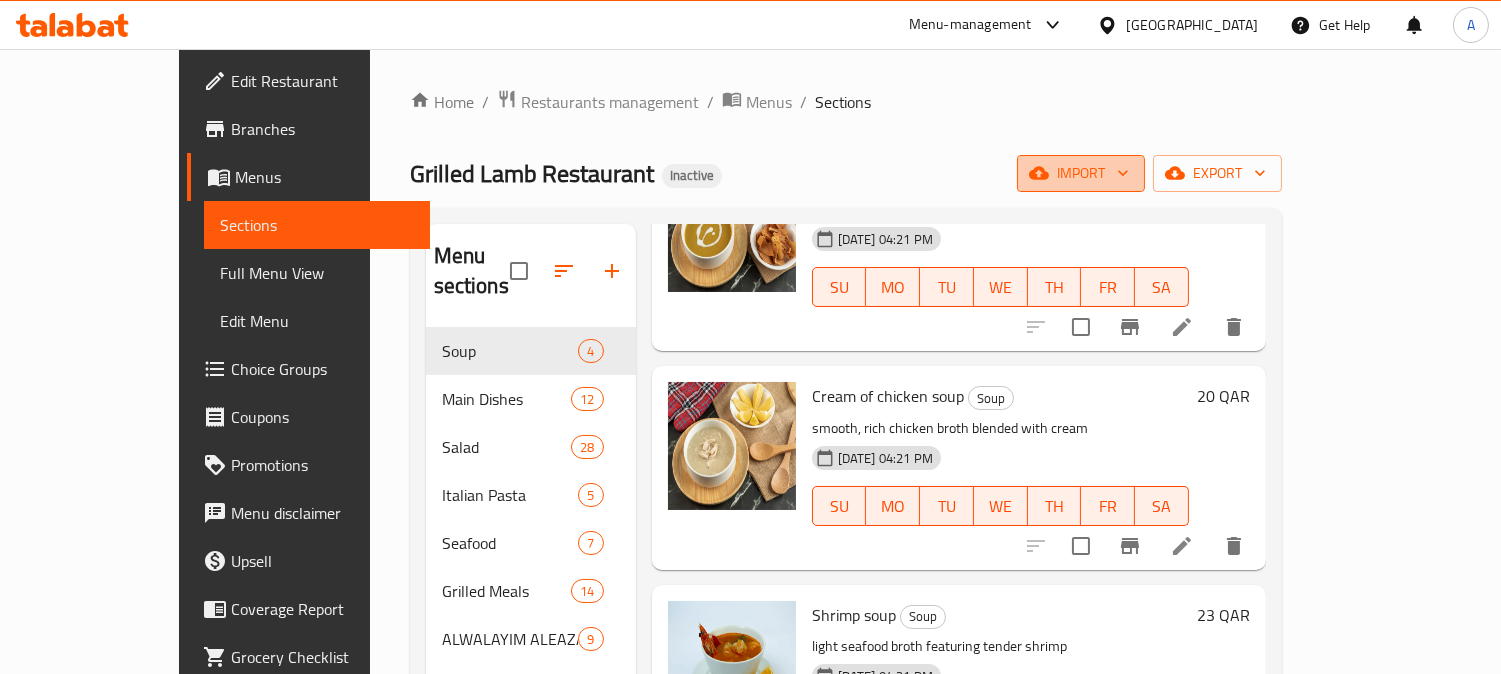 click on "import" at bounding box center (1081, 173) 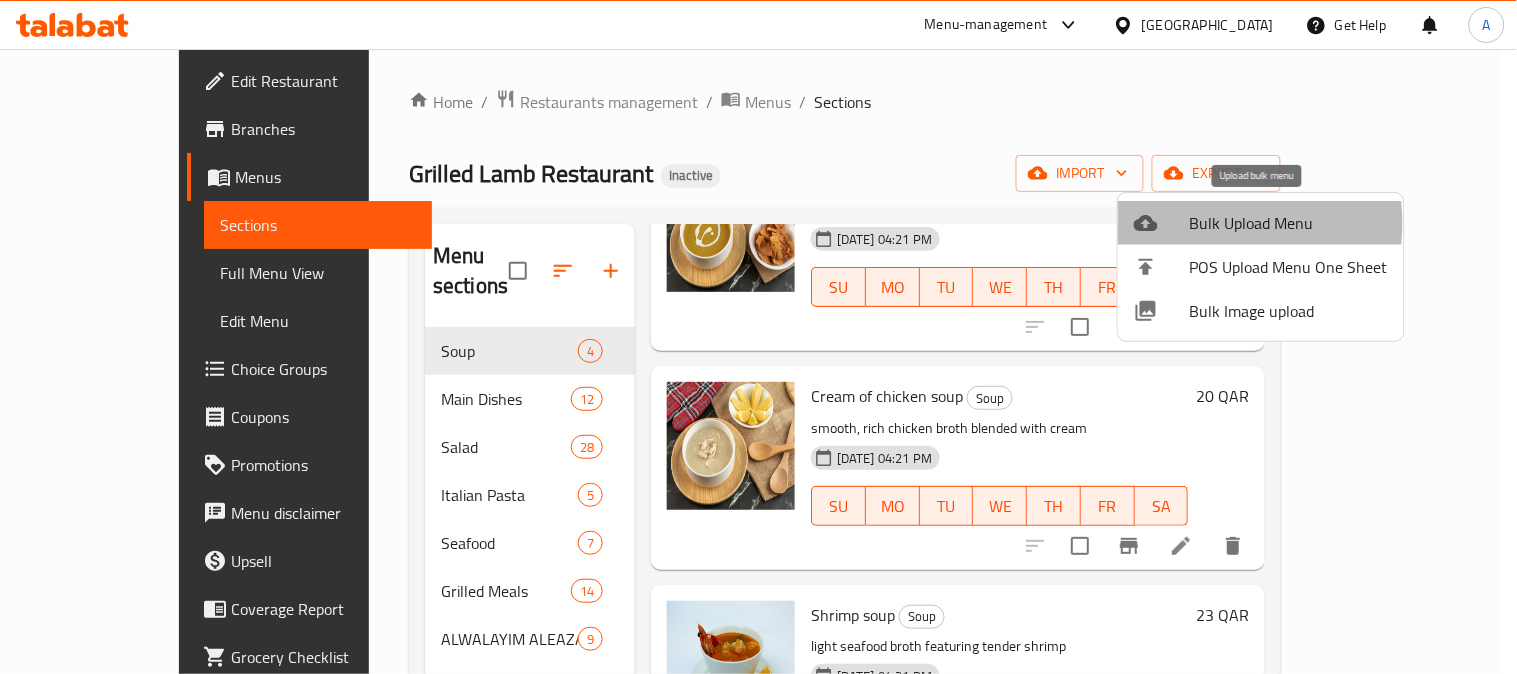 click at bounding box center [1162, 223] 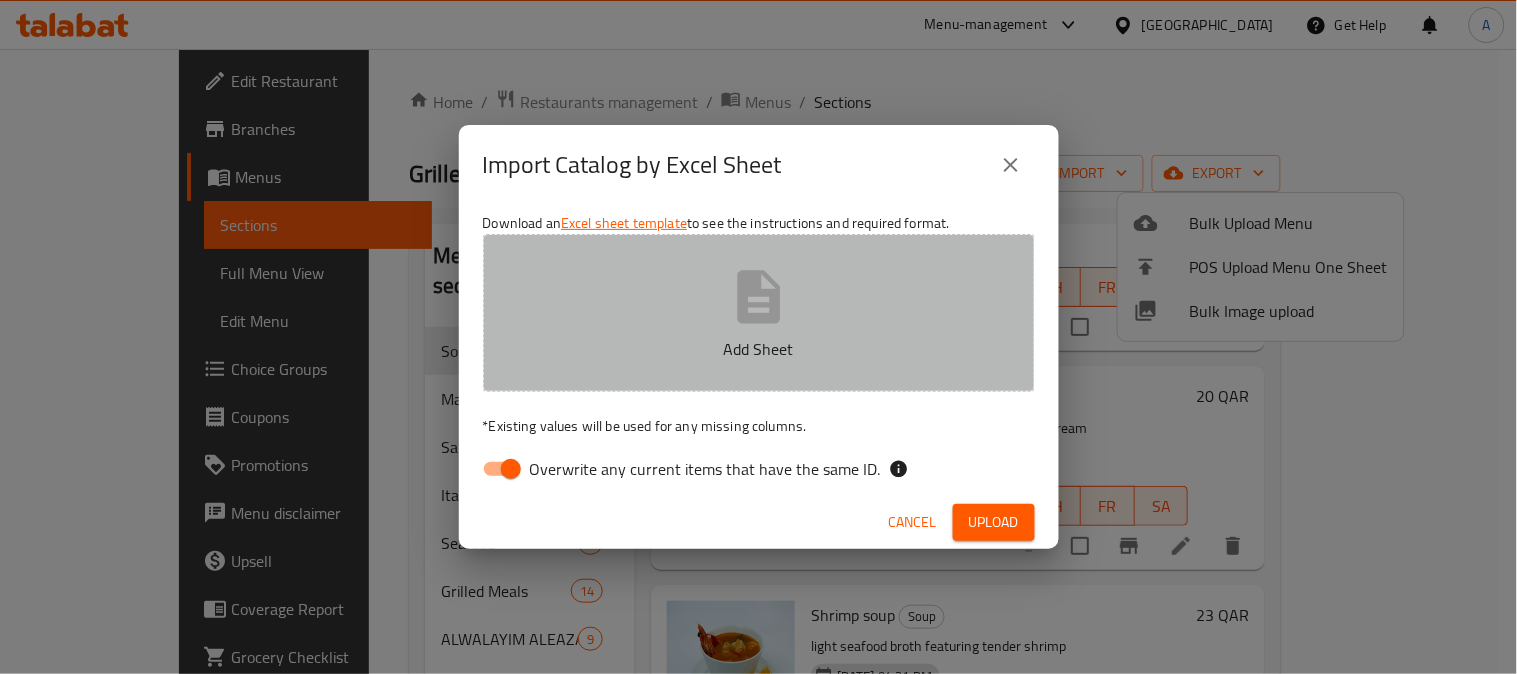 click on "Add Sheet" at bounding box center [759, 313] 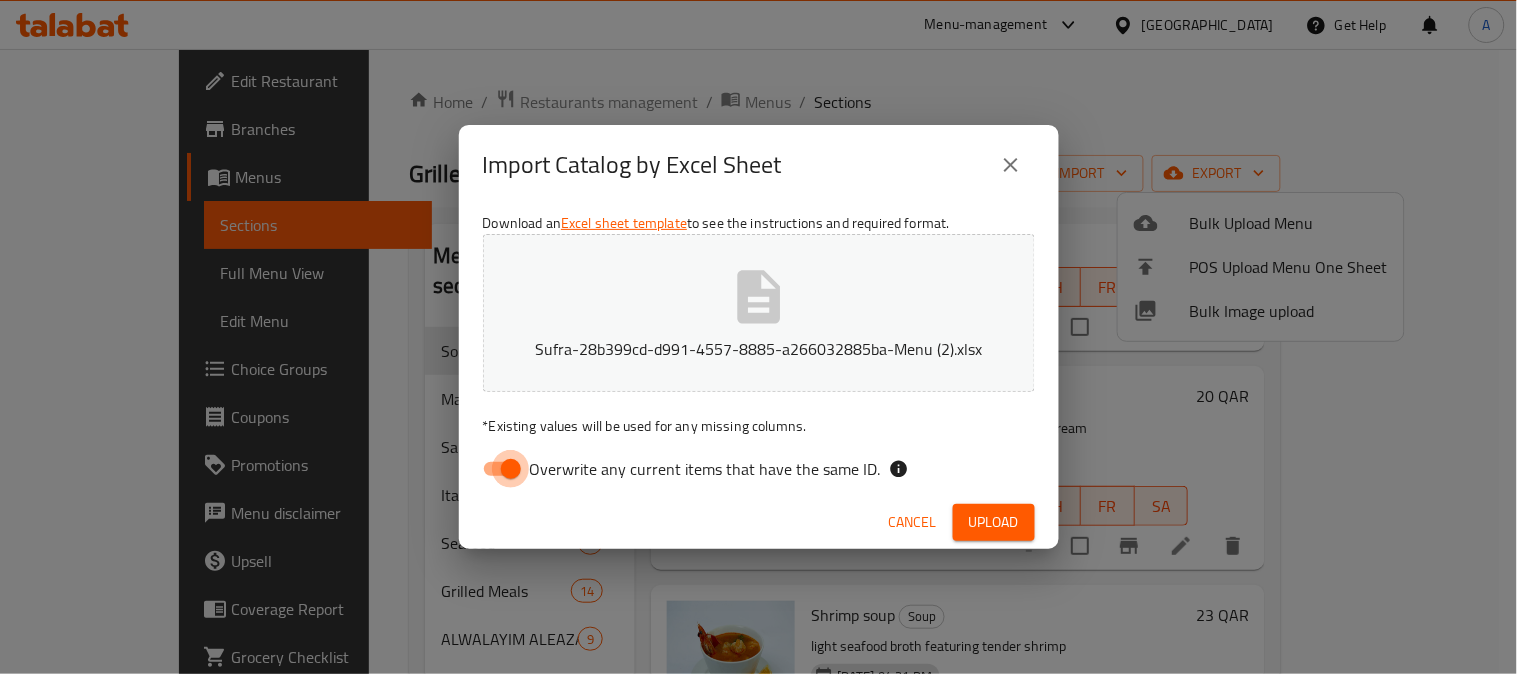 click on "Overwrite any current items that have the same ID." at bounding box center [511, 469] 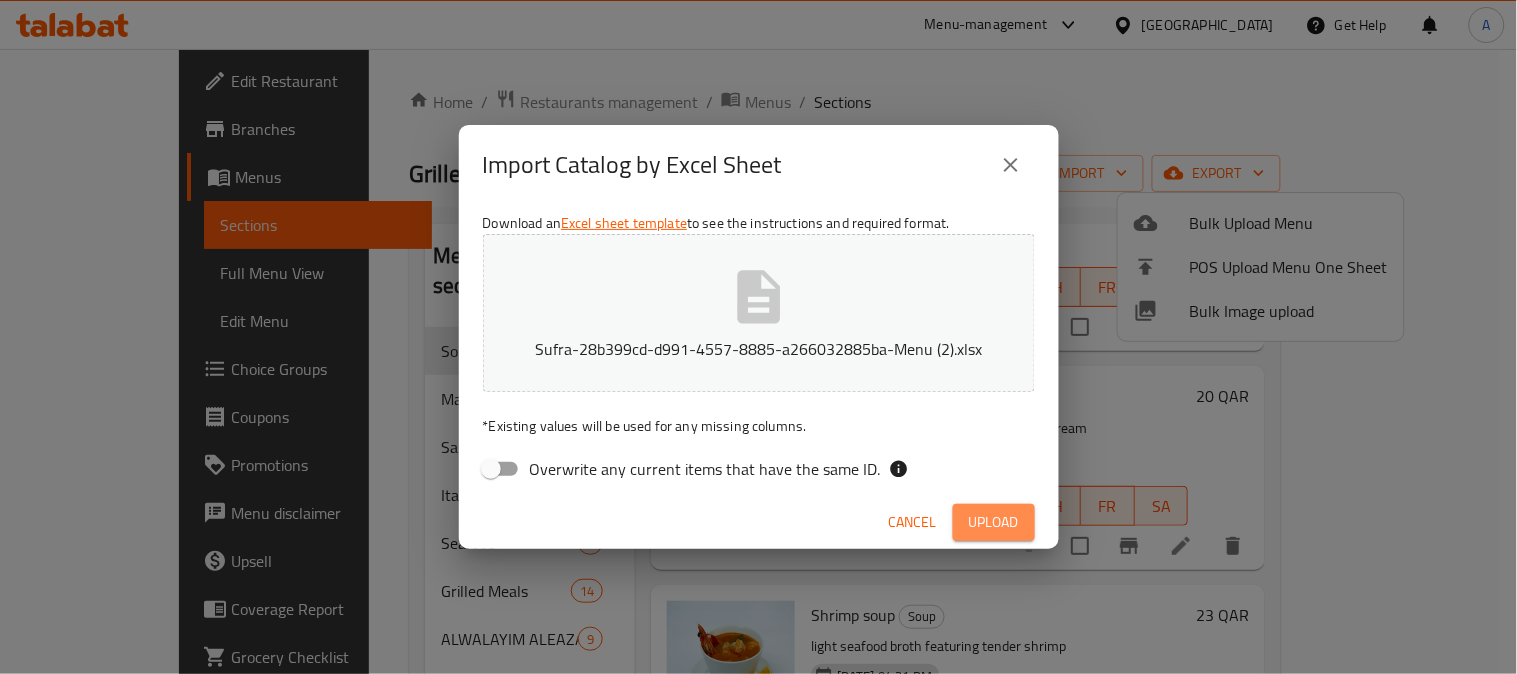 click on "Upload" at bounding box center [994, 522] 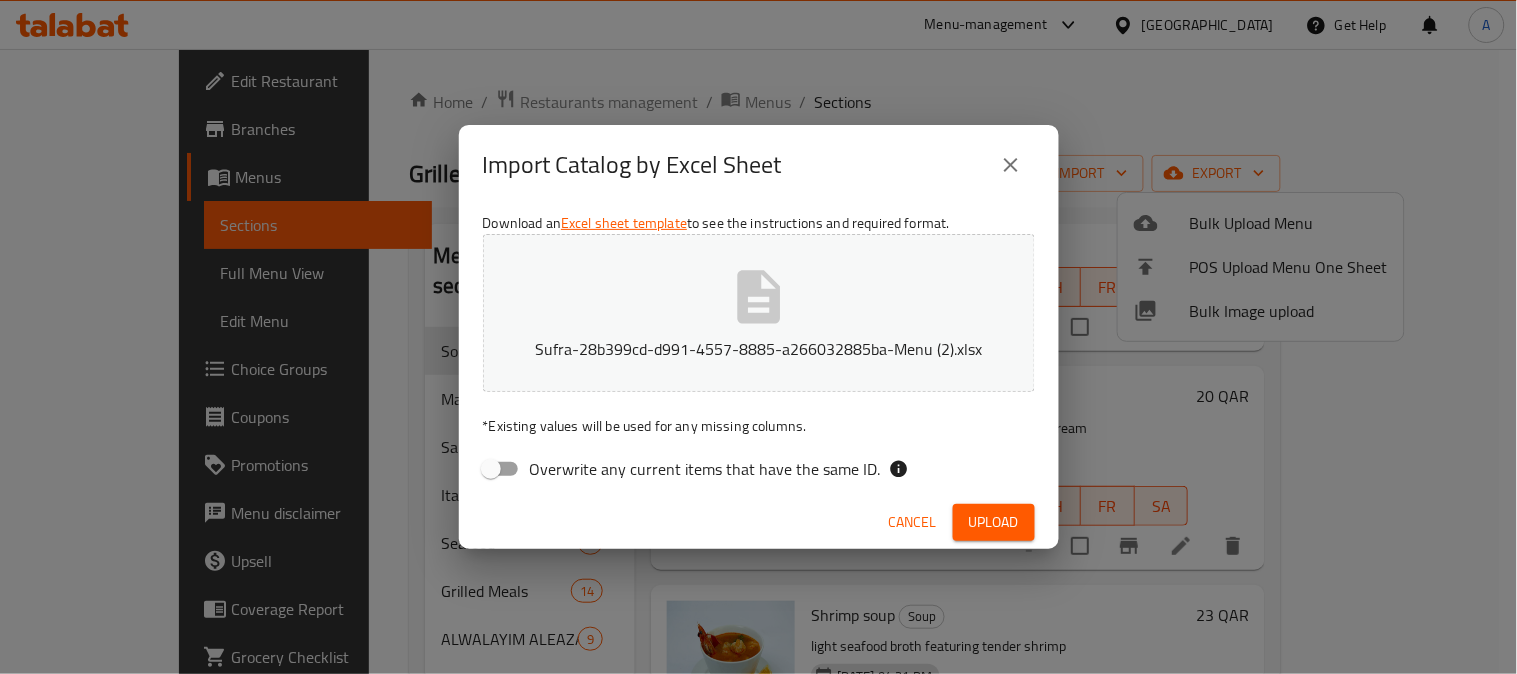 click on "Sufra-28b399cd-d991-4557-8885-a266032885ba-Menu (2).xlsx" at bounding box center [759, 313] 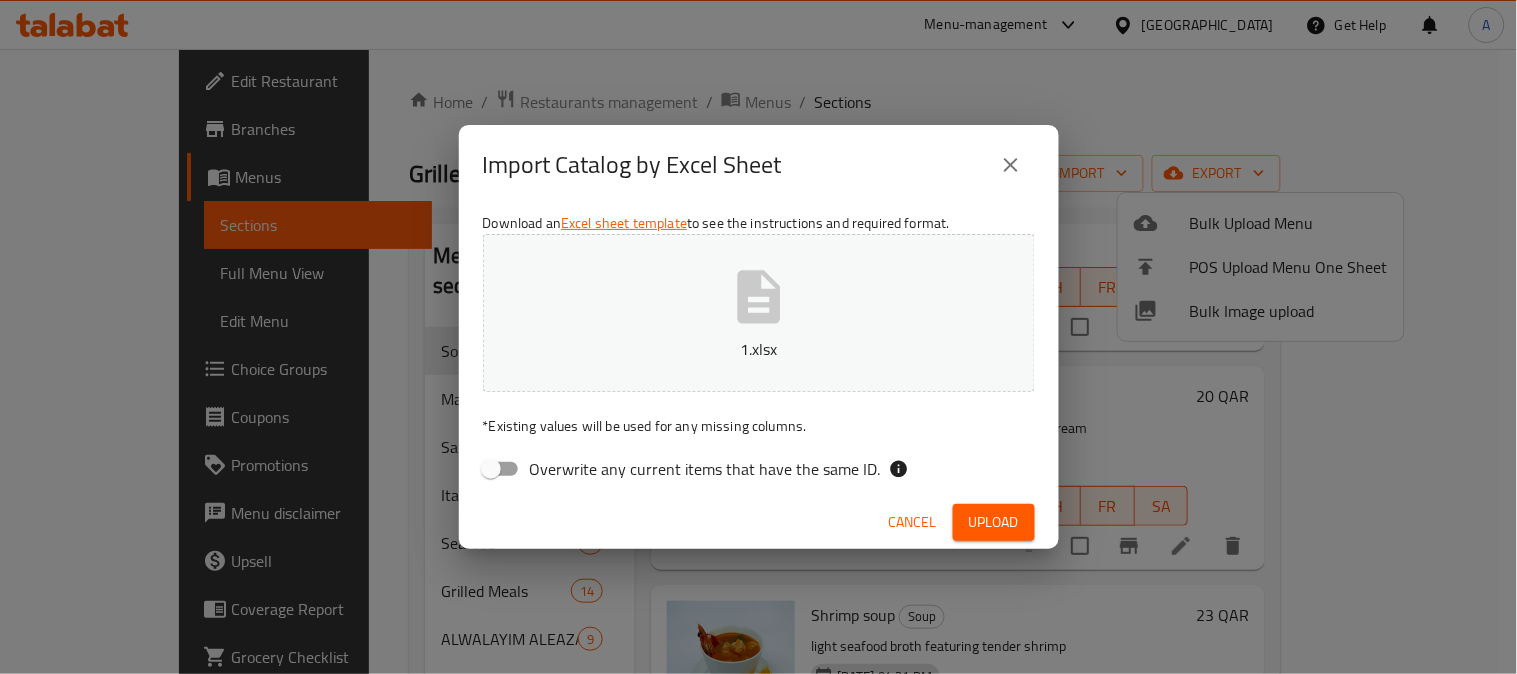 click on "Upload" at bounding box center (994, 522) 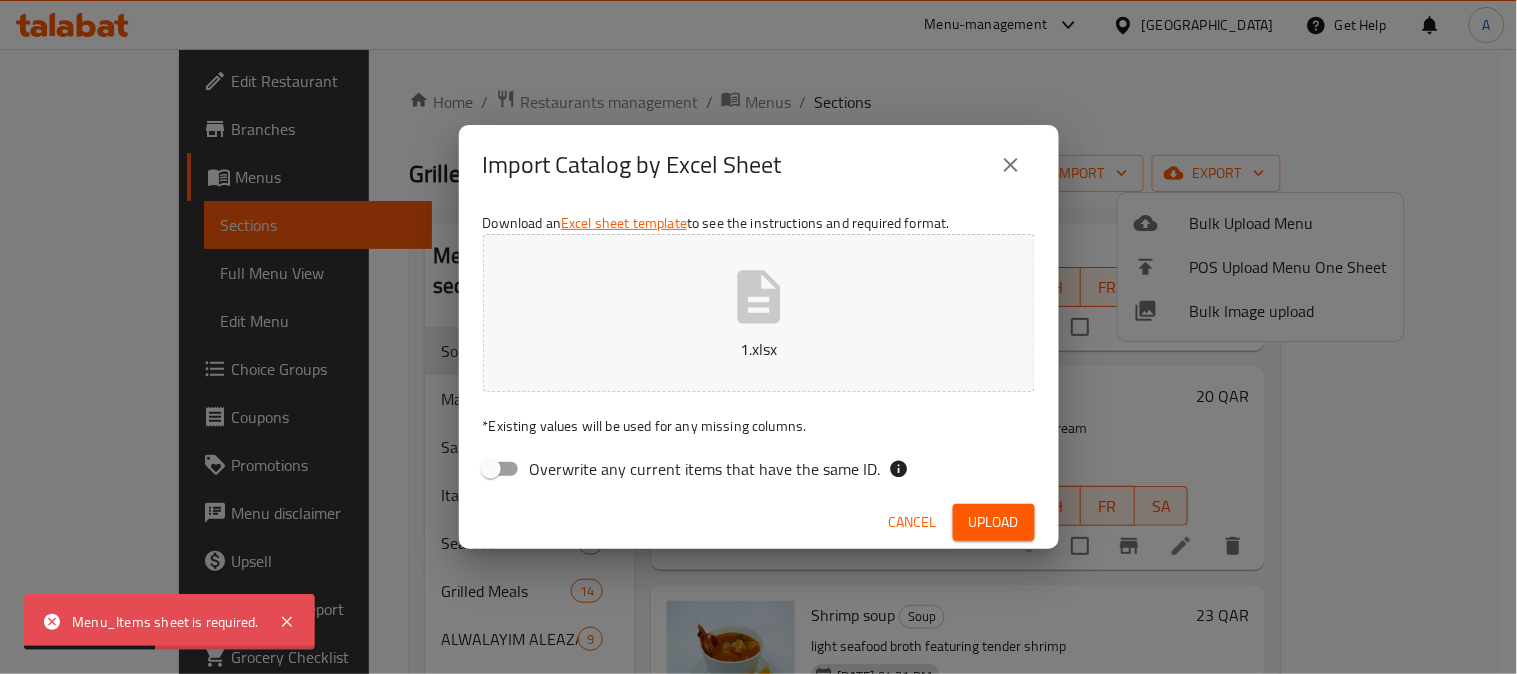 click on "Import Catalog by Excel Sheet Download an  Excel sheet template  to see the instructions and required format. 1.xlsx * Existing values will be used for any missing columns. Overwrite any current items that have the same ID. Cancel Upload" at bounding box center [758, 337] 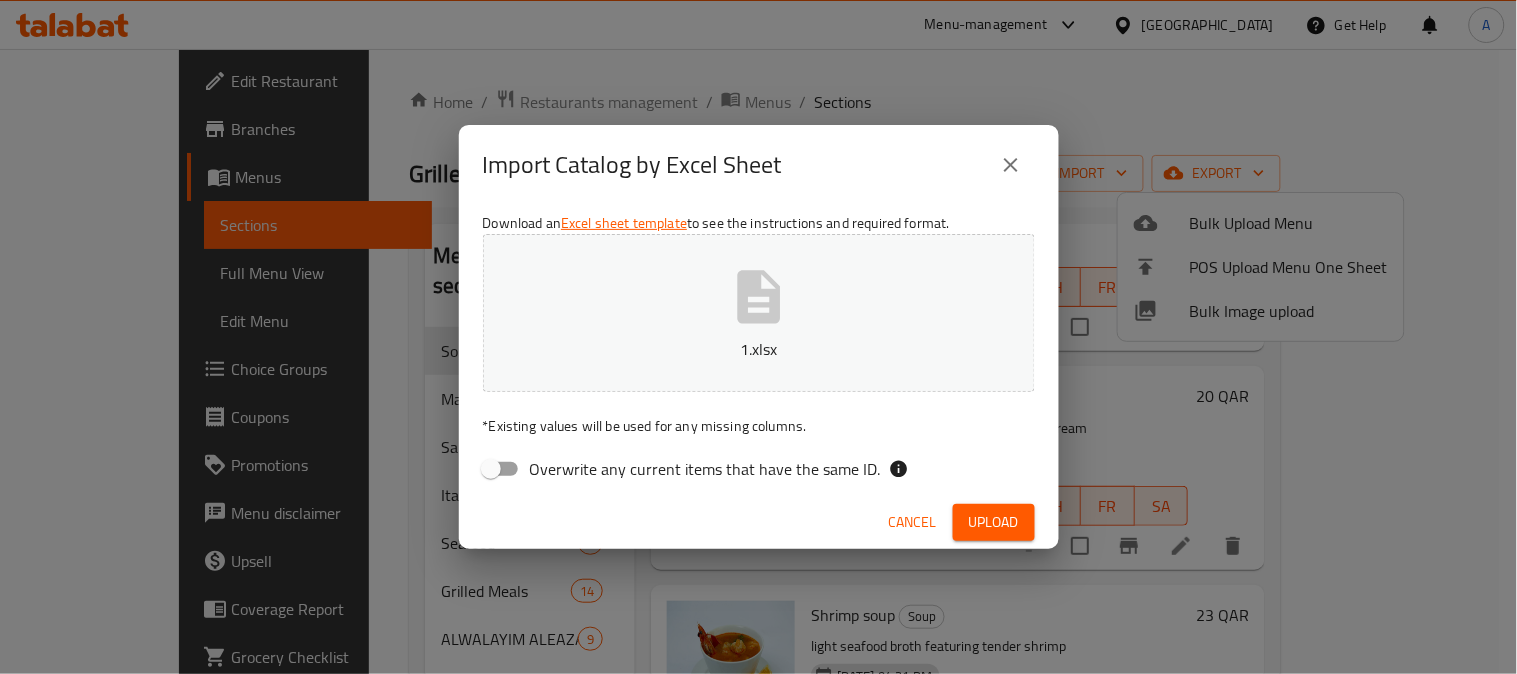 click on "Upload" at bounding box center [994, 522] 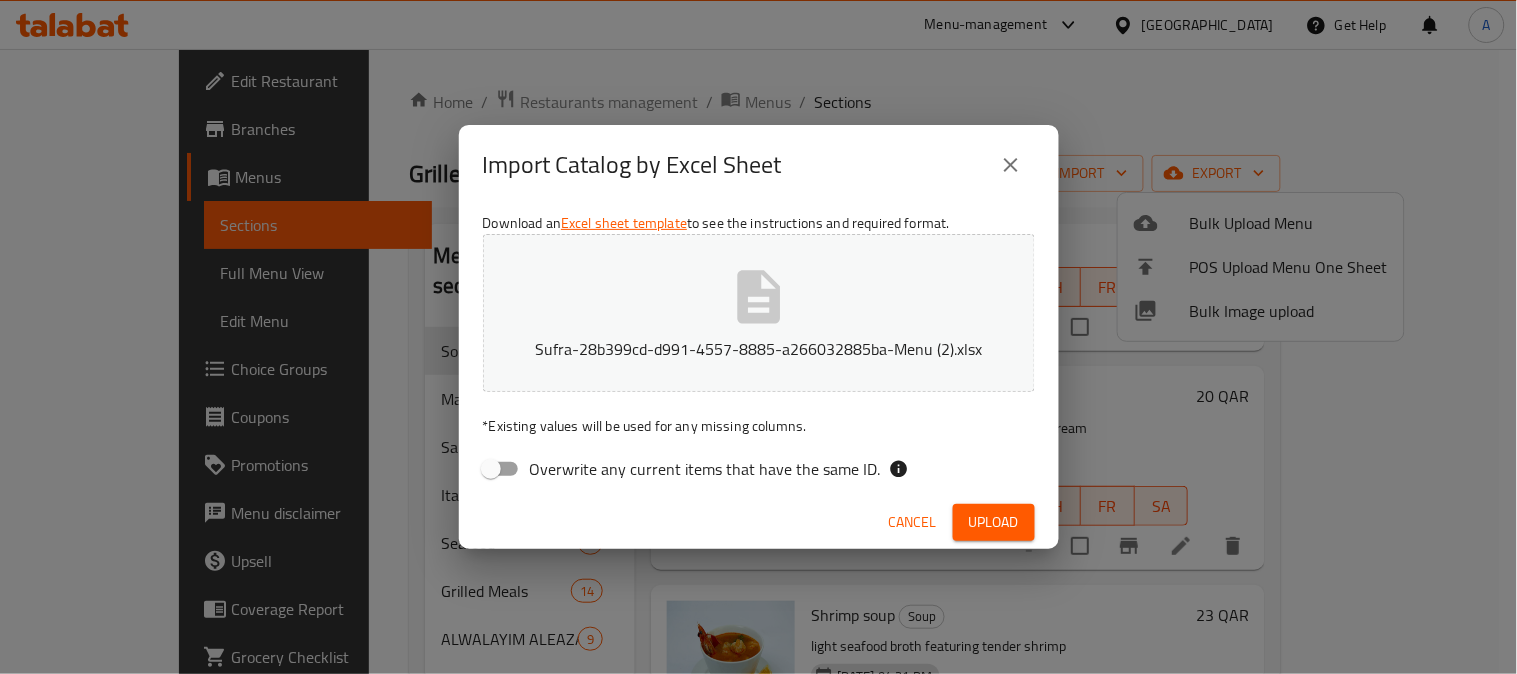 click on "Upload" at bounding box center [994, 522] 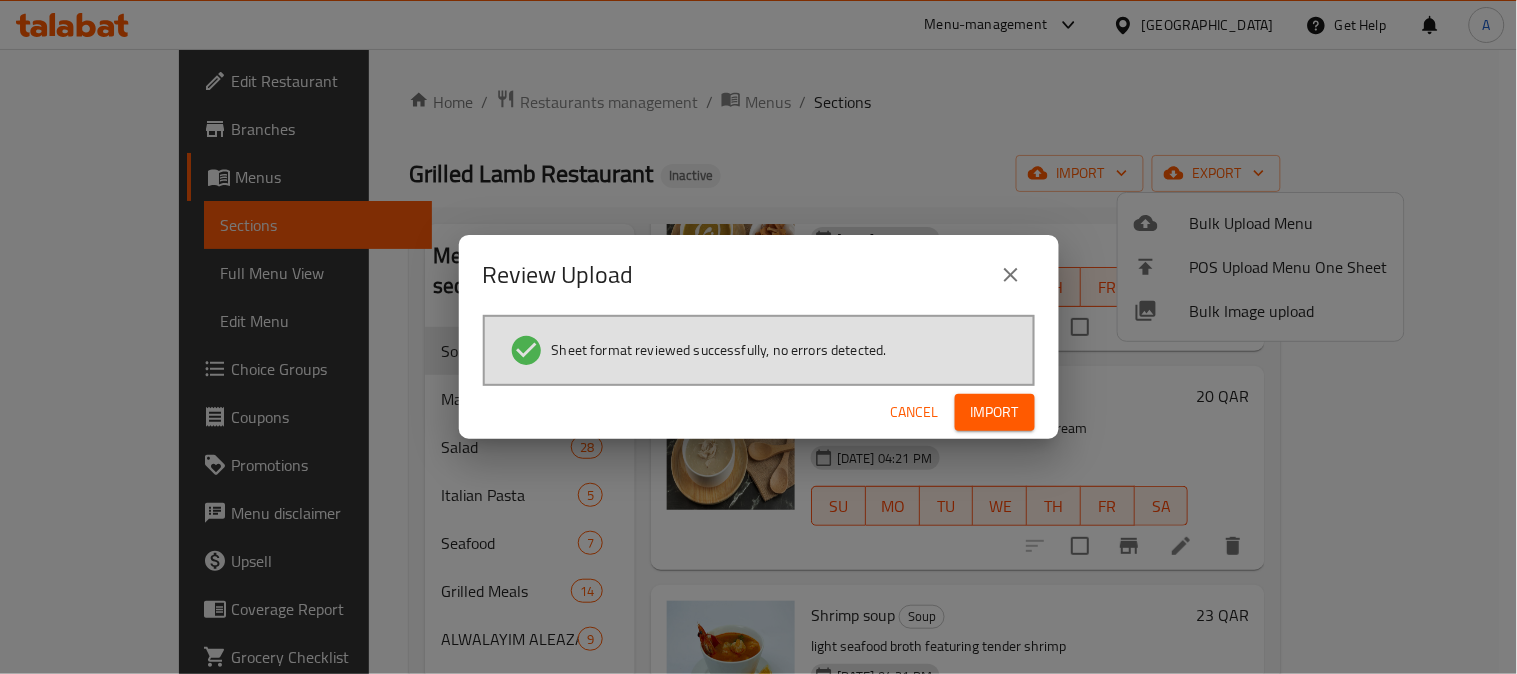 click on "Import" at bounding box center (995, 412) 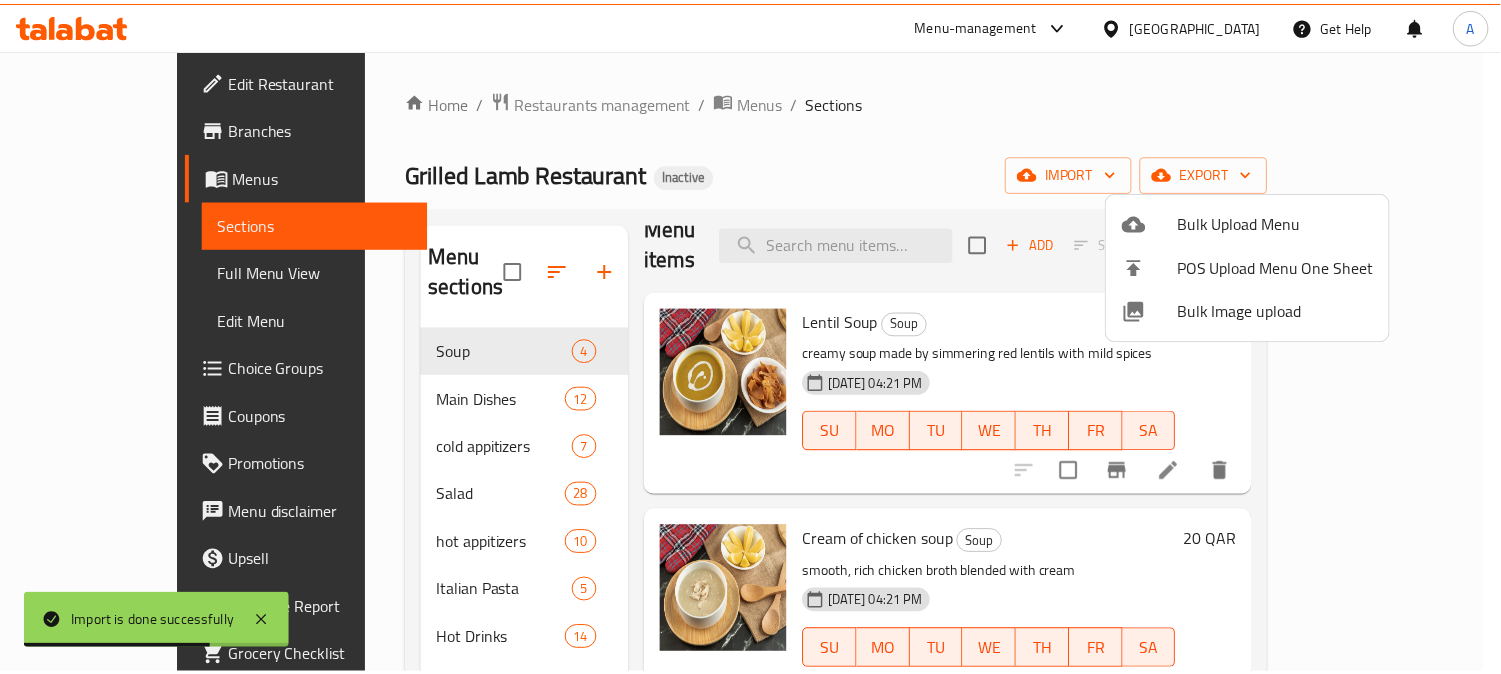 scroll, scrollTop: 26, scrollLeft: 0, axis: vertical 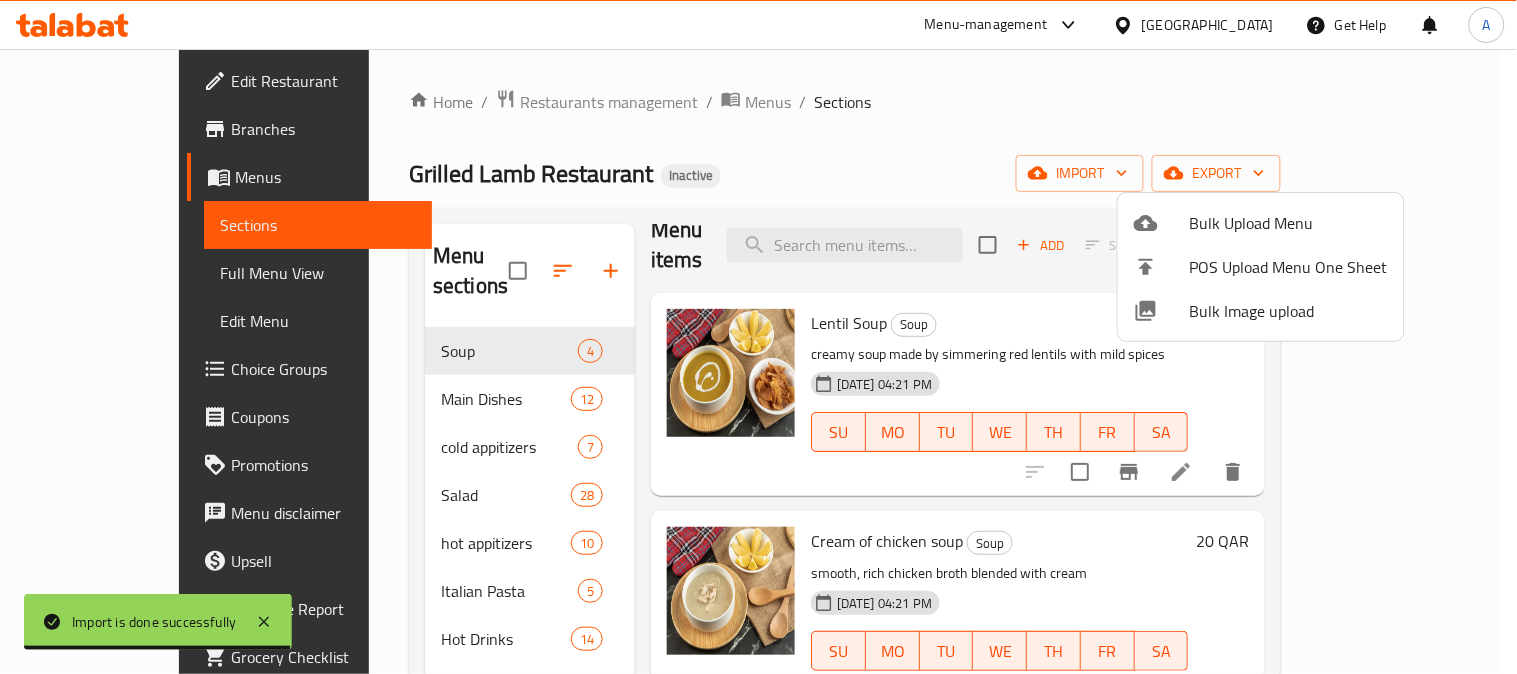 click at bounding box center (758, 337) 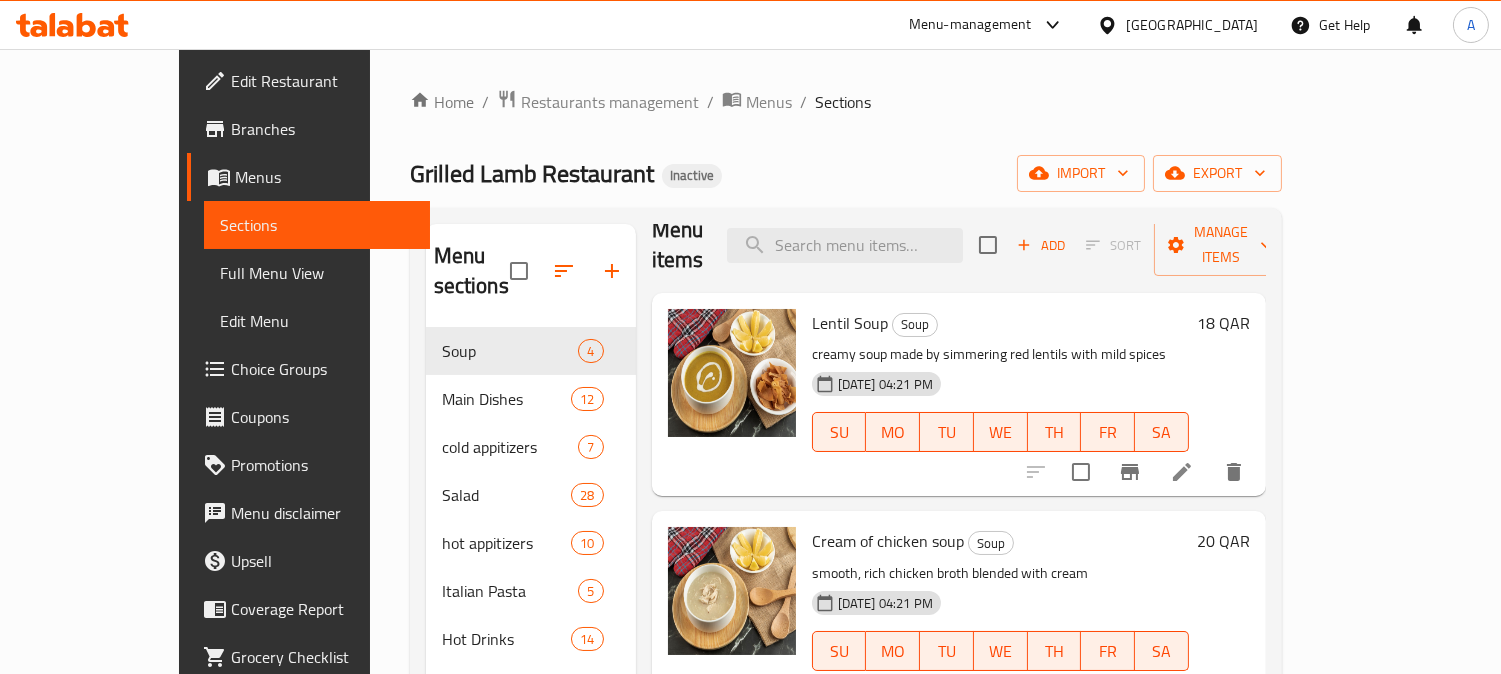 click on "Full Menu View" at bounding box center [317, 273] 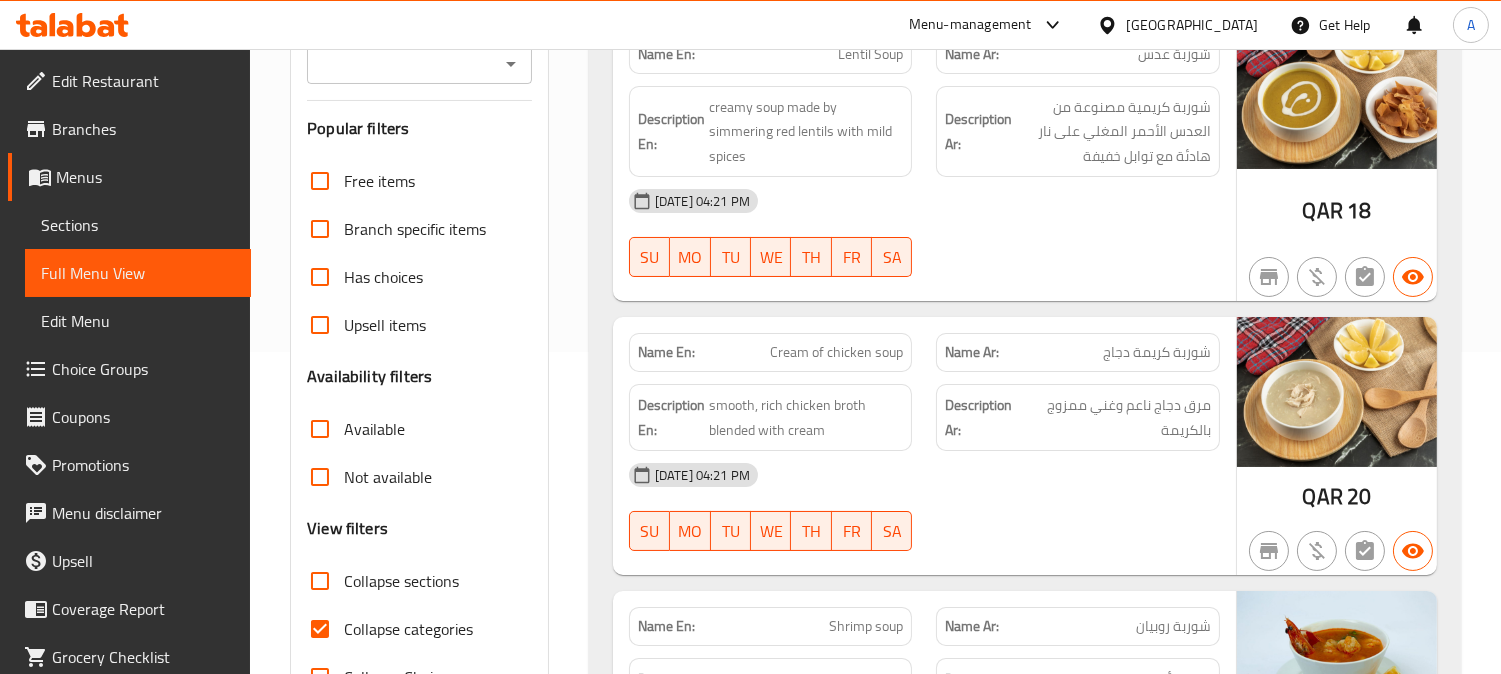 scroll, scrollTop: 333, scrollLeft: 0, axis: vertical 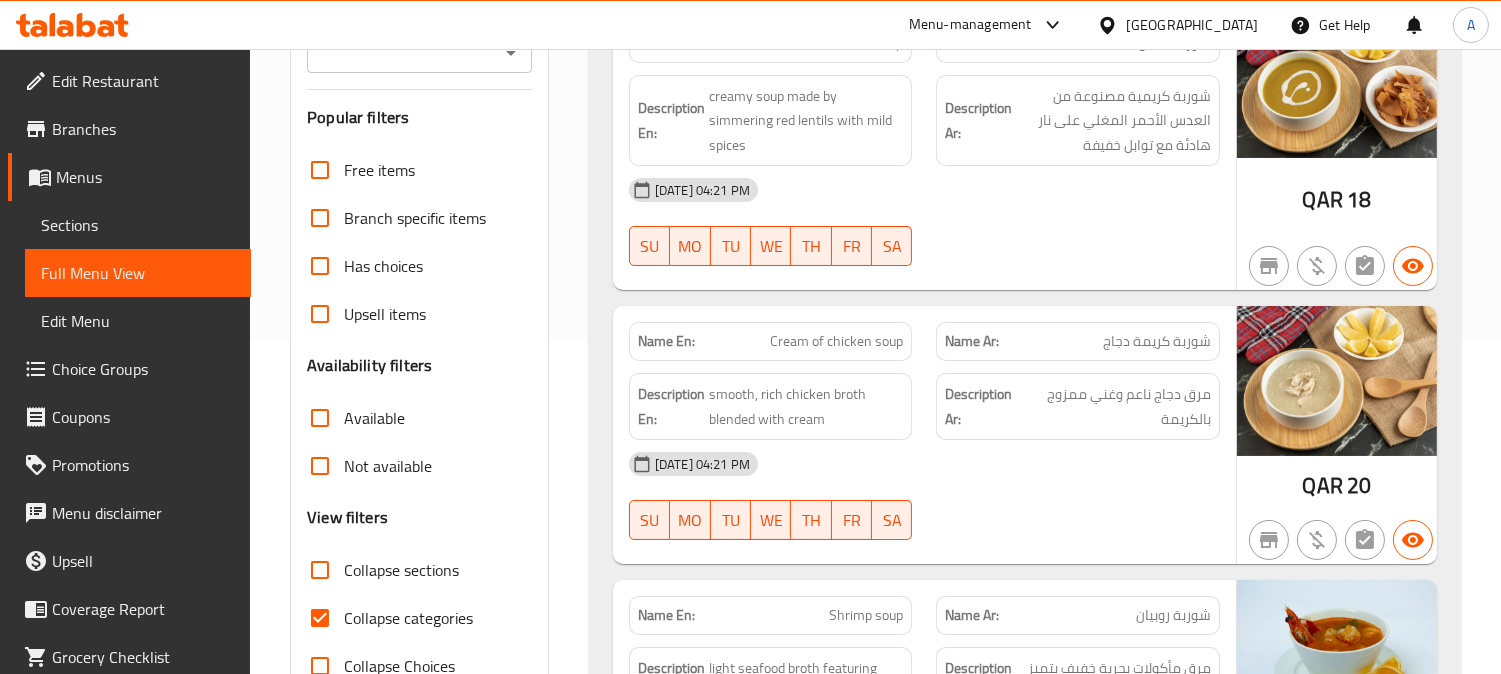 click on "Collapse sections" at bounding box center (320, 570) 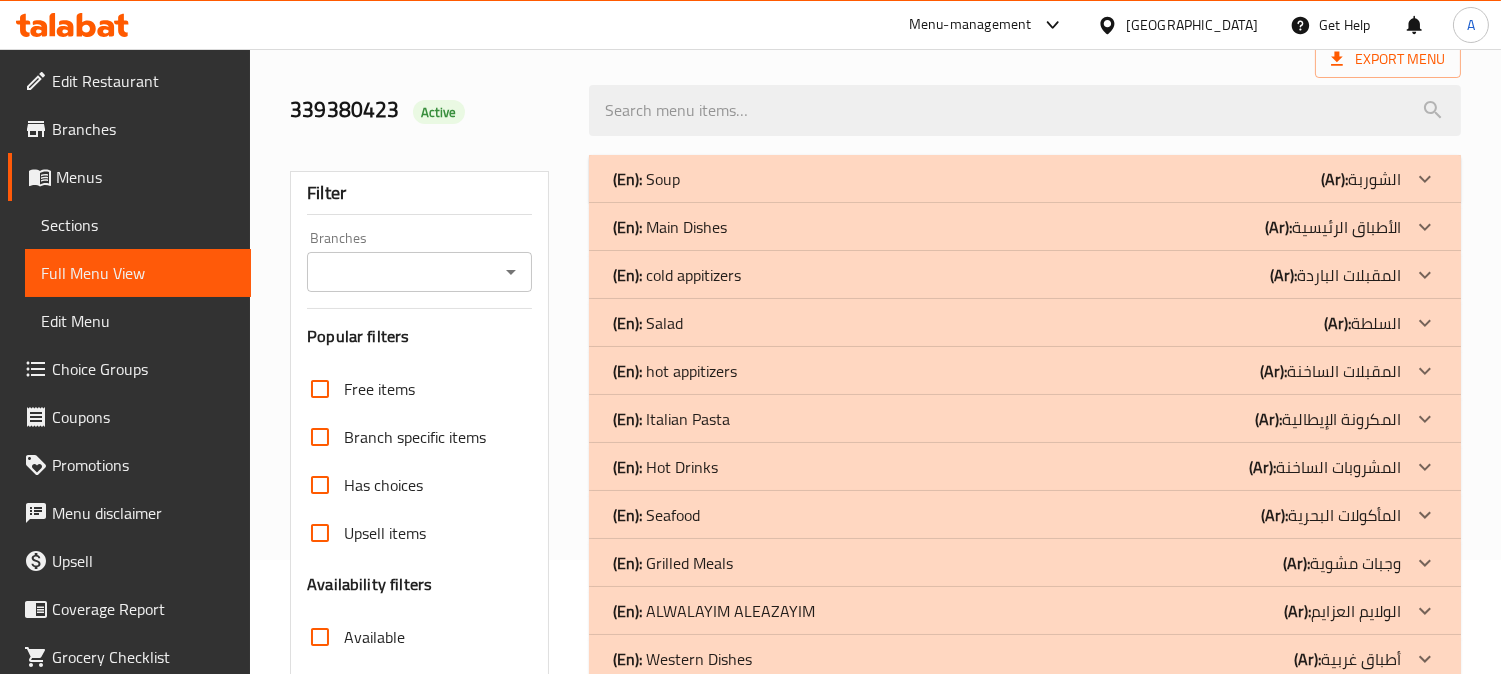 scroll, scrollTop: 228, scrollLeft: 0, axis: vertical 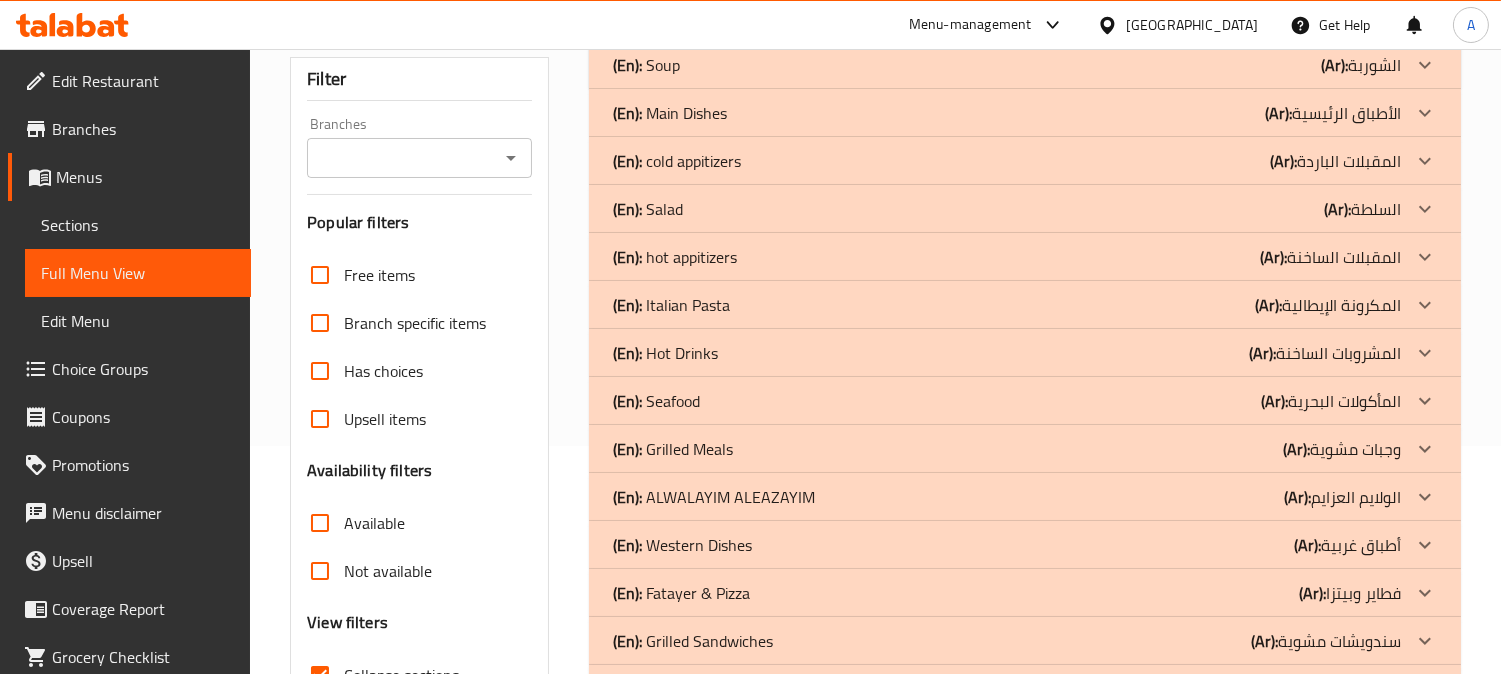 click 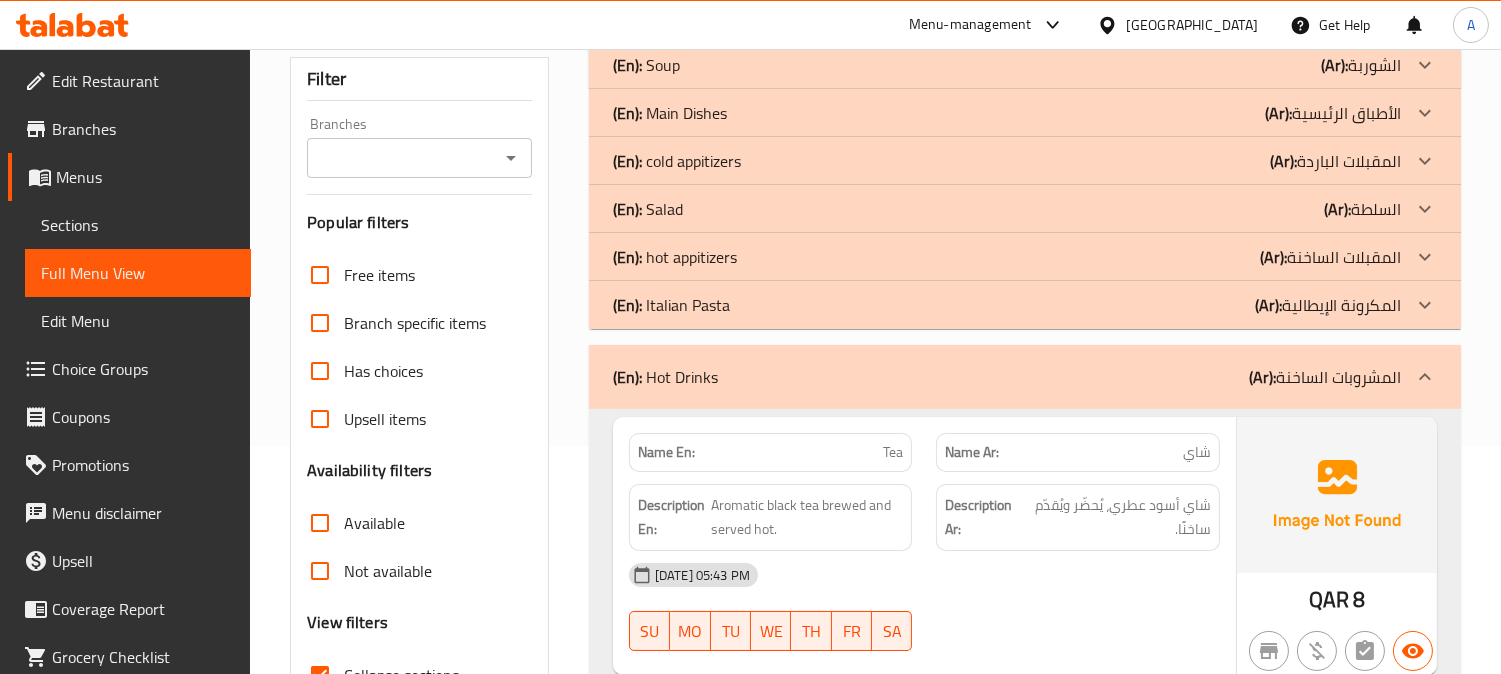 click 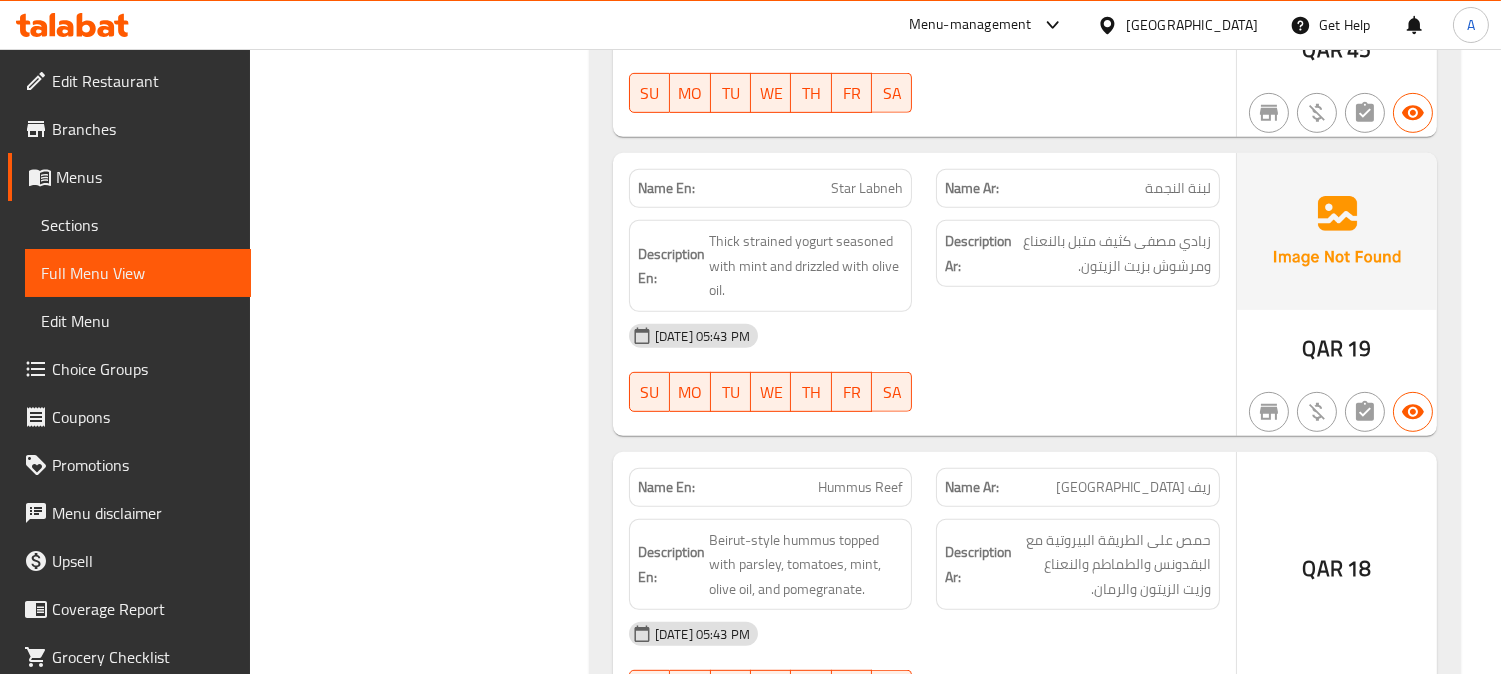 scroll, scrollTop: 2228, scrollLeft: 0, axis: vertical 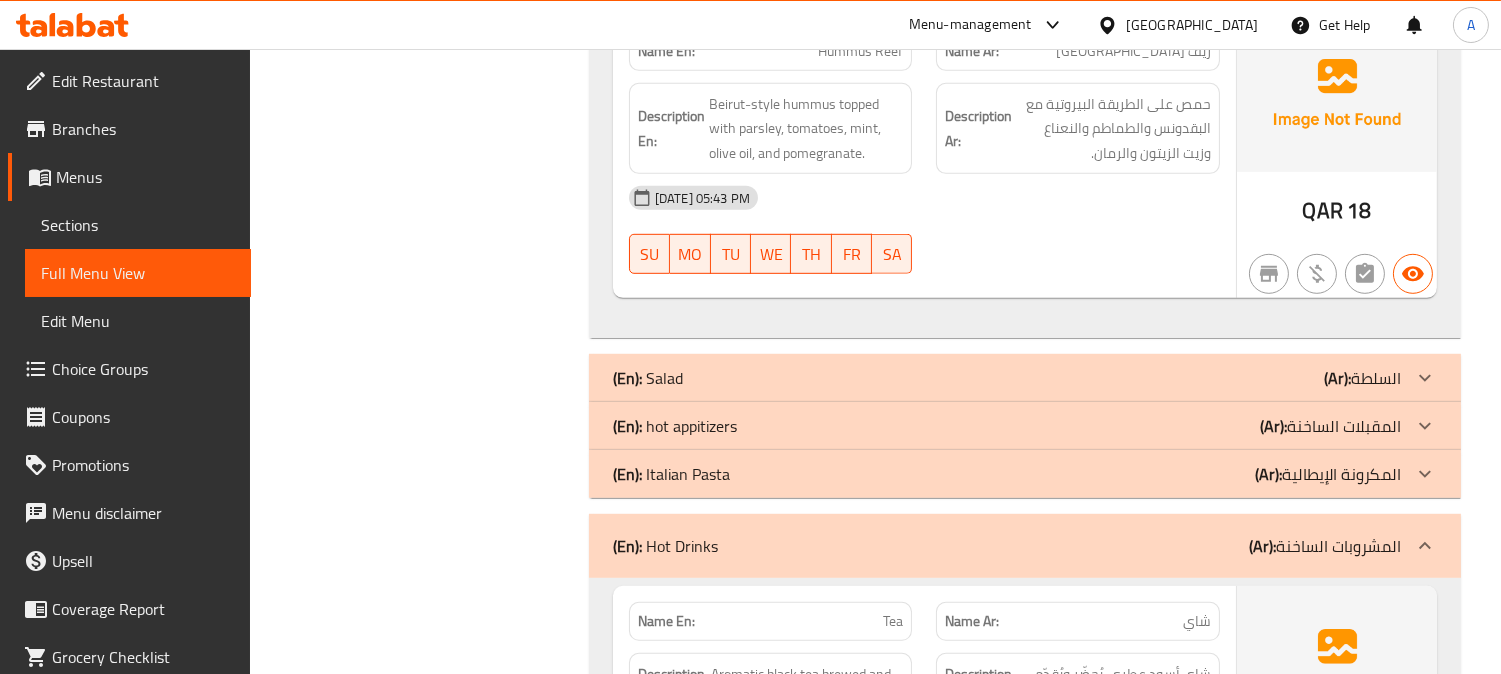 click 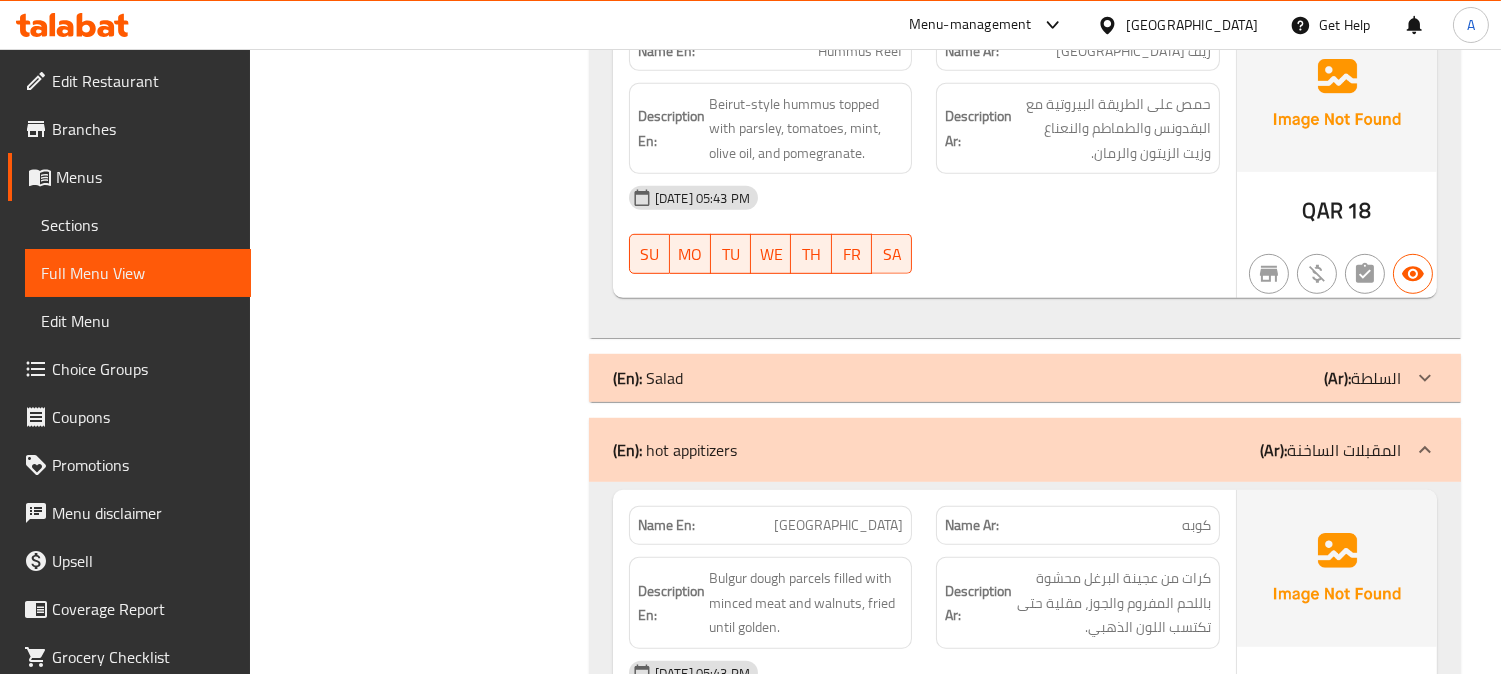 scroll, scrollTop: 2562, scrollLeft: 0, axis: vertical 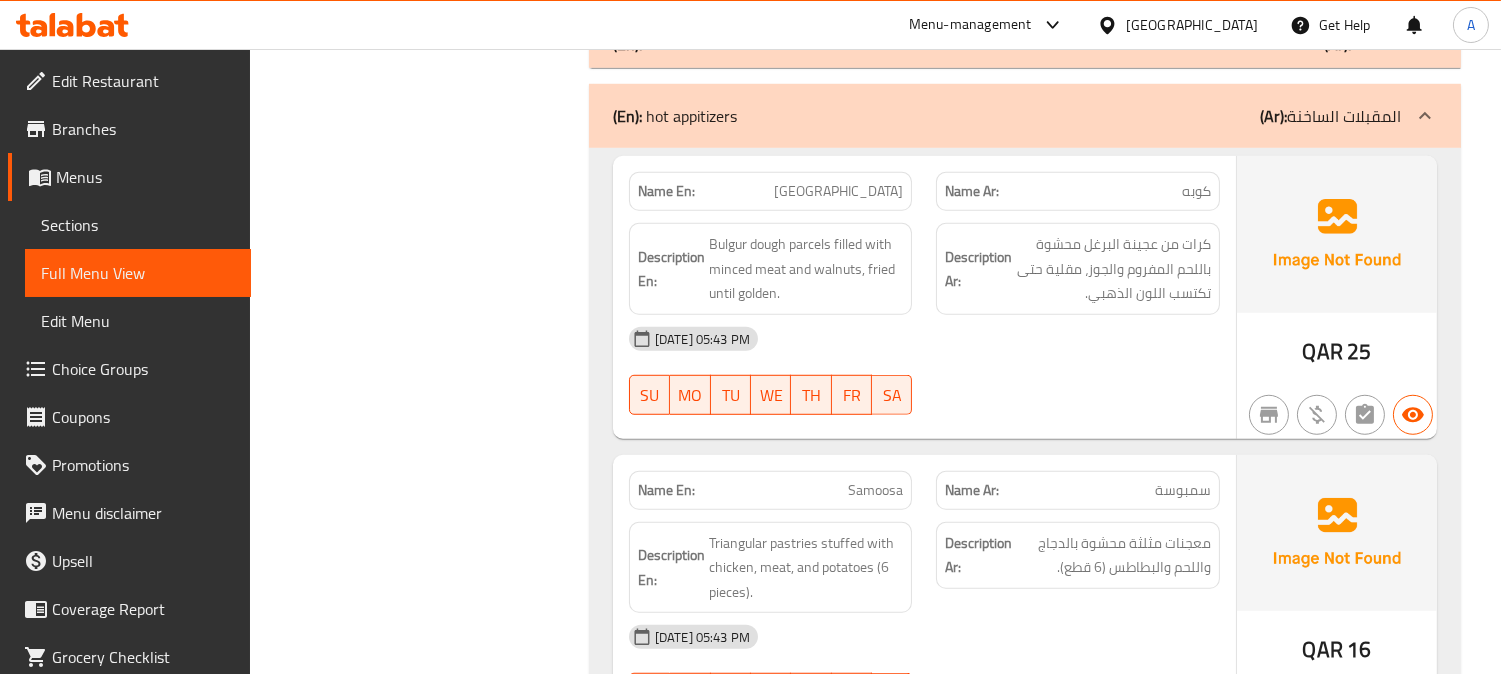 click on "Kuba" at bounding box center (876, -2074) 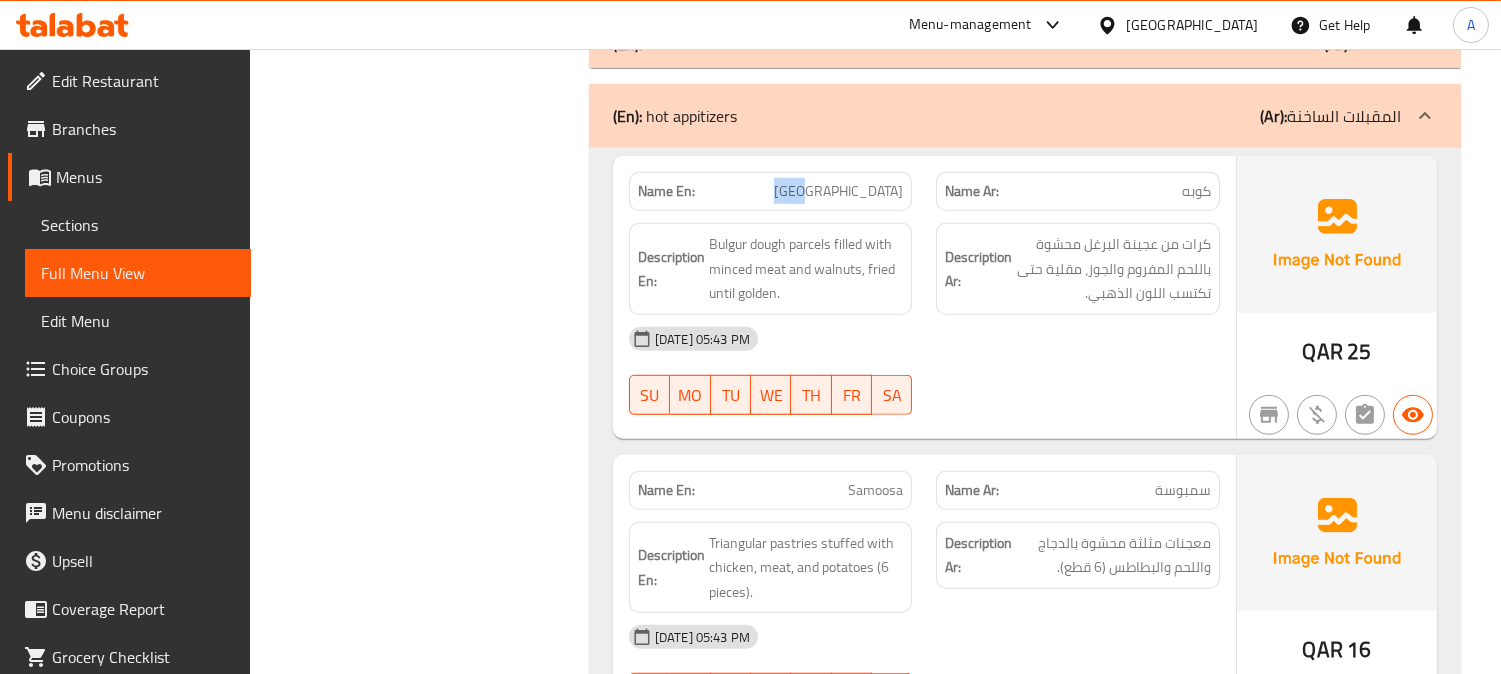 click on "Kuba" at bounding box center (876, -2074) 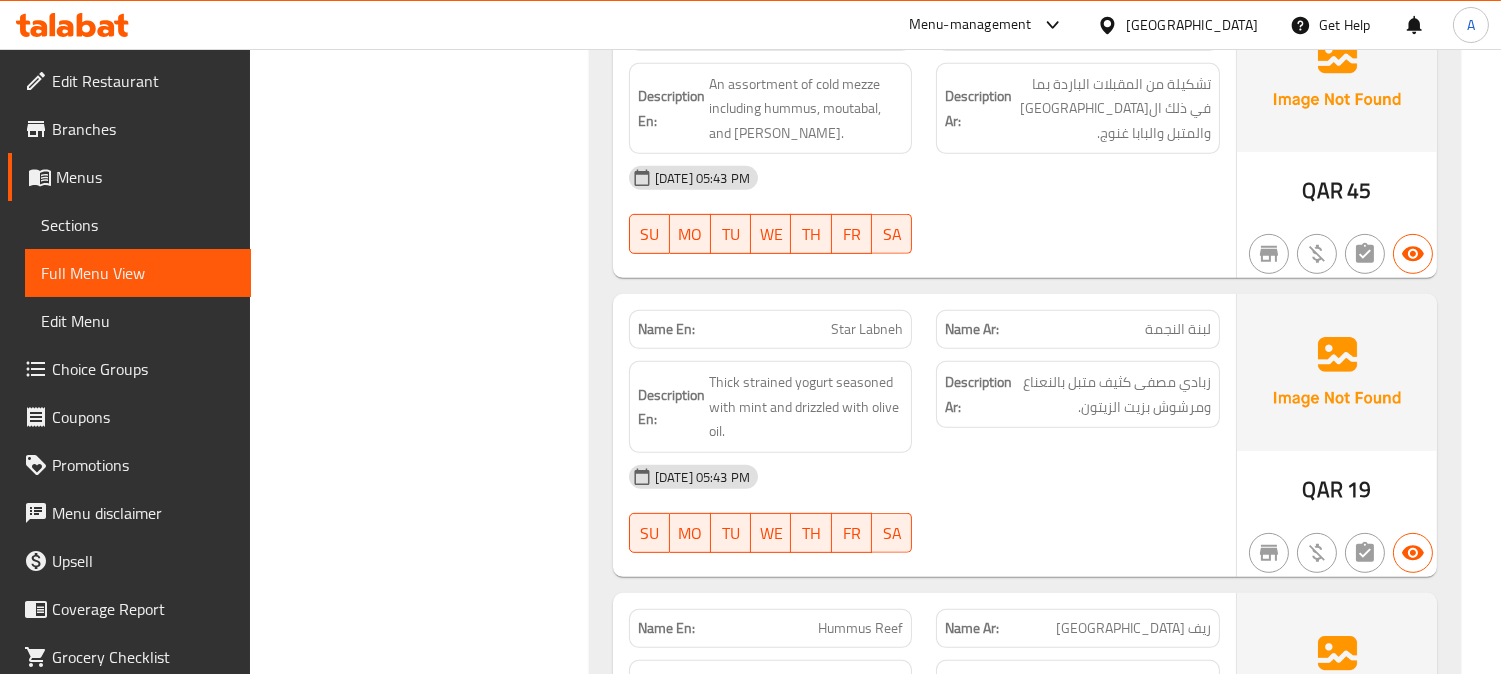 scroll, scrollTop: 2444, scrollLeft: 0, axis: vertical 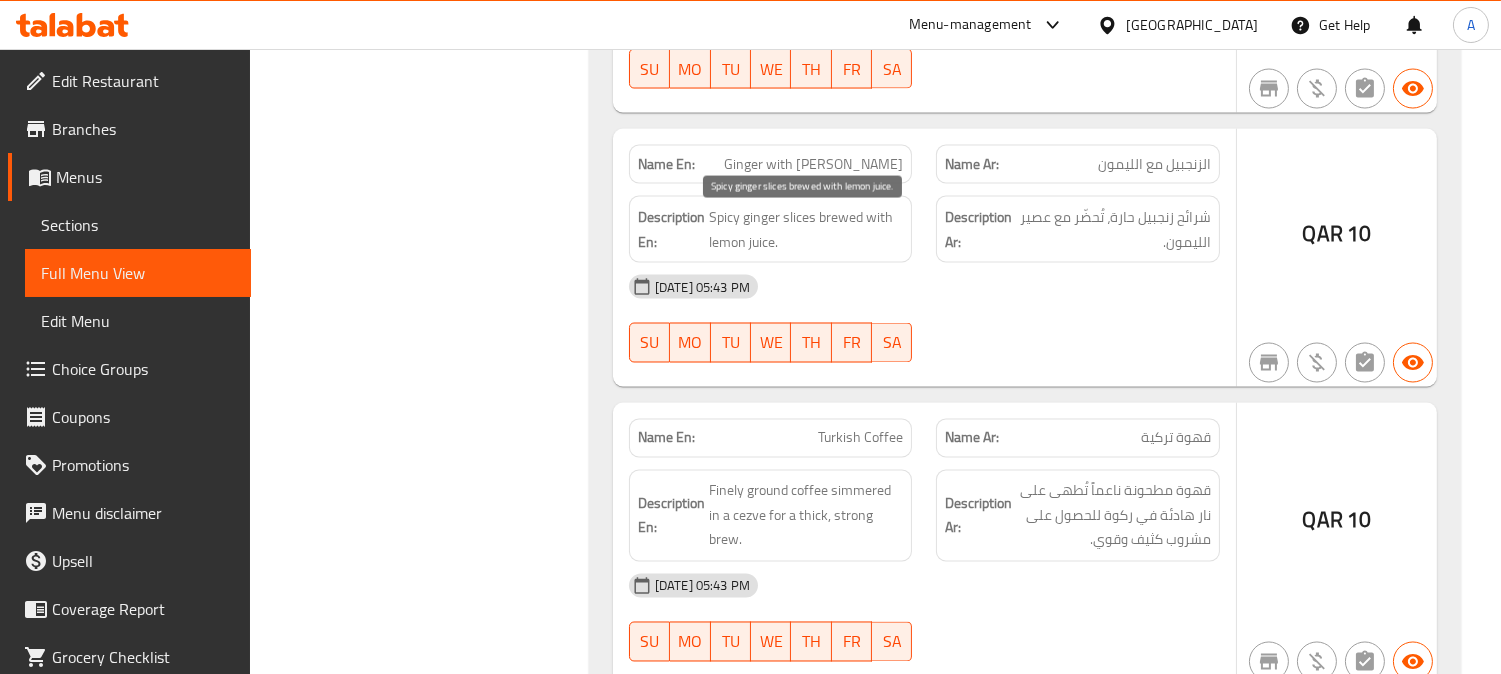 click on "Spicy ginger slices brewed with lemon juice." at bounding box center [806, 229] 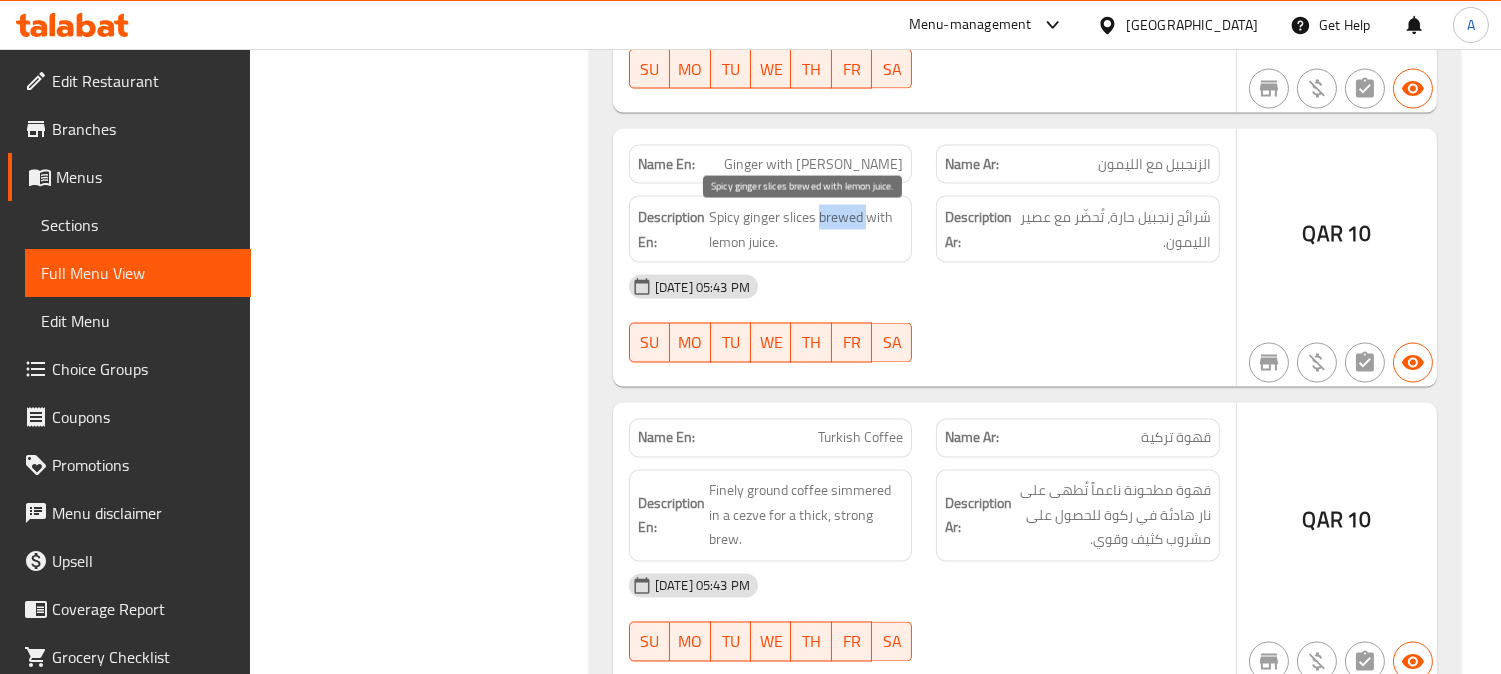 click on "Spicy ginger slices brewed with lemon juice." at bounding box center [806, 229] 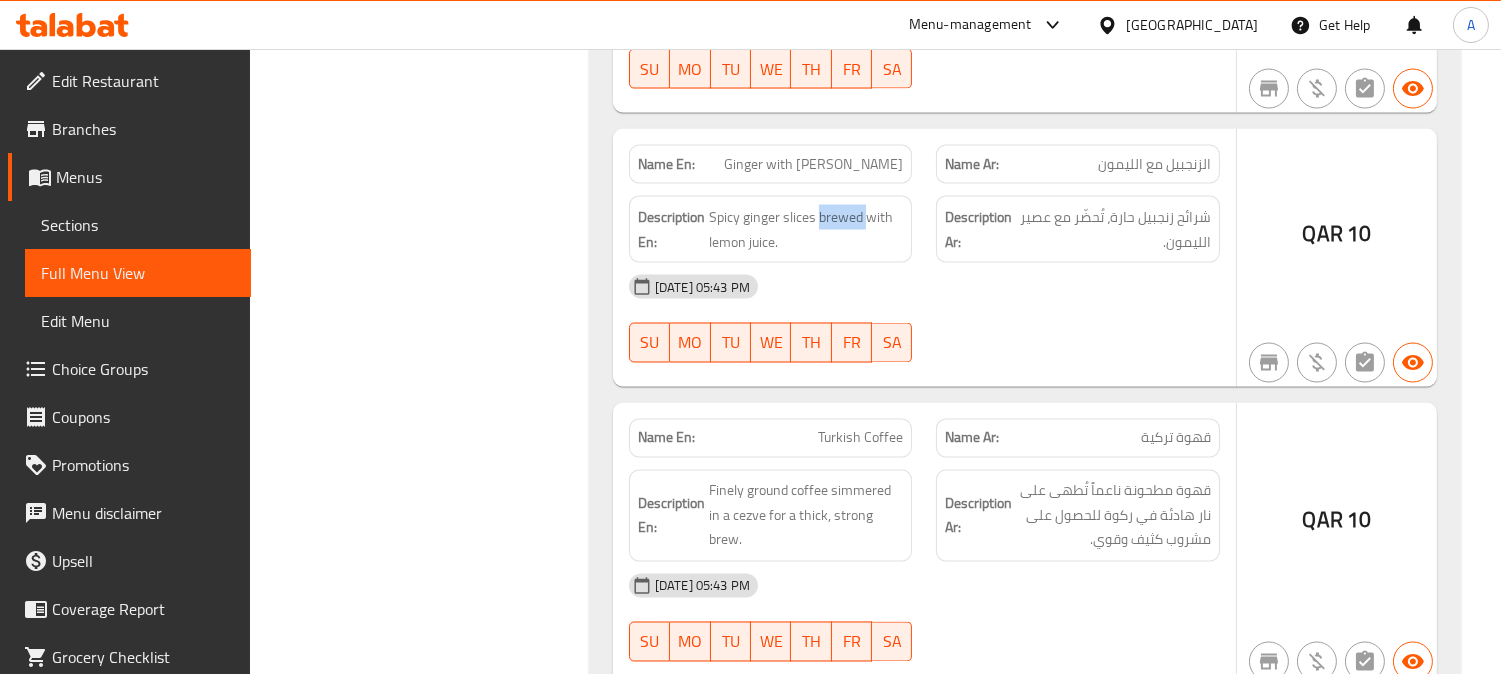 copy on "brewed" 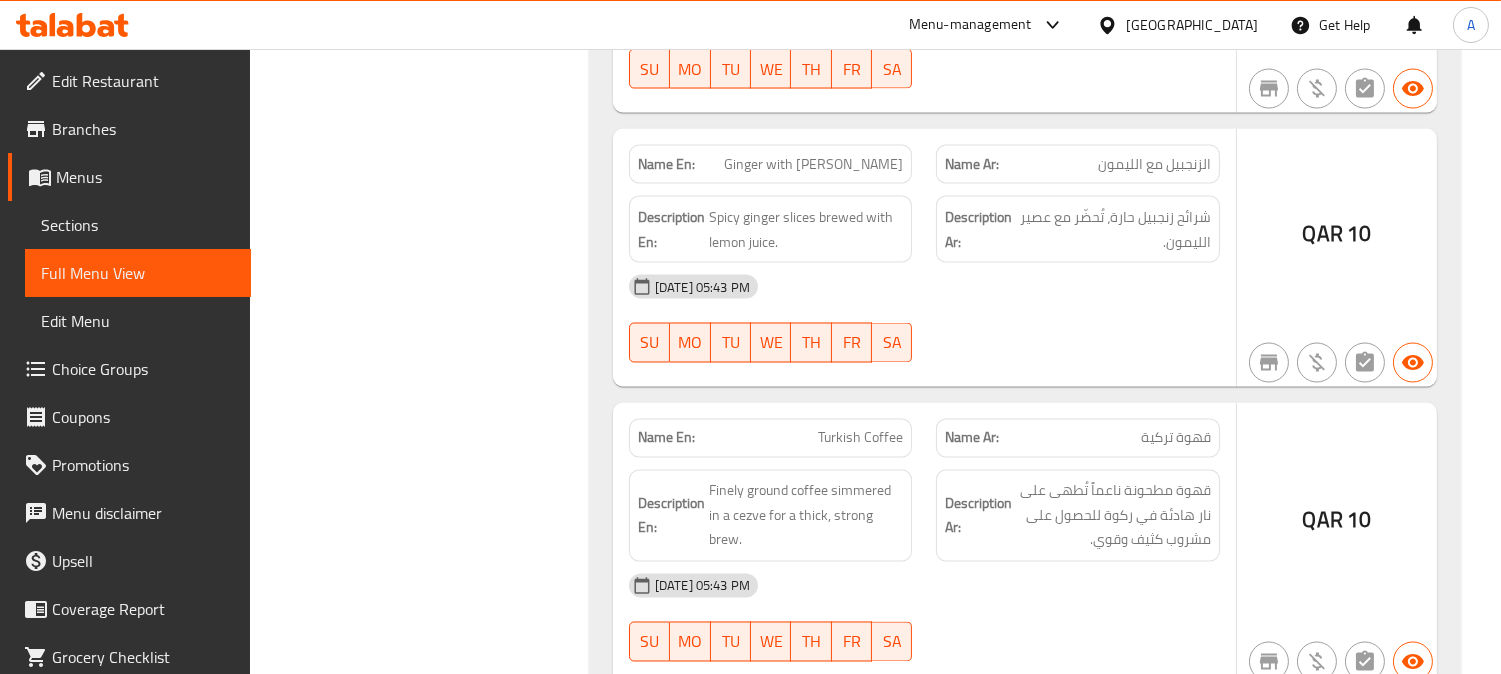 click on "Filter Branches Branches Popular filters Free items Branch specific items Has choices Upsell items Availability filters Available Not available View filters Collapse sections Collapse categories Collapse Choices" at bounding box center (427, -1210) 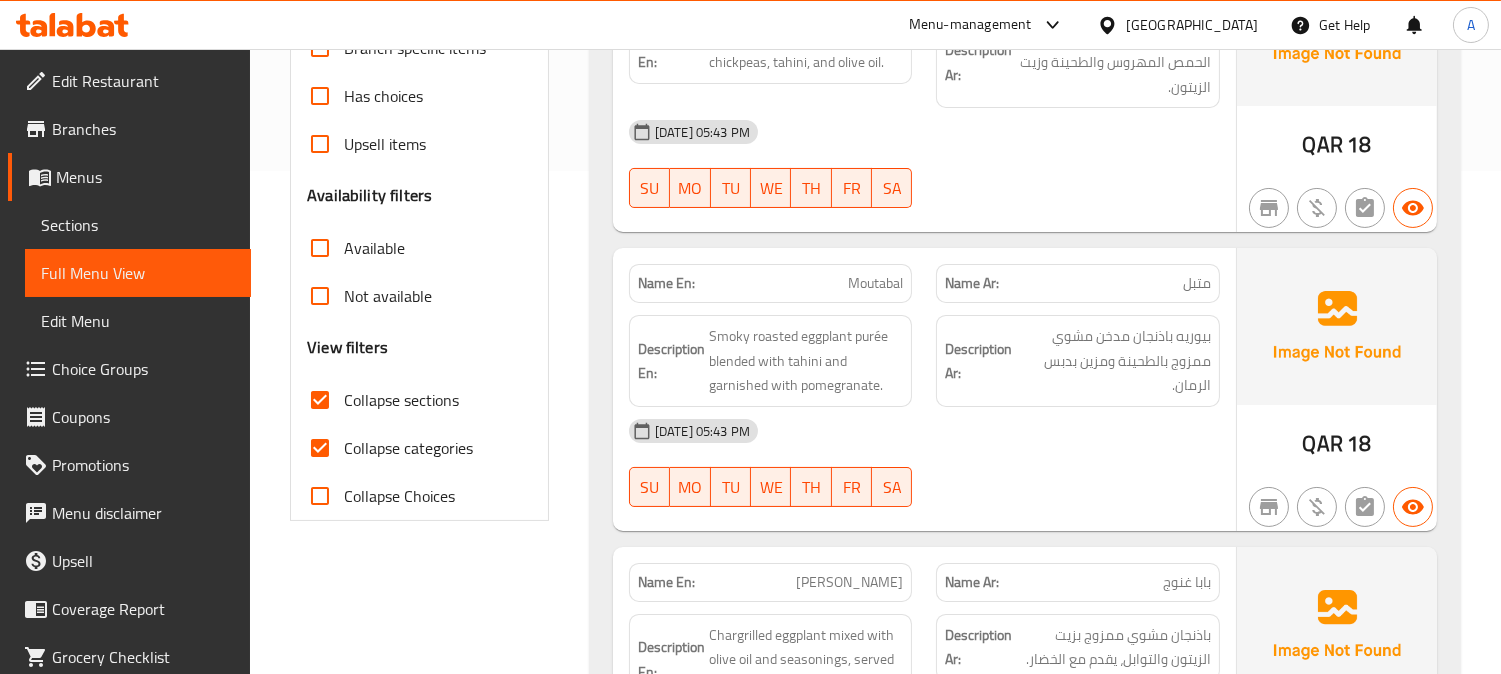 scroll, scrollTop: 6061, scrollLeft: 0, axis: vertical 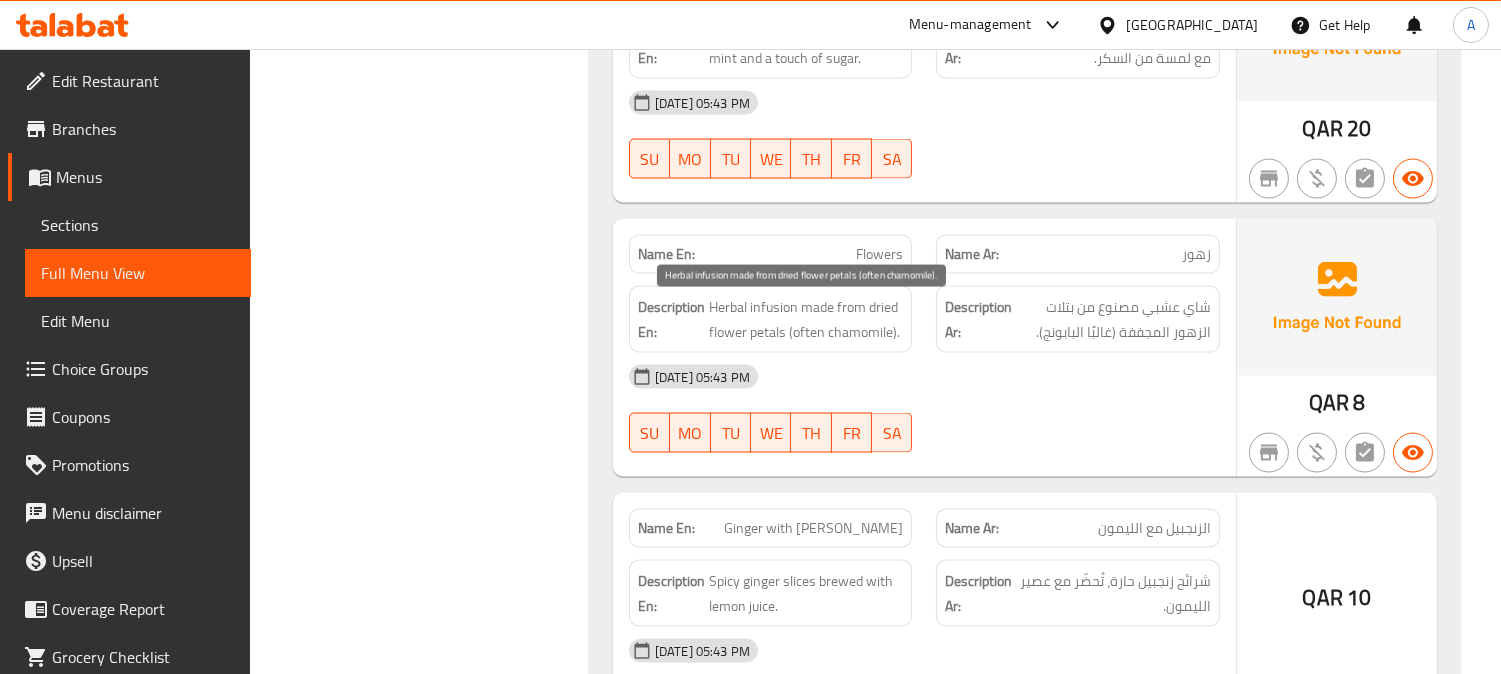 click on "Herbal infusion made from dried flower petals (often chamomile)." at bounding box center (806, 319) 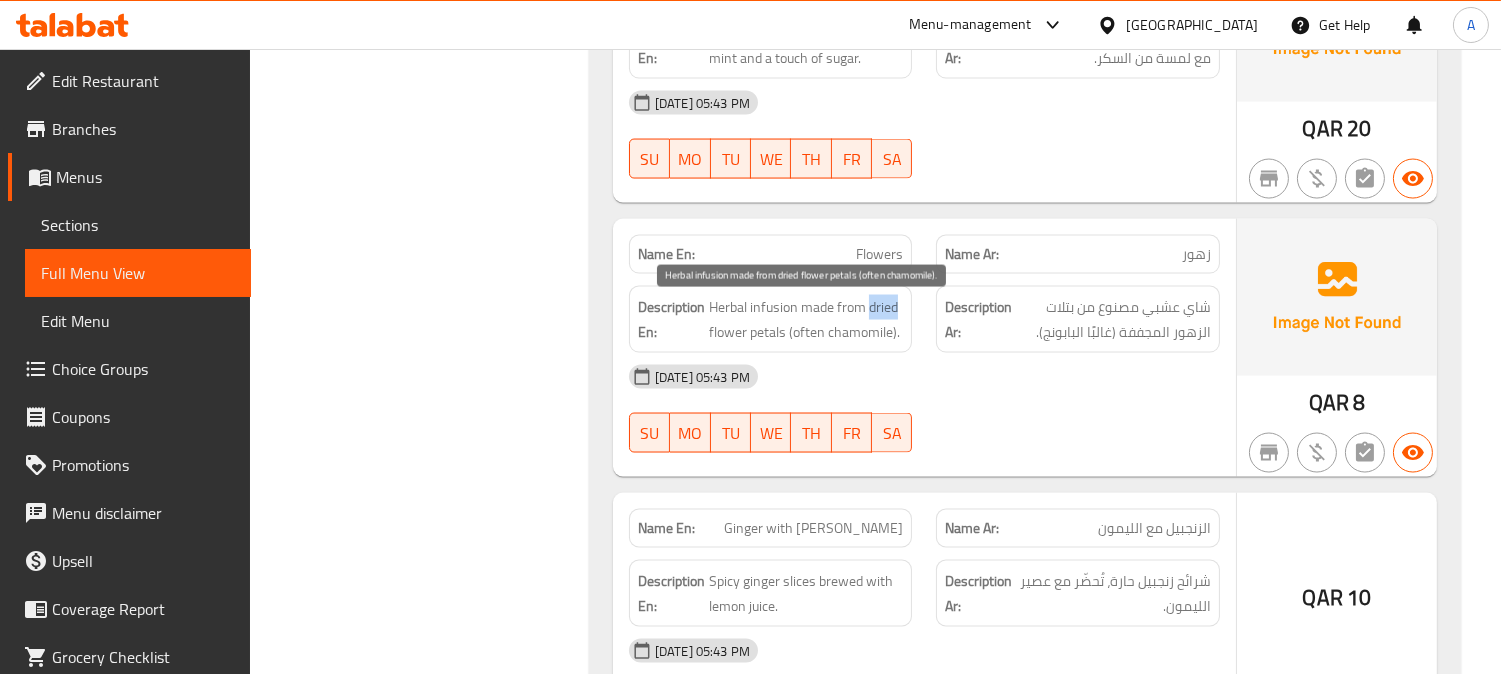 click on "Herbal infusion made from dried flower petals (often chamomile)." at bounding box center [806, 319] 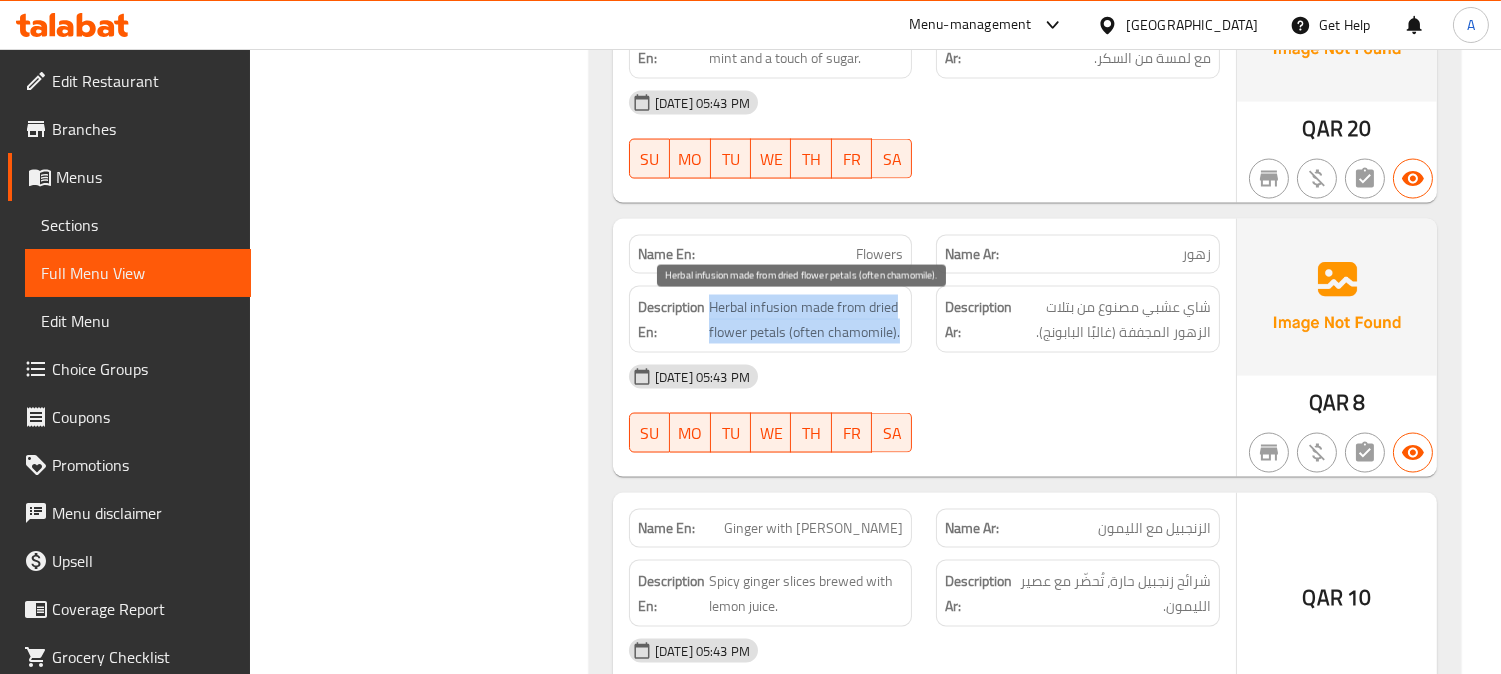 click on "Herbal infusion made from dried flower petals (often chamomile)." at bounding box center (806, 319) 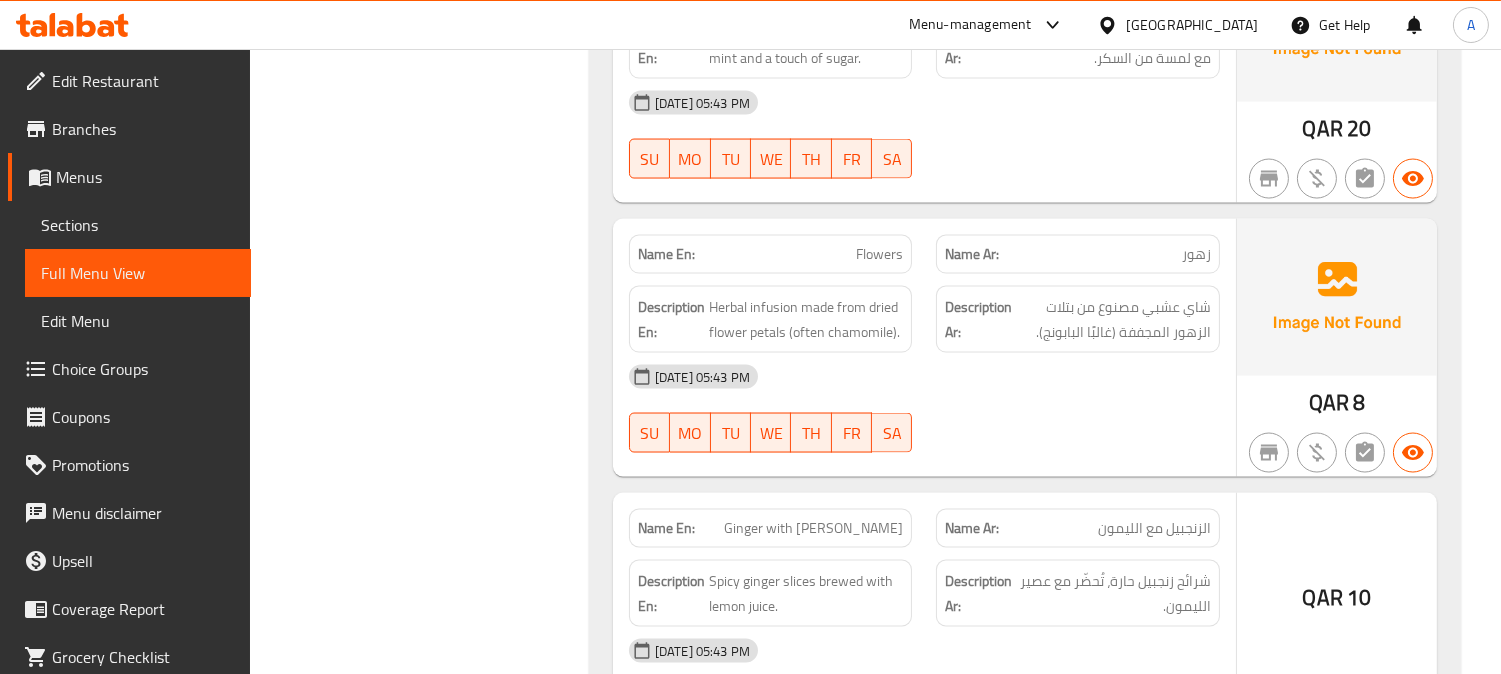 click on "Flowers" at bounding box center [849, -4976] 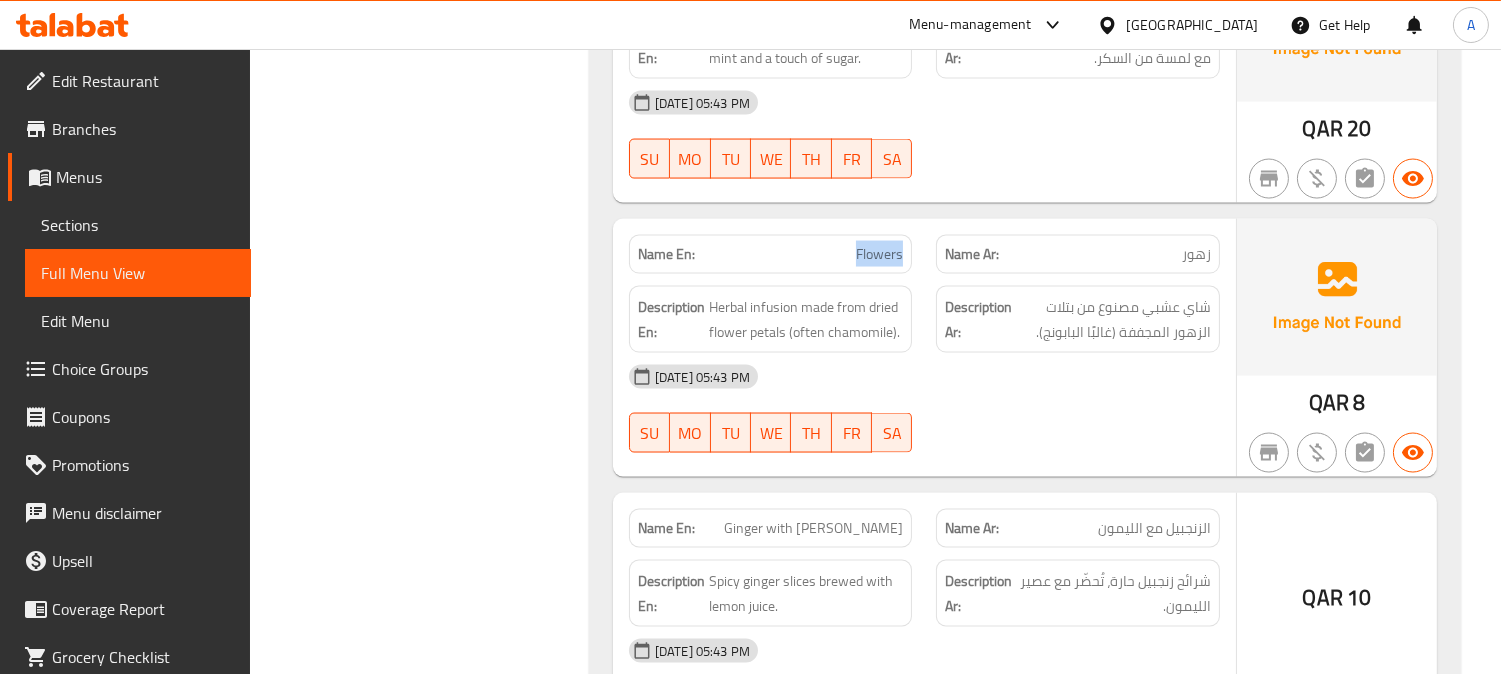 click on "Flowers" at bounding box center [849, -4976] 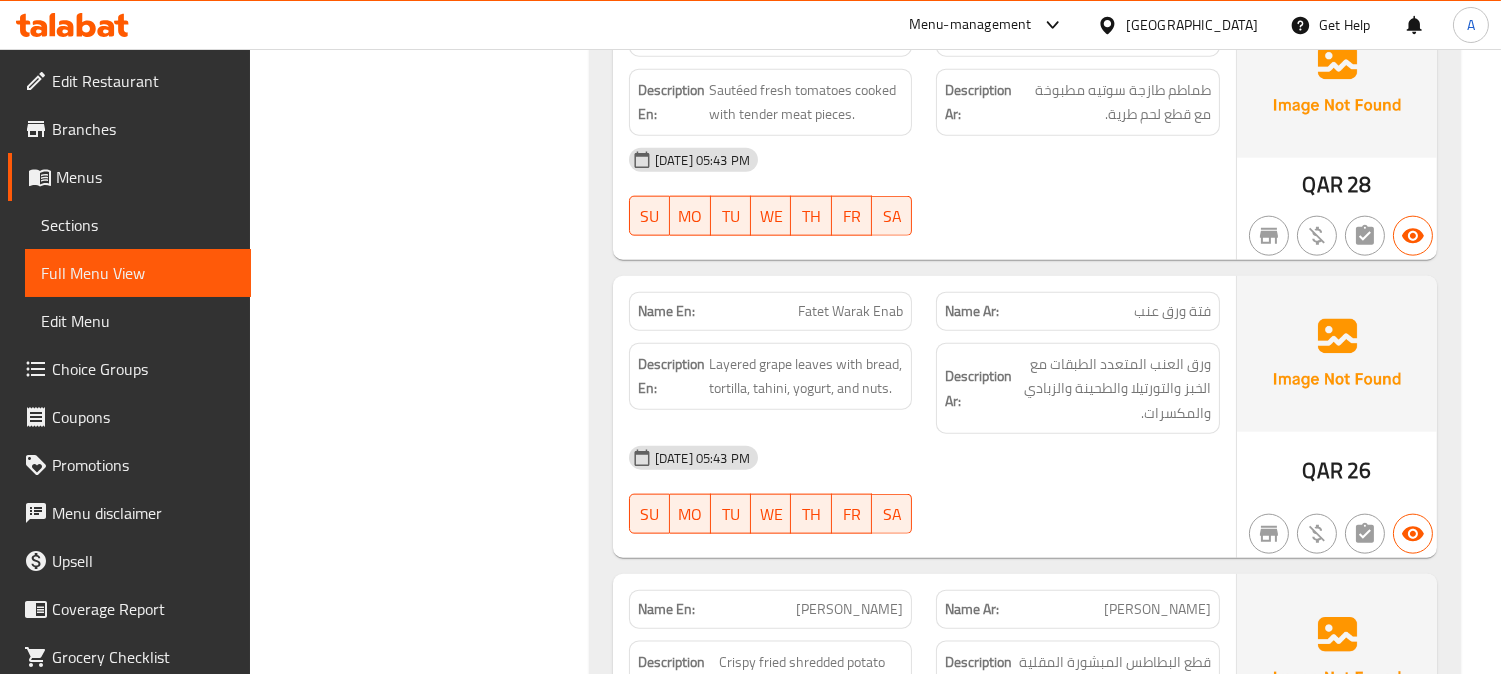 scroll, scrollTop: 4616, scrollLeft: 0, axis: vertical 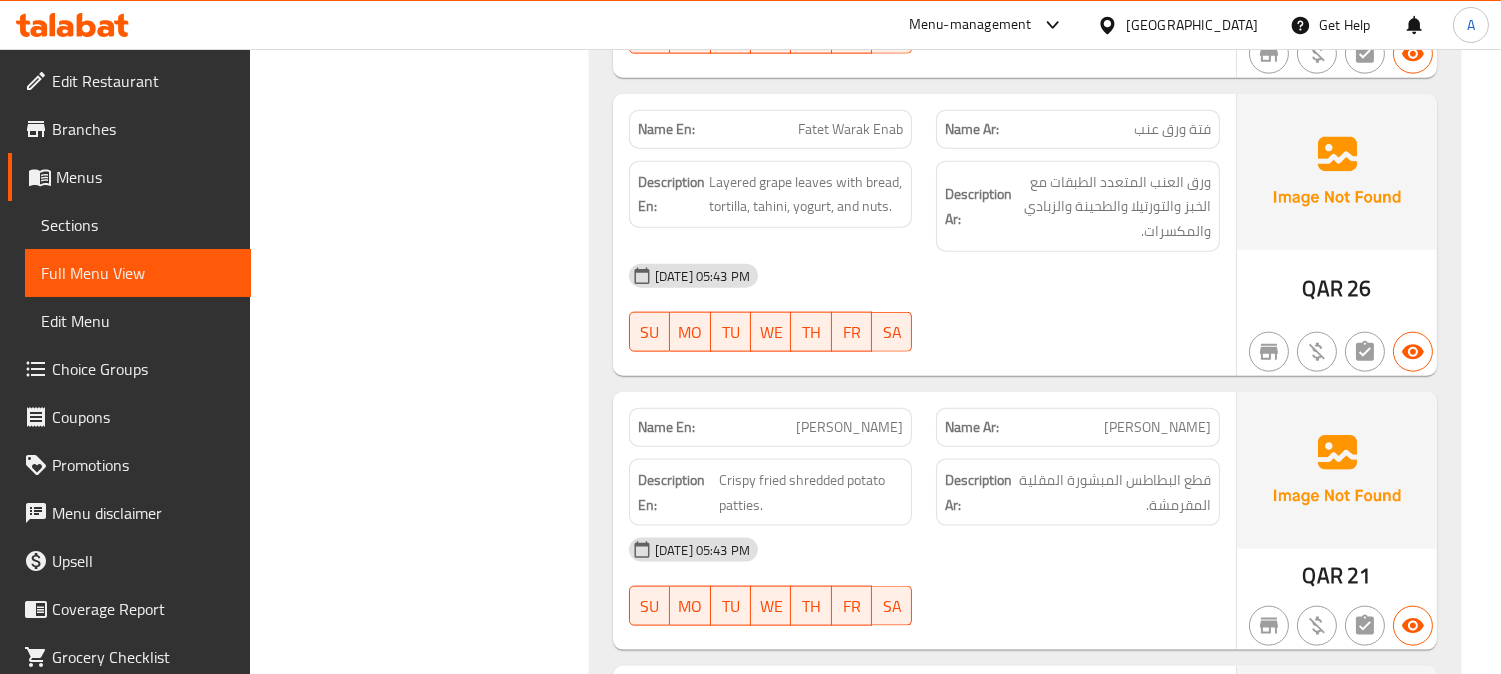 click at bounding box center [1337, 470] 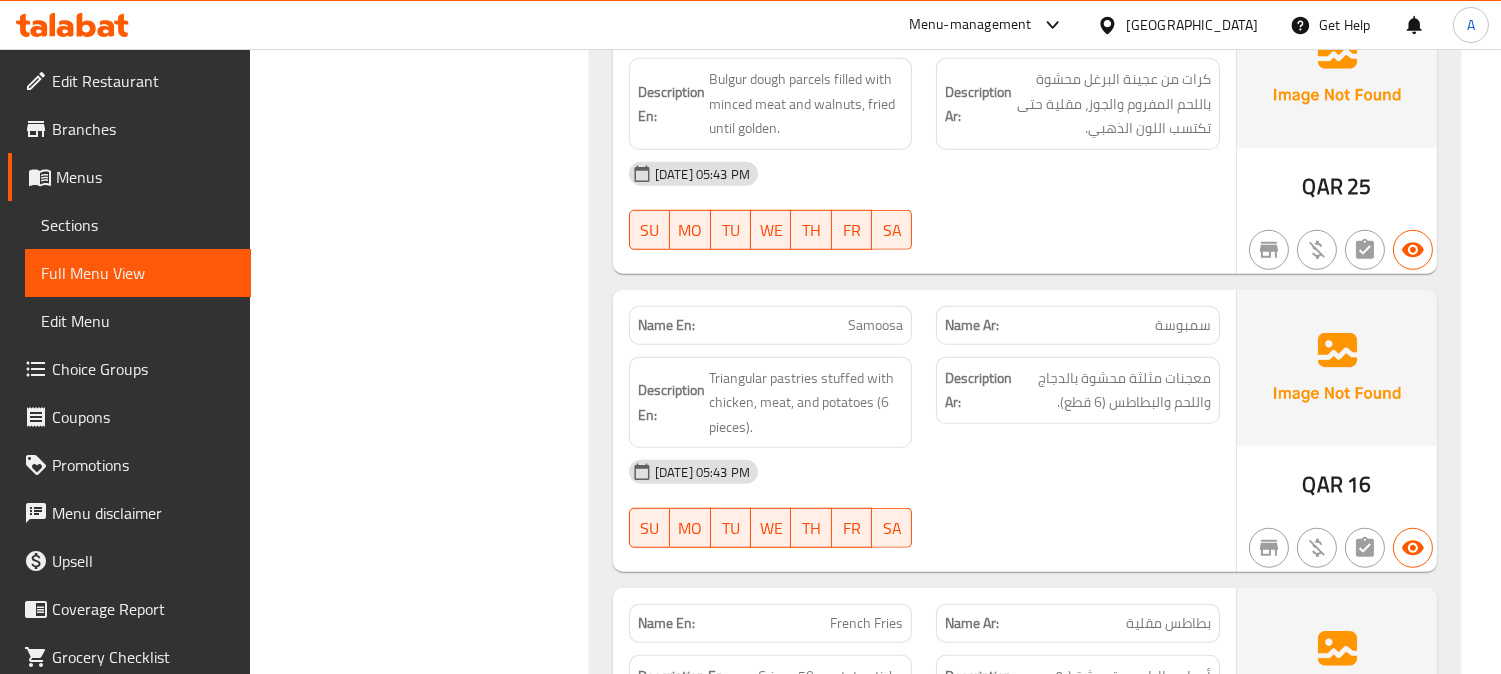 scroll, scrollTop: 2505, scrollLeft: 0, axis: vertical 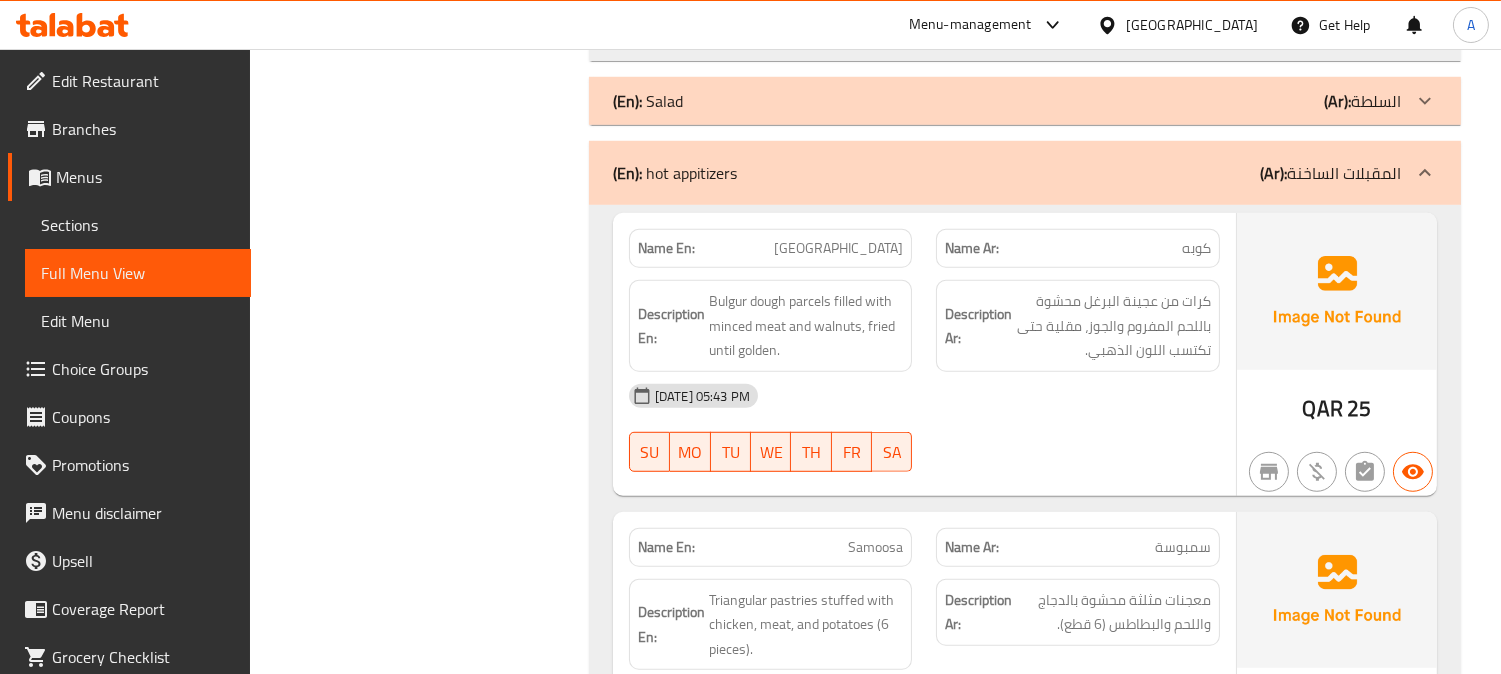click on "Kuba" at bounding box center [876, -2017] 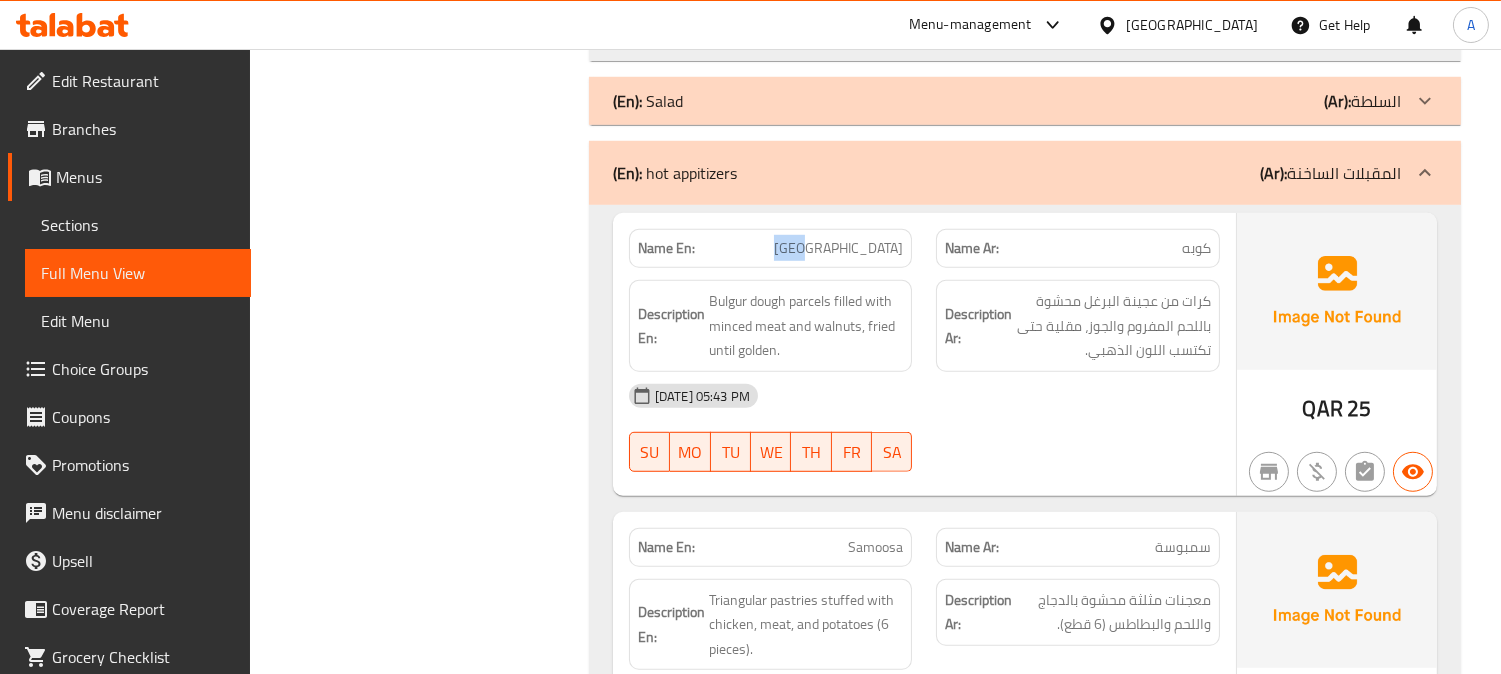 click on "Kuba" at bounding box center [876, -2017] 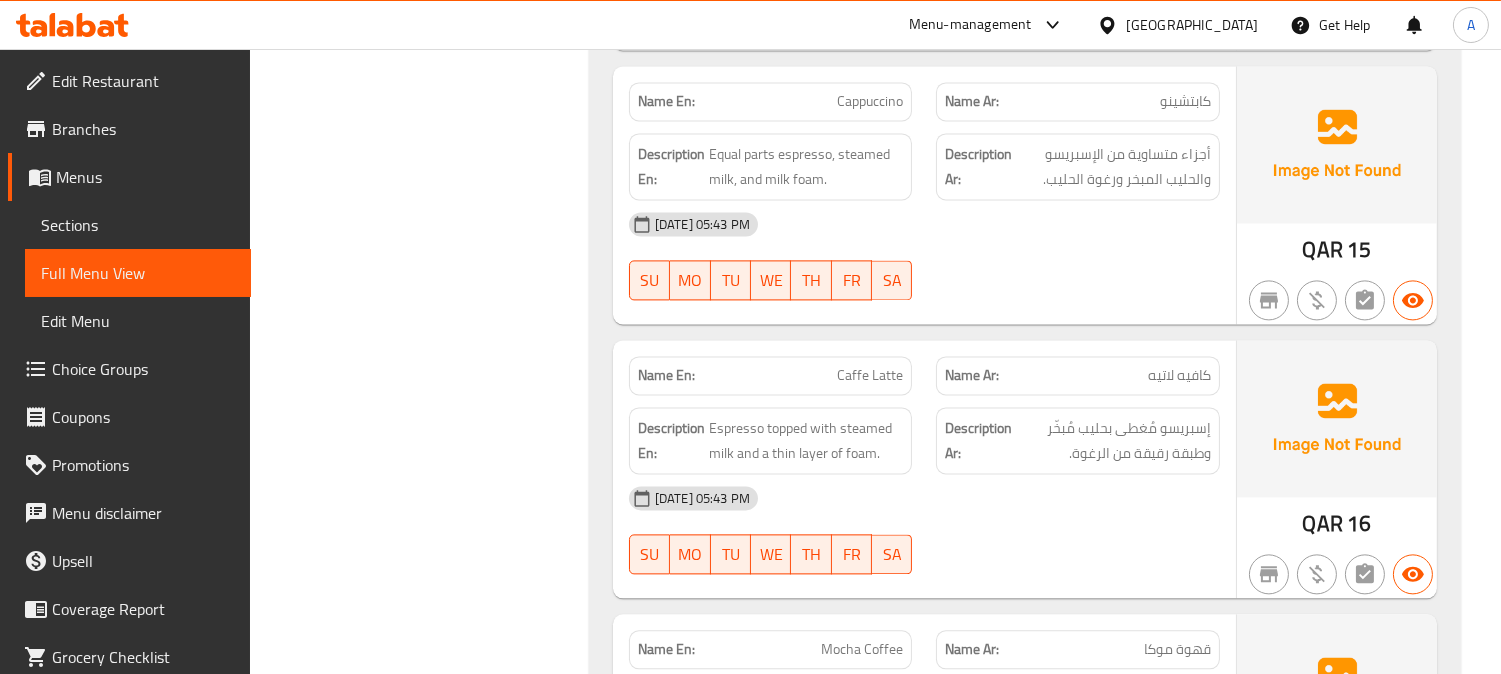 scroll, scrollTop: 7130, scrollLeft: 0, axis: vertical 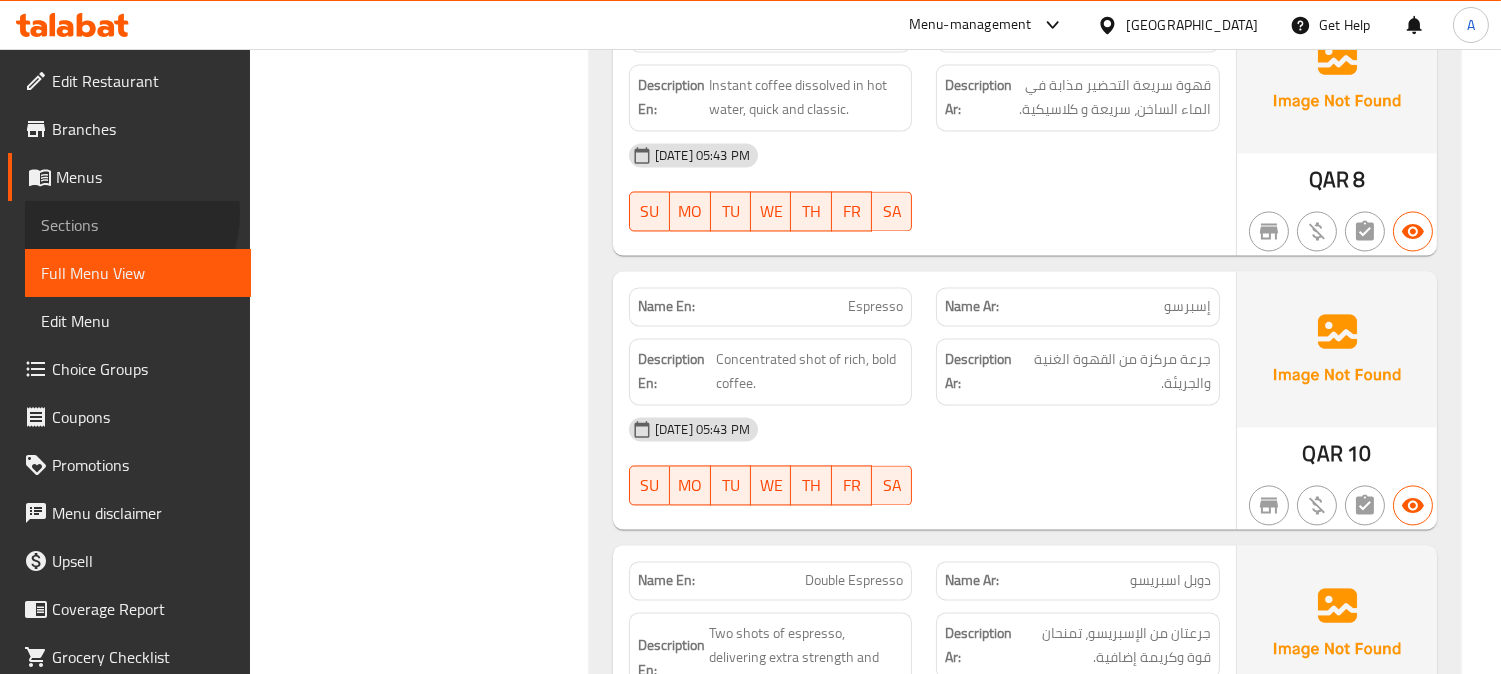 click on "Sections" at bounding box center [138, 225] 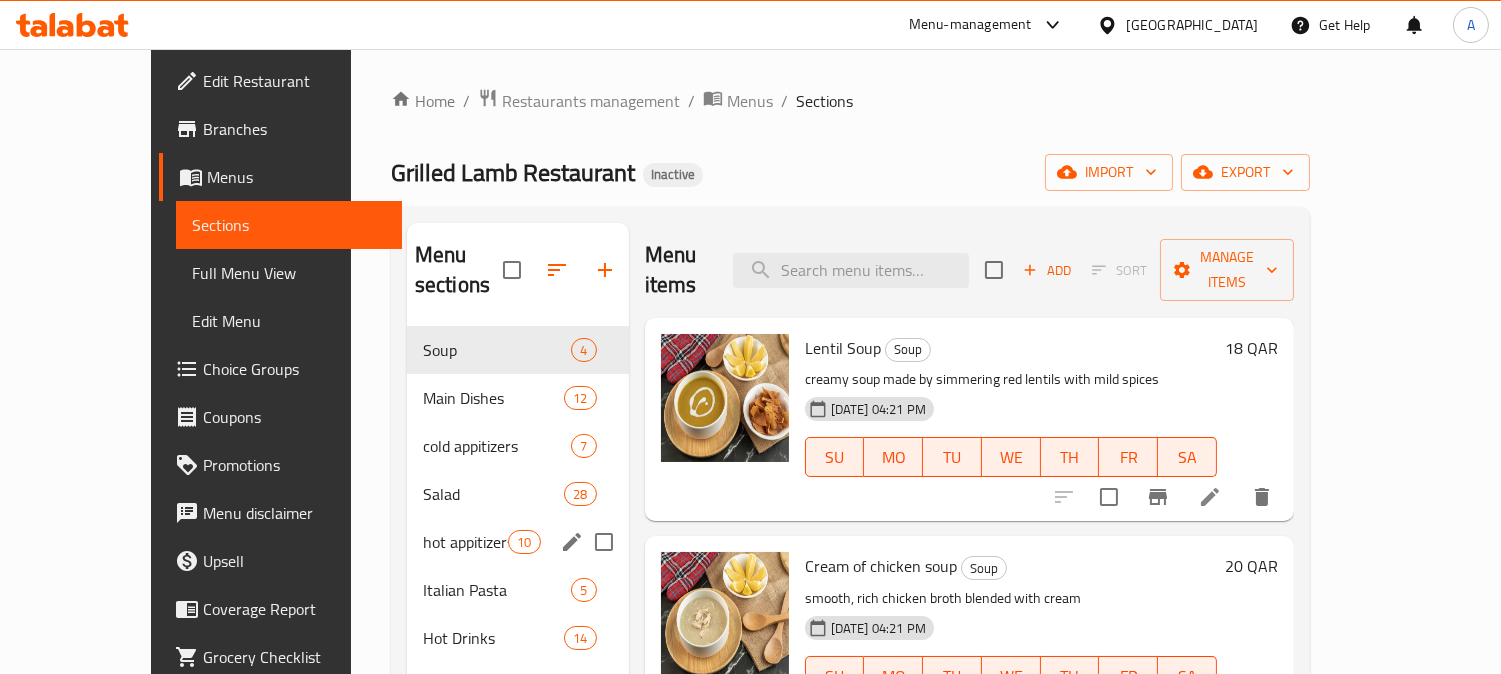 scroll, scrollTop: 0, scrollLeft: 0, axis: both 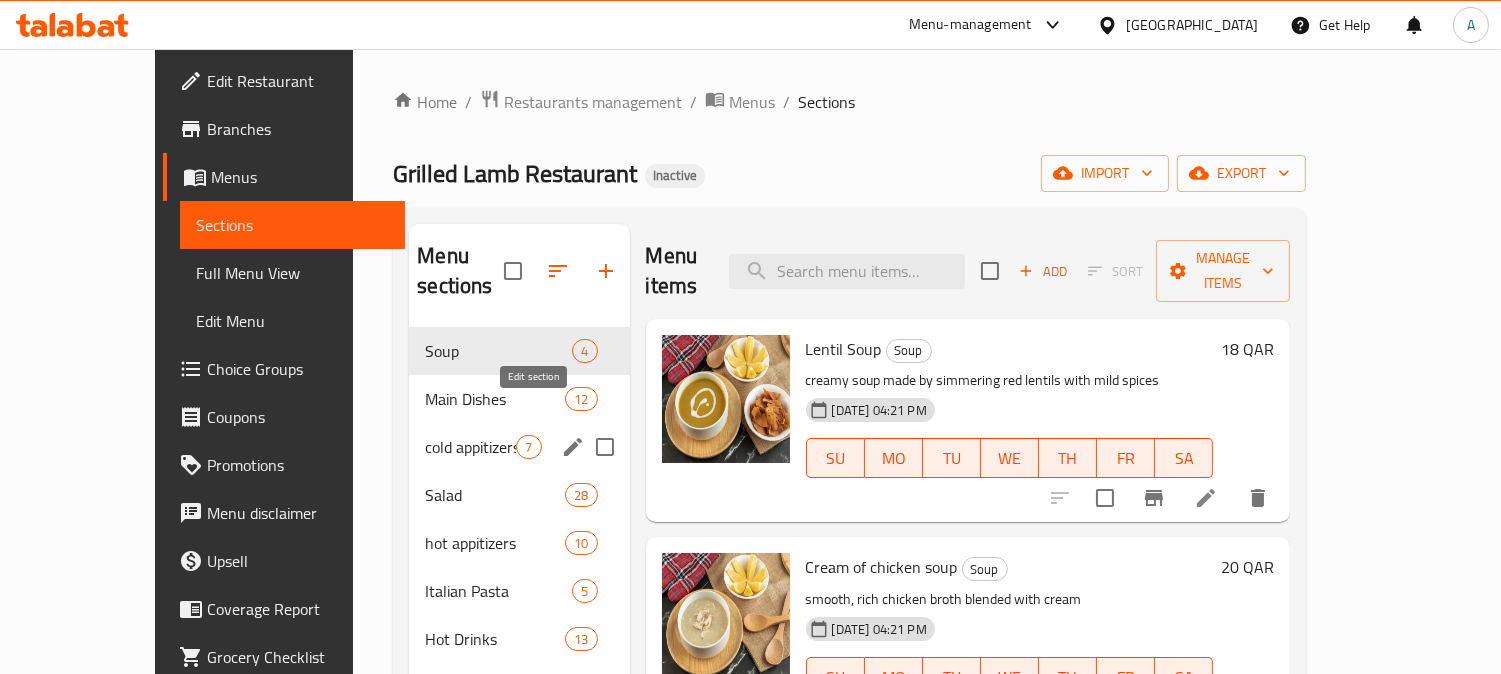 click 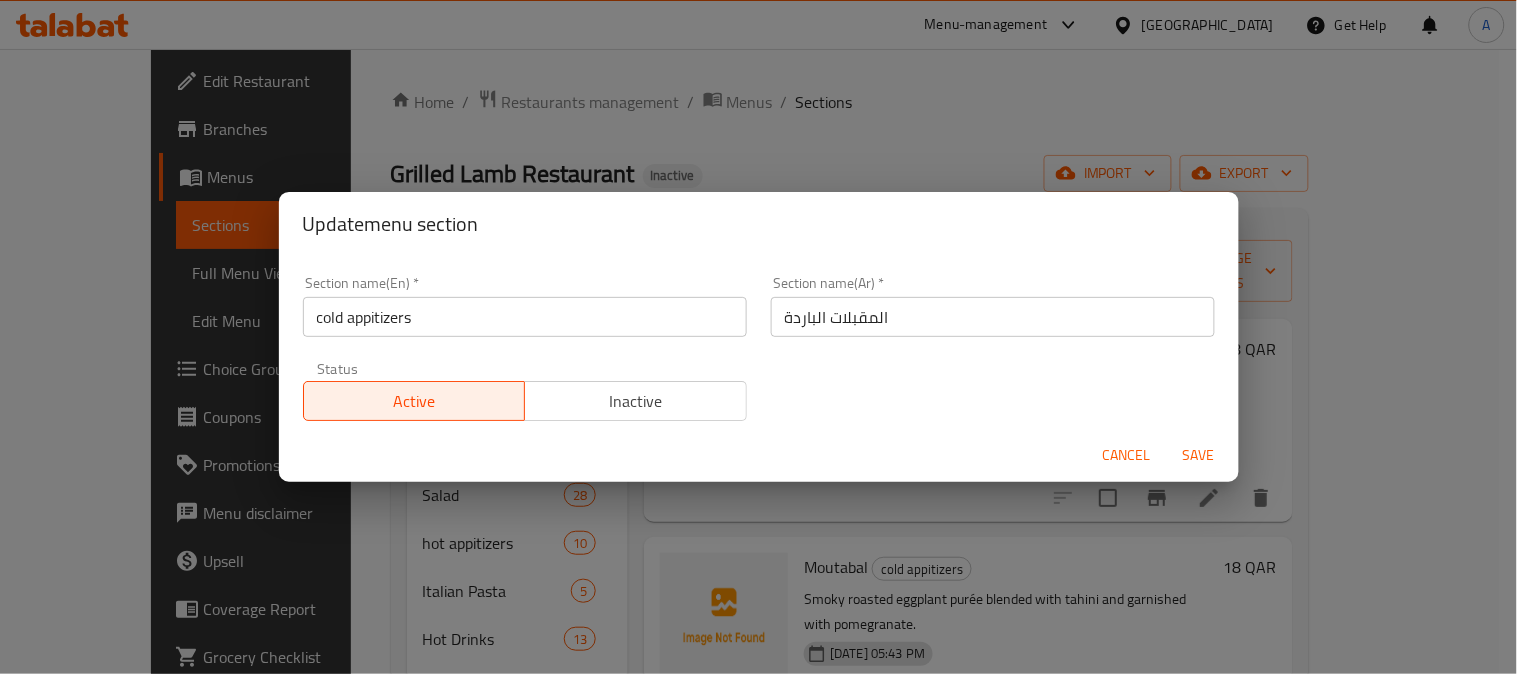 click on "cold appitizers" at bounding box center [525, 317] 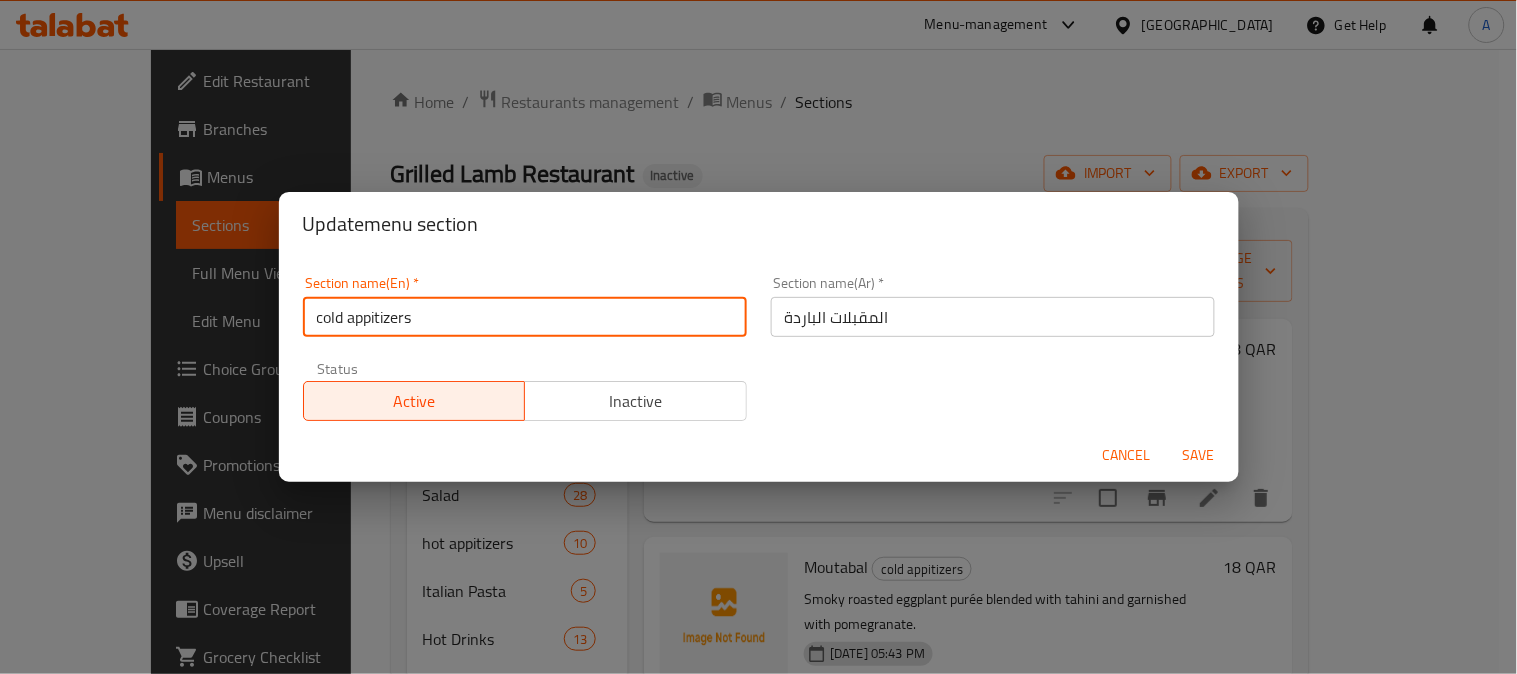 click on "cold appitizers" at bounding box center (525, 317) 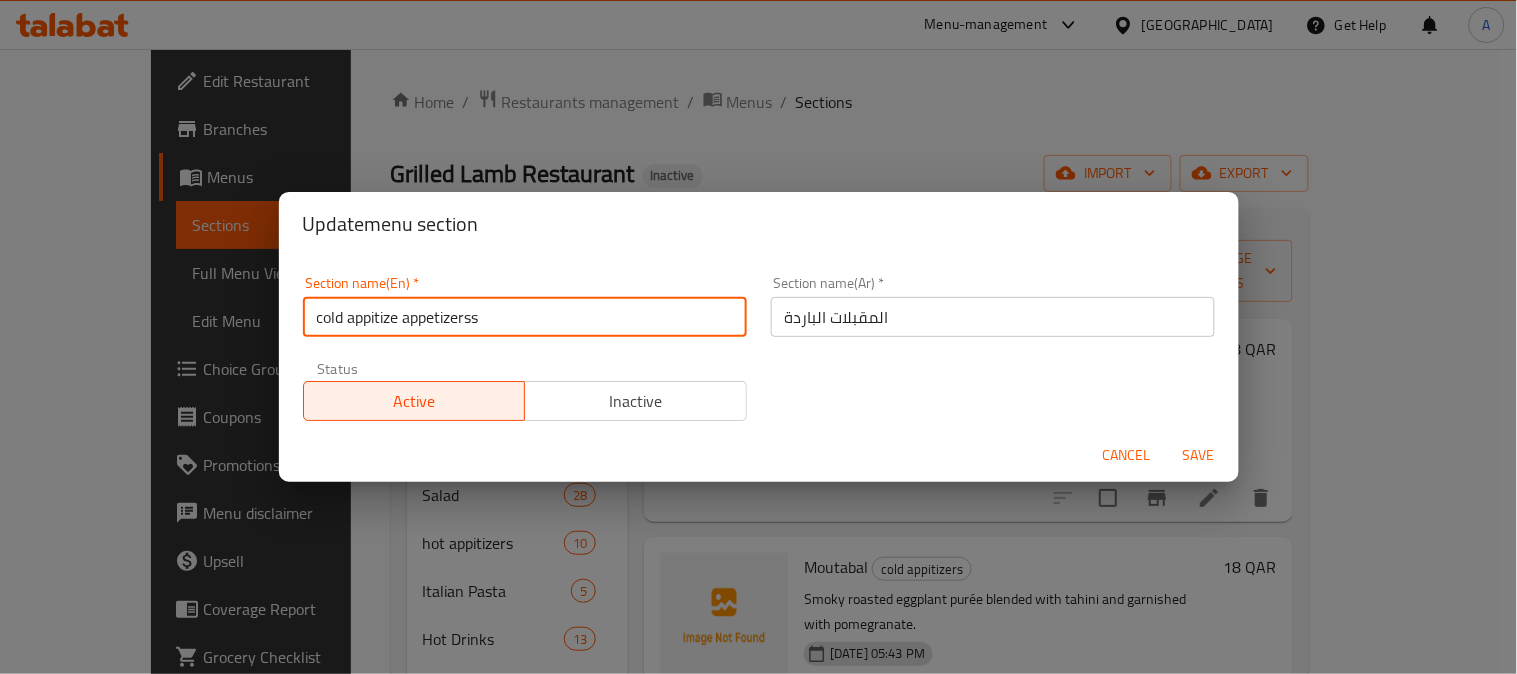 click on "cold appitize appetizerss" at bounding box center (525, 317) 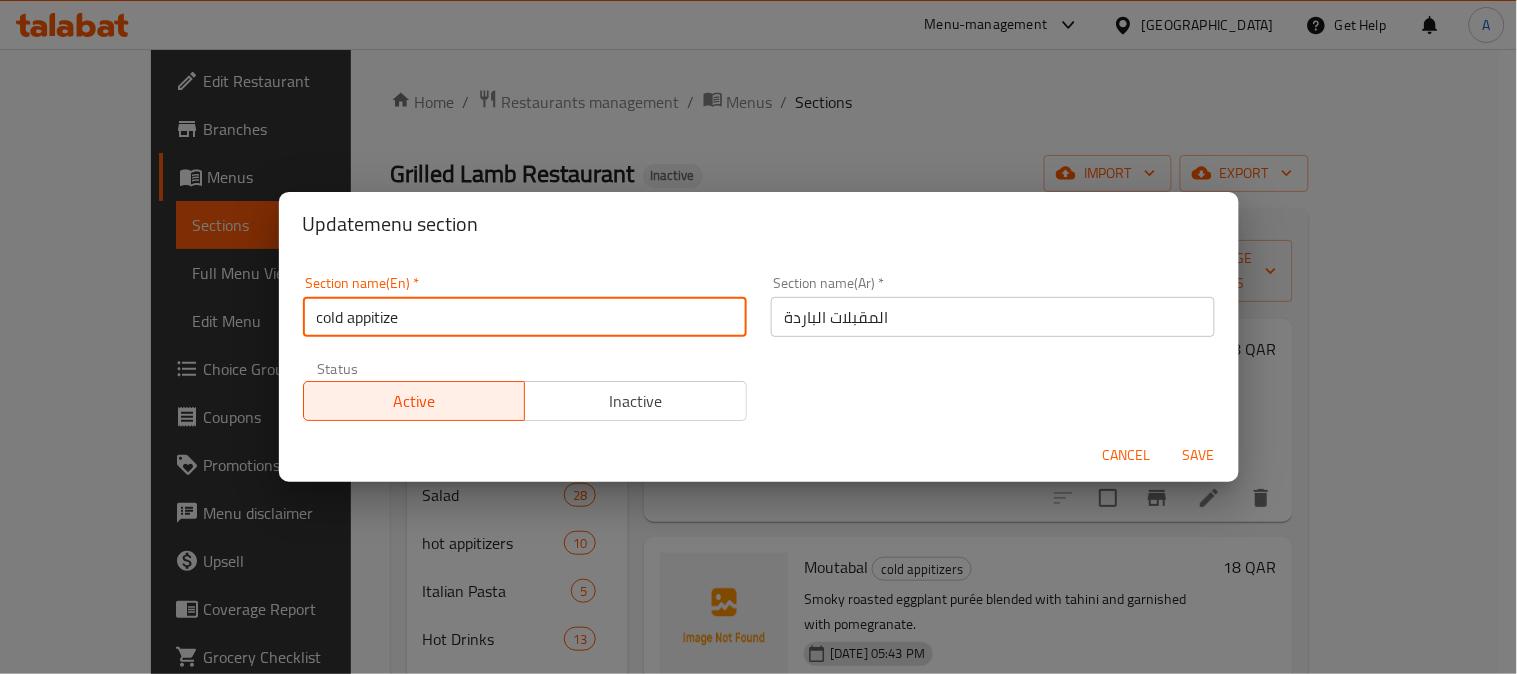 click on "cold appitize" at bounding box center (525, 317) 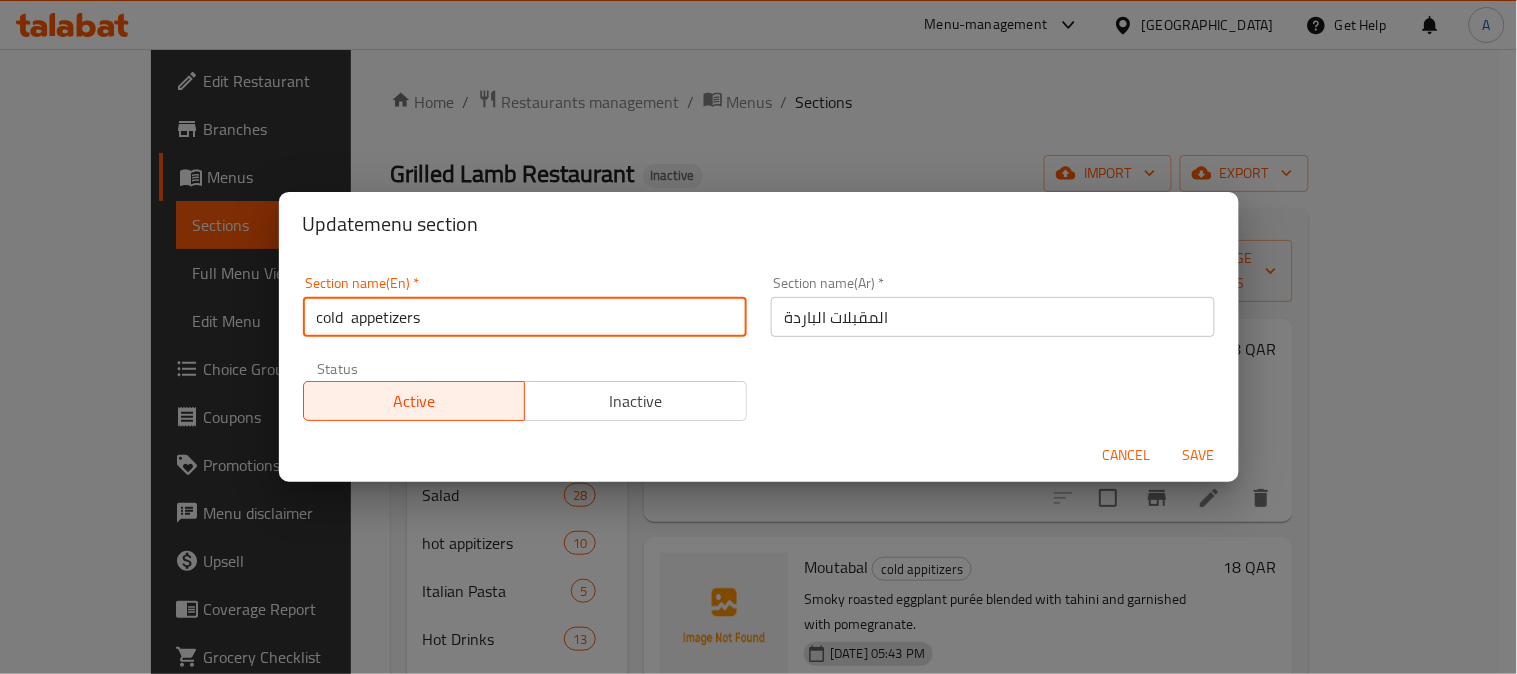 click on "cold  appetizers" at bounding box center (525, 317) 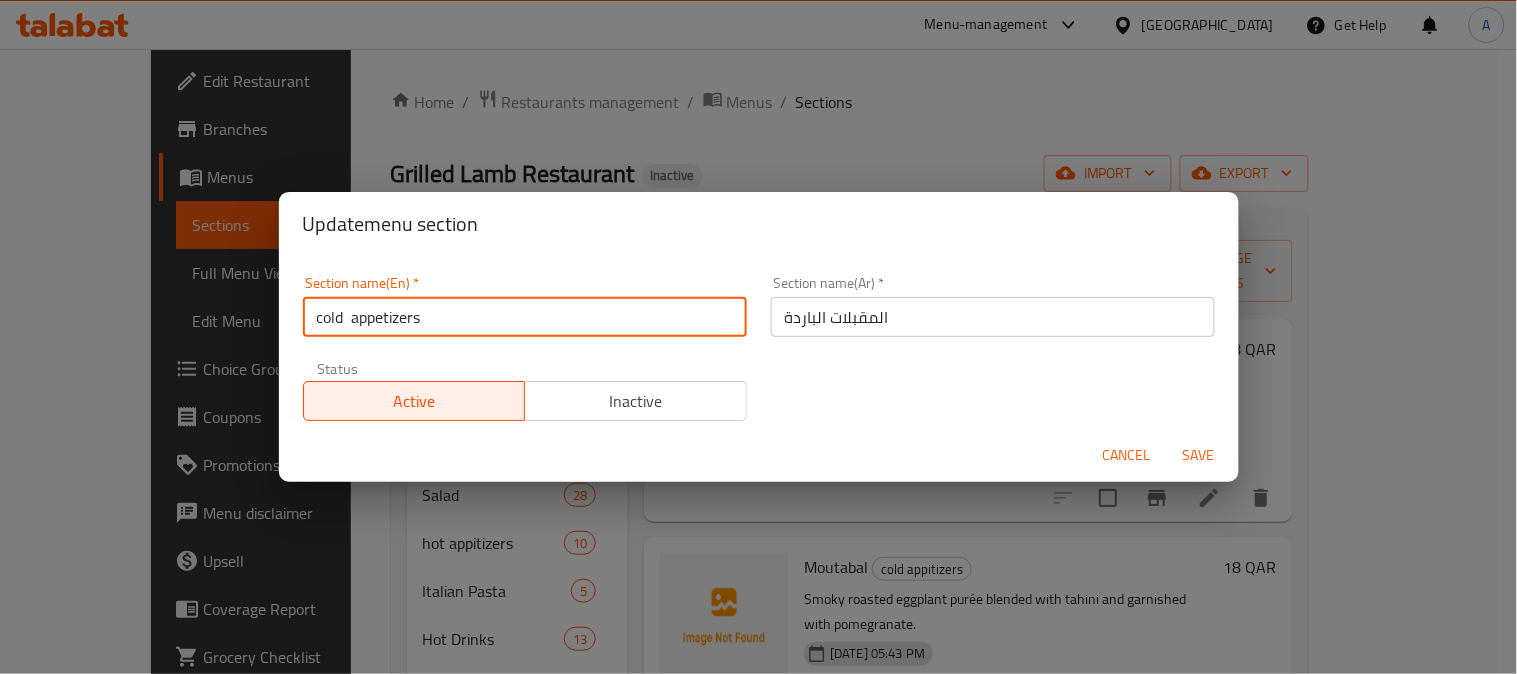 type on "cold  appetizers" 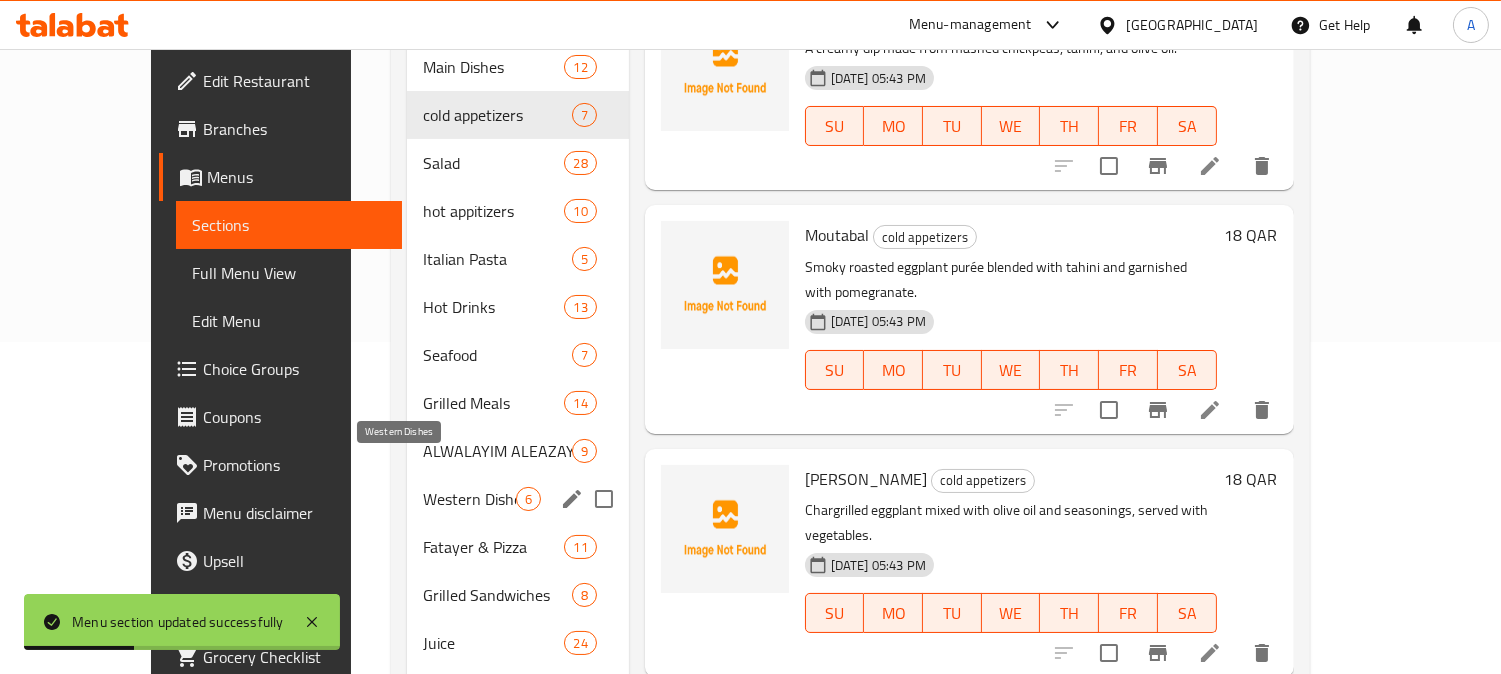 scroll, scrollTop: 333, scrollLeft: 0, axis: vertical 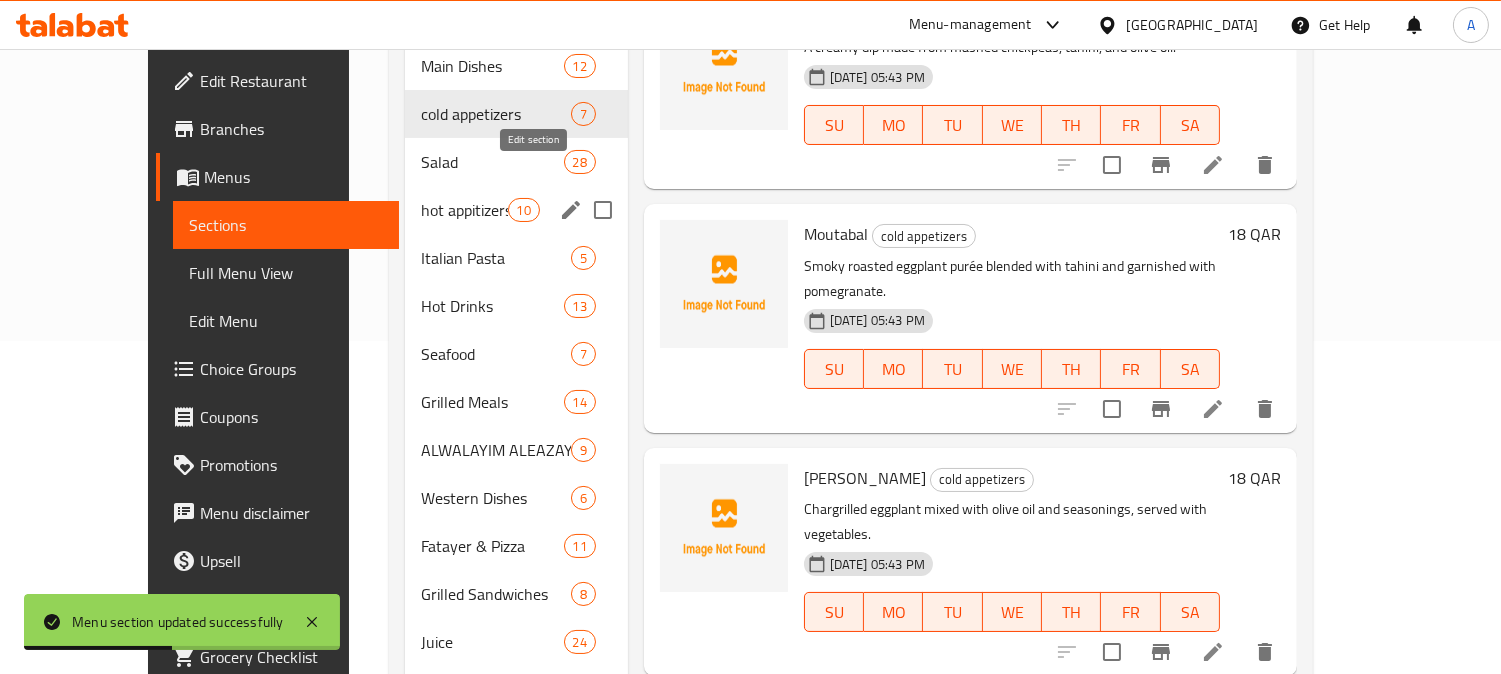 click 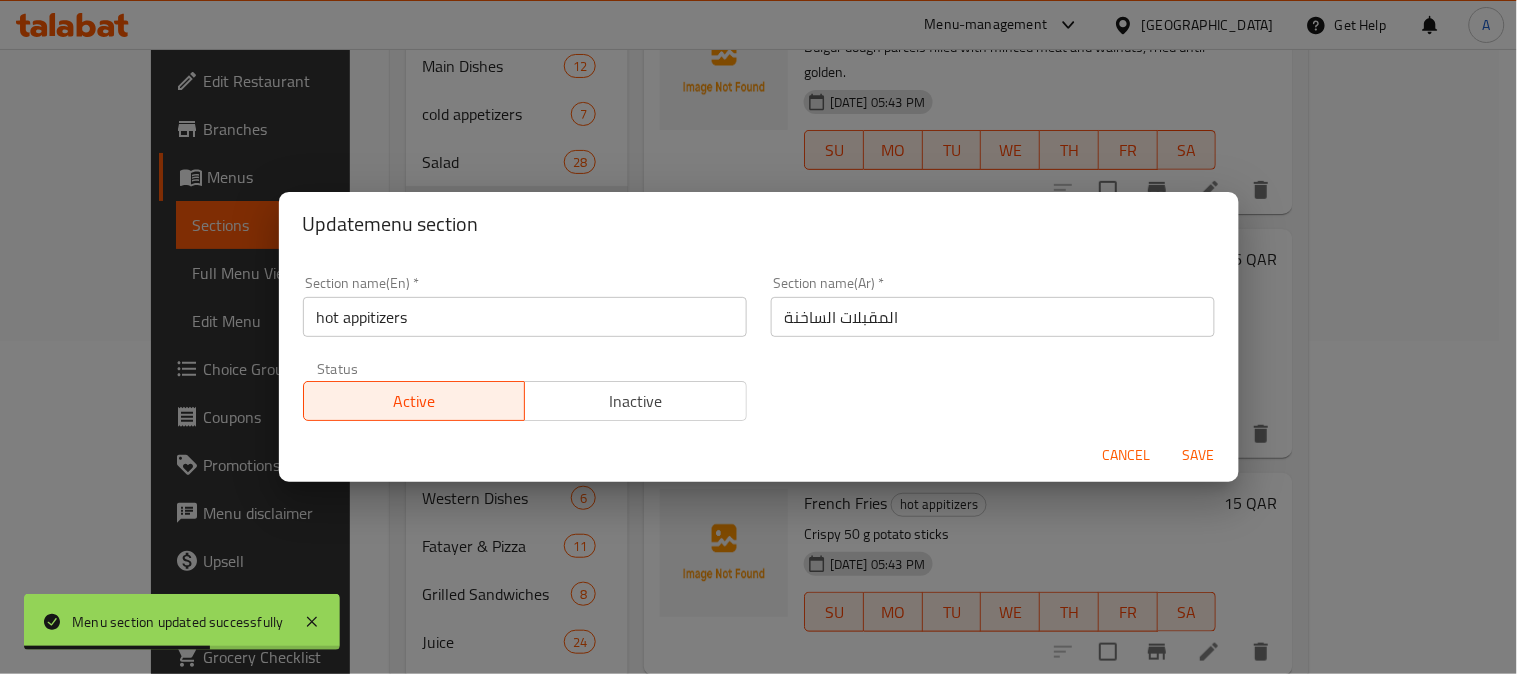 click on "hot appitizers" at bounding box center [525, 317] 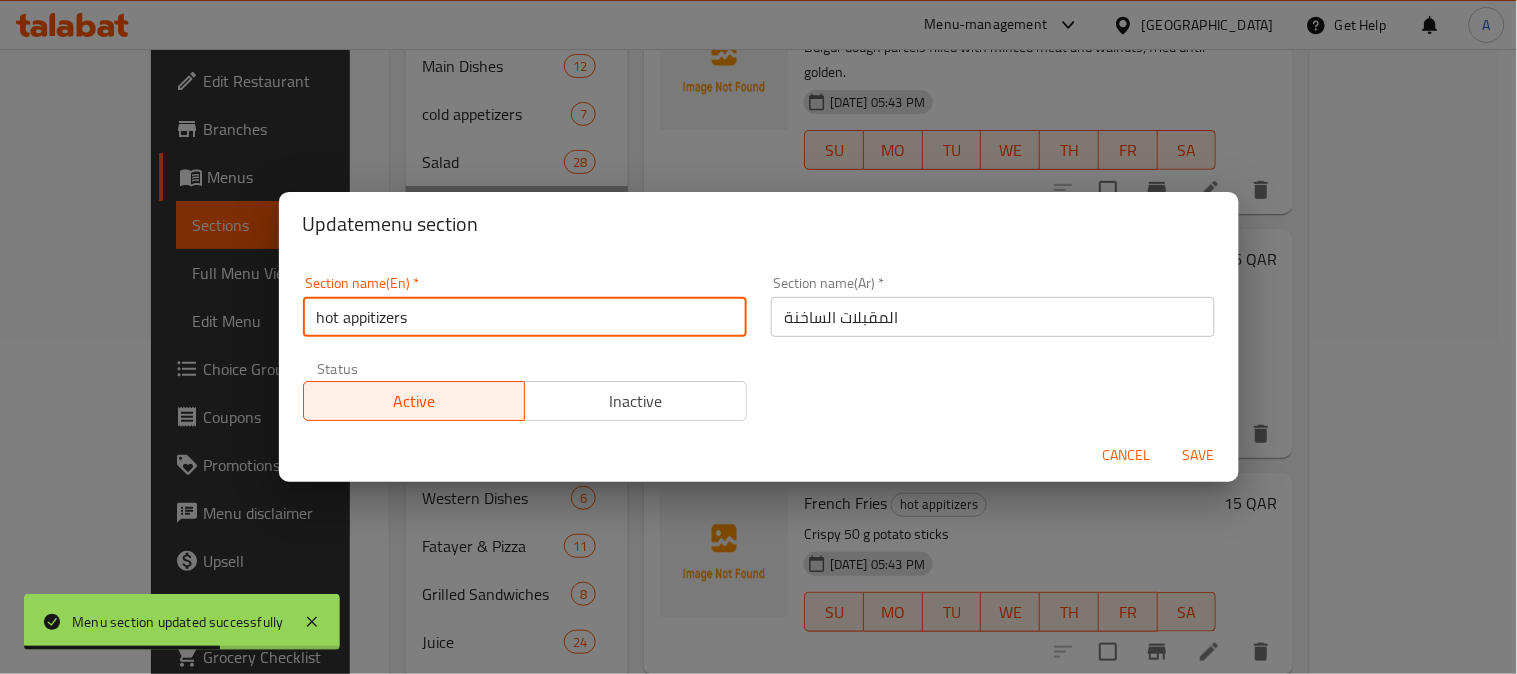 click on "hot appitizers" at bounding box center (525, 317) 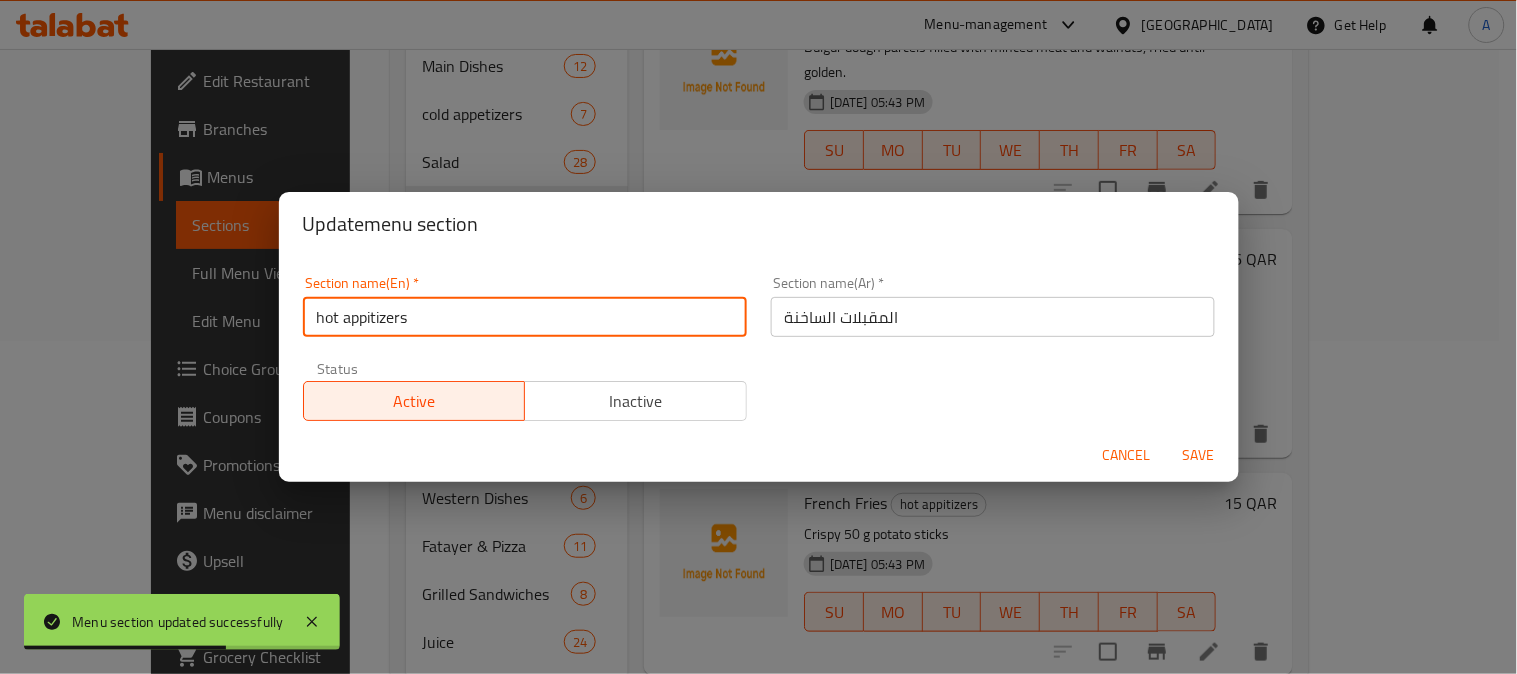 paste on "appe" 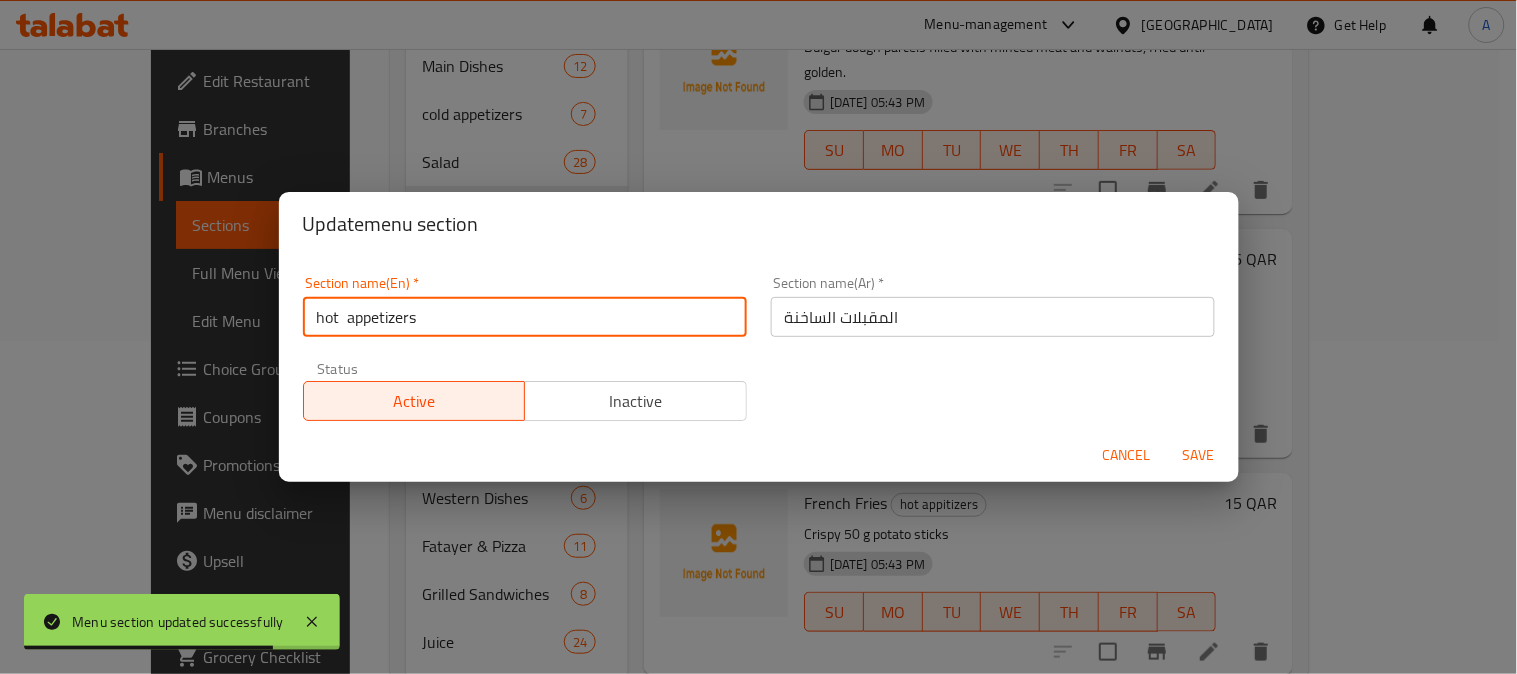 type on "hot  appetizers" 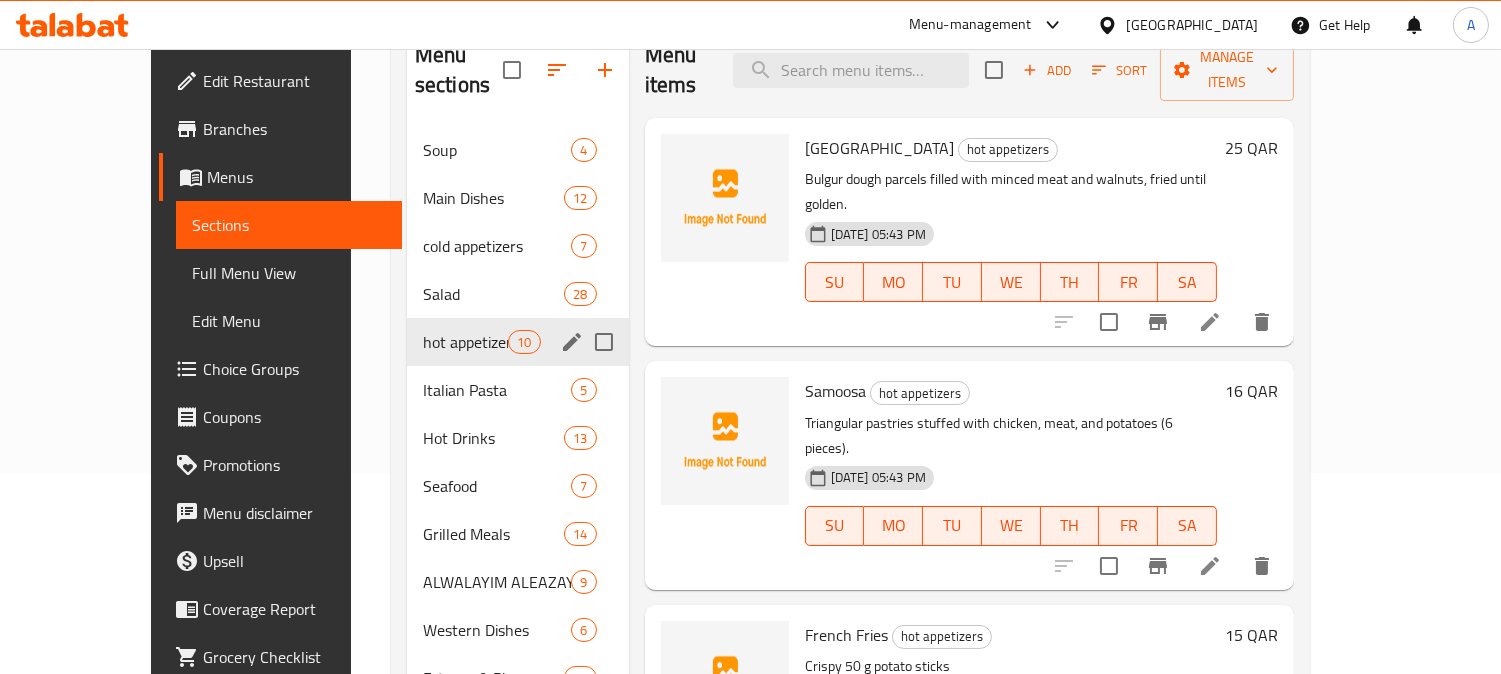 scroll, scrollTop: 0, scrollLeft: 0, axis: both 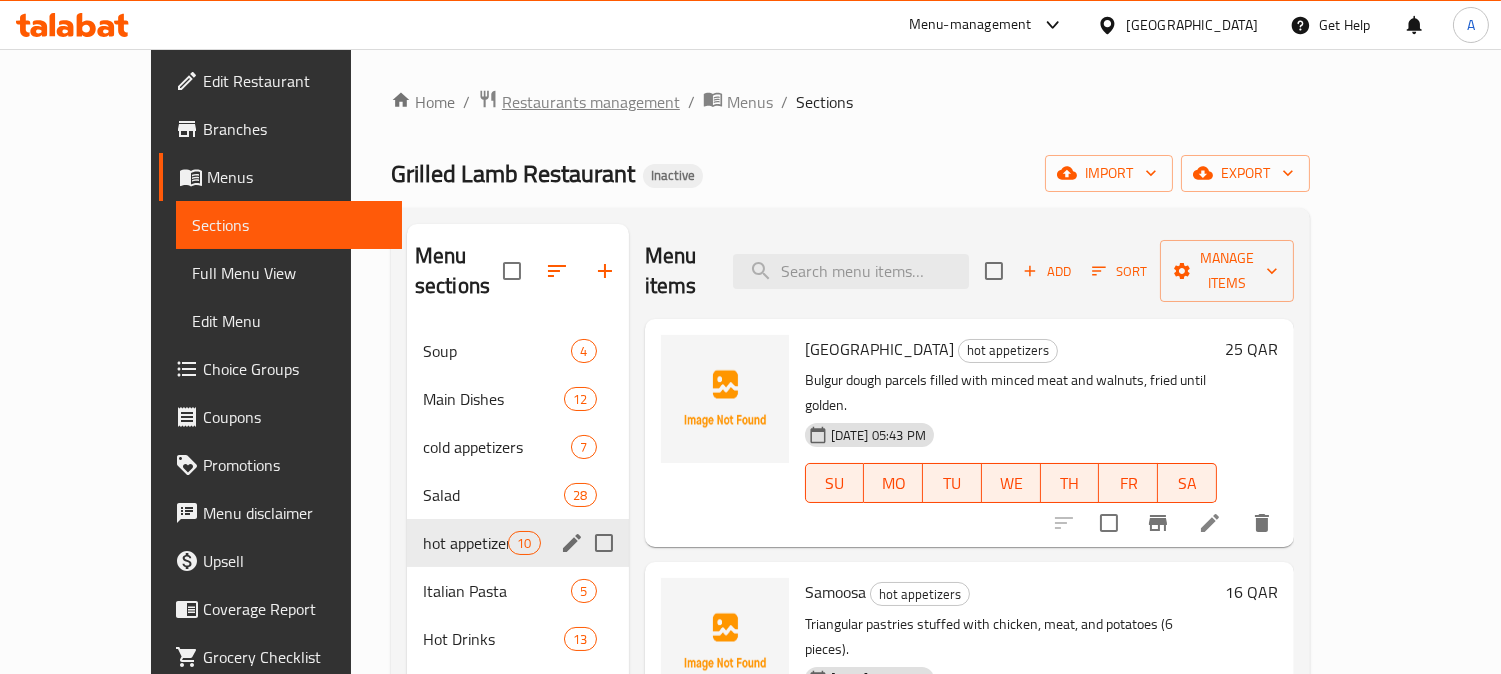 click on "Restaurants management" at bounding box center (591, 102) 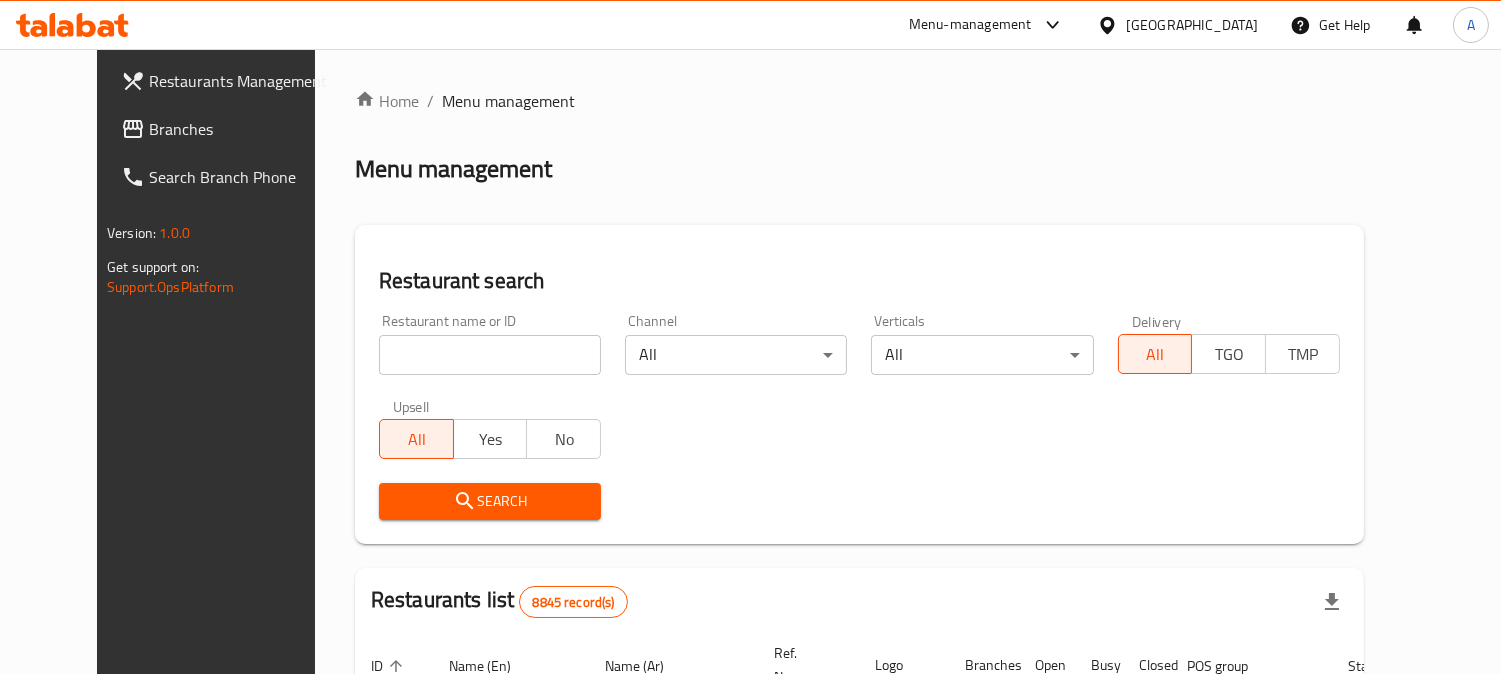 click on "Branches" at bounding box center (240, 129) 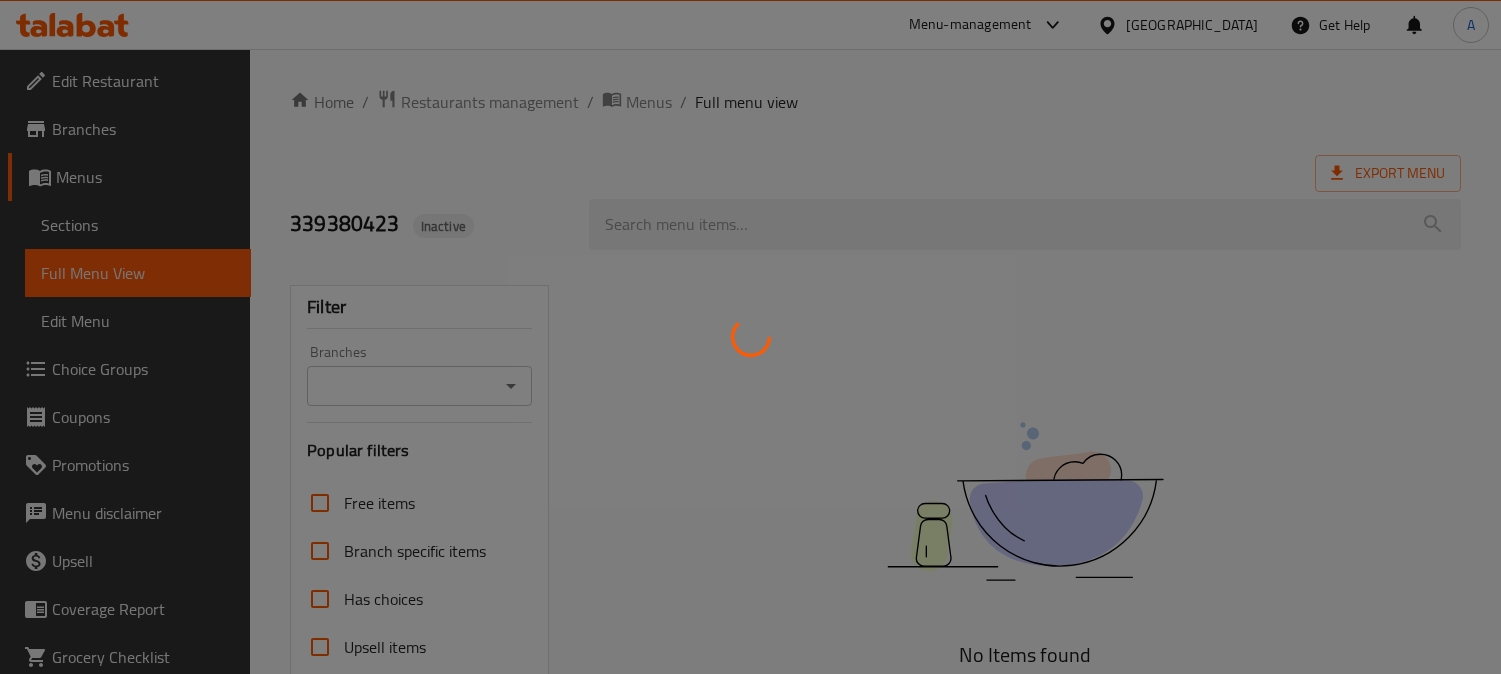 scroll, scrollTop: 0, scrollLeft: 0, axis: both 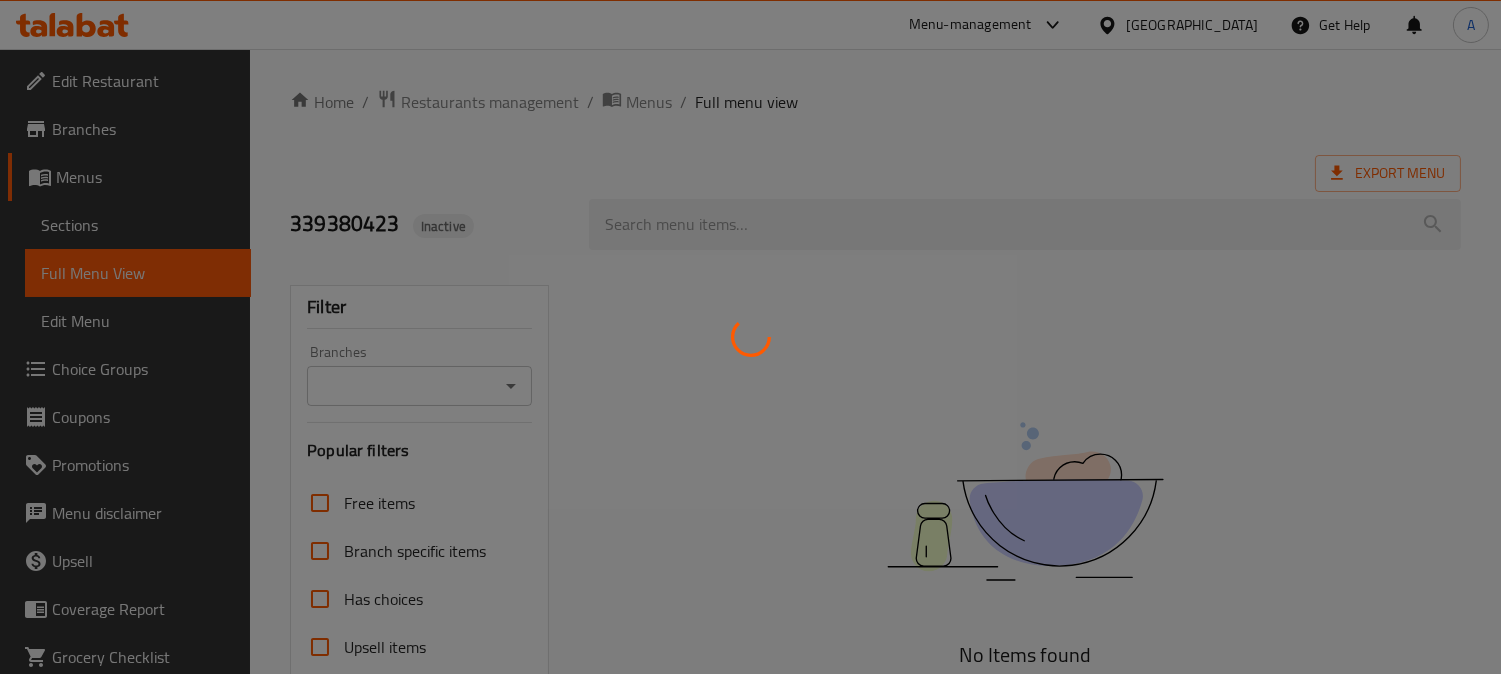 click at bounding box center [750, 337] 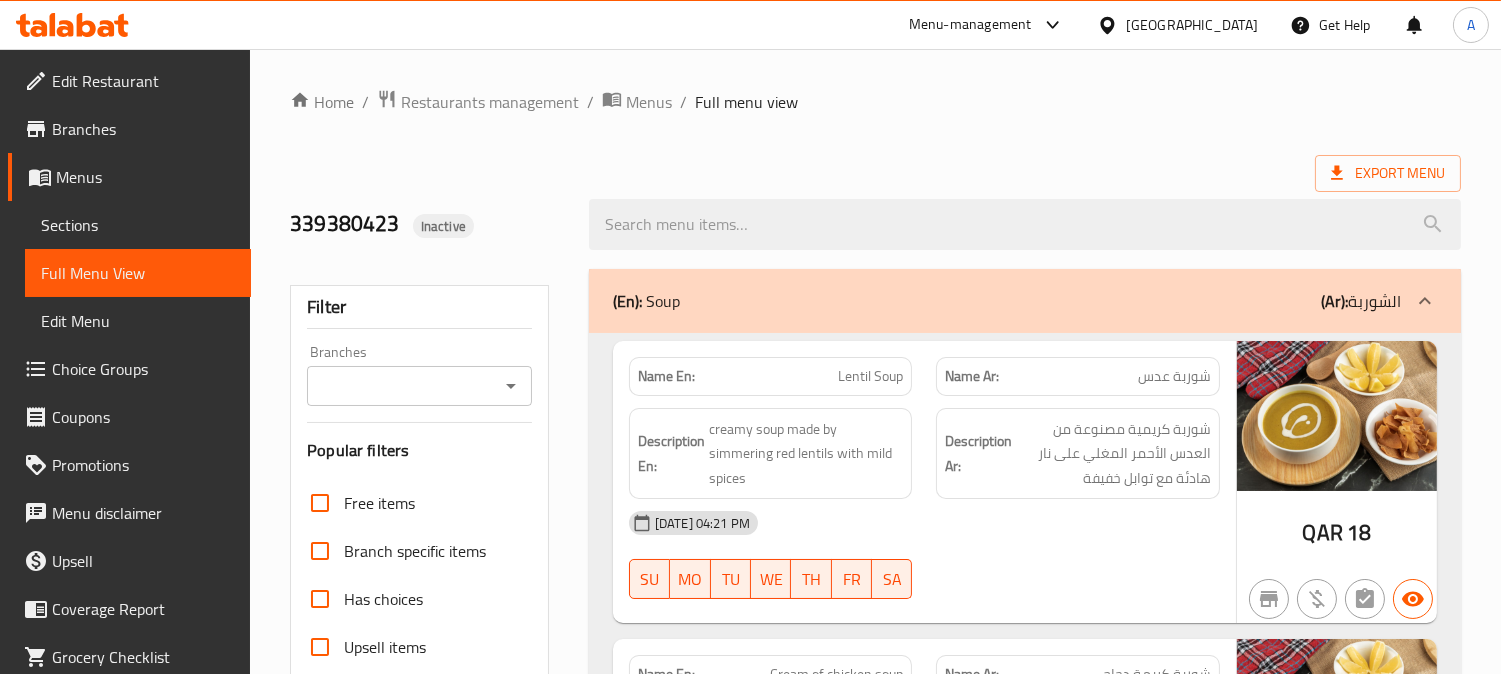 click on "Sections" at bounding box center (138, 225) 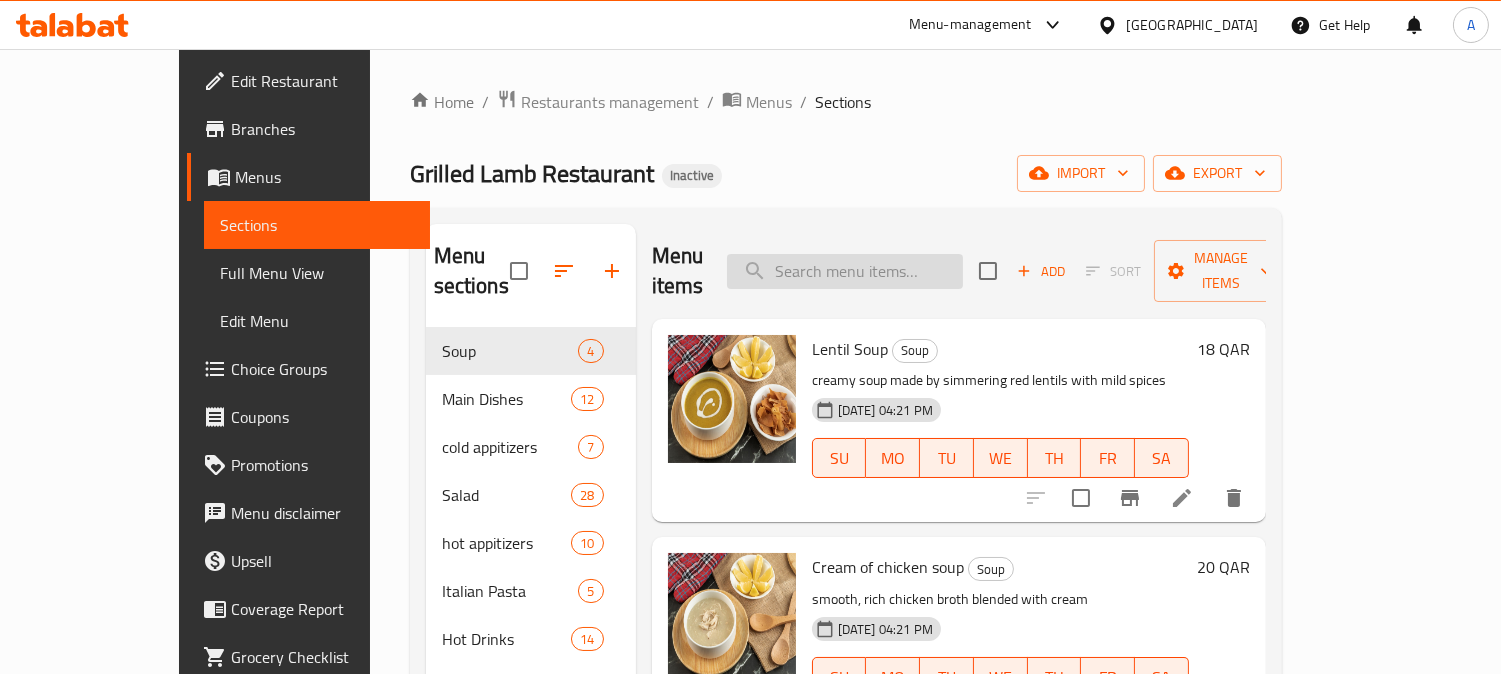 click at bounding box center [845, 271] 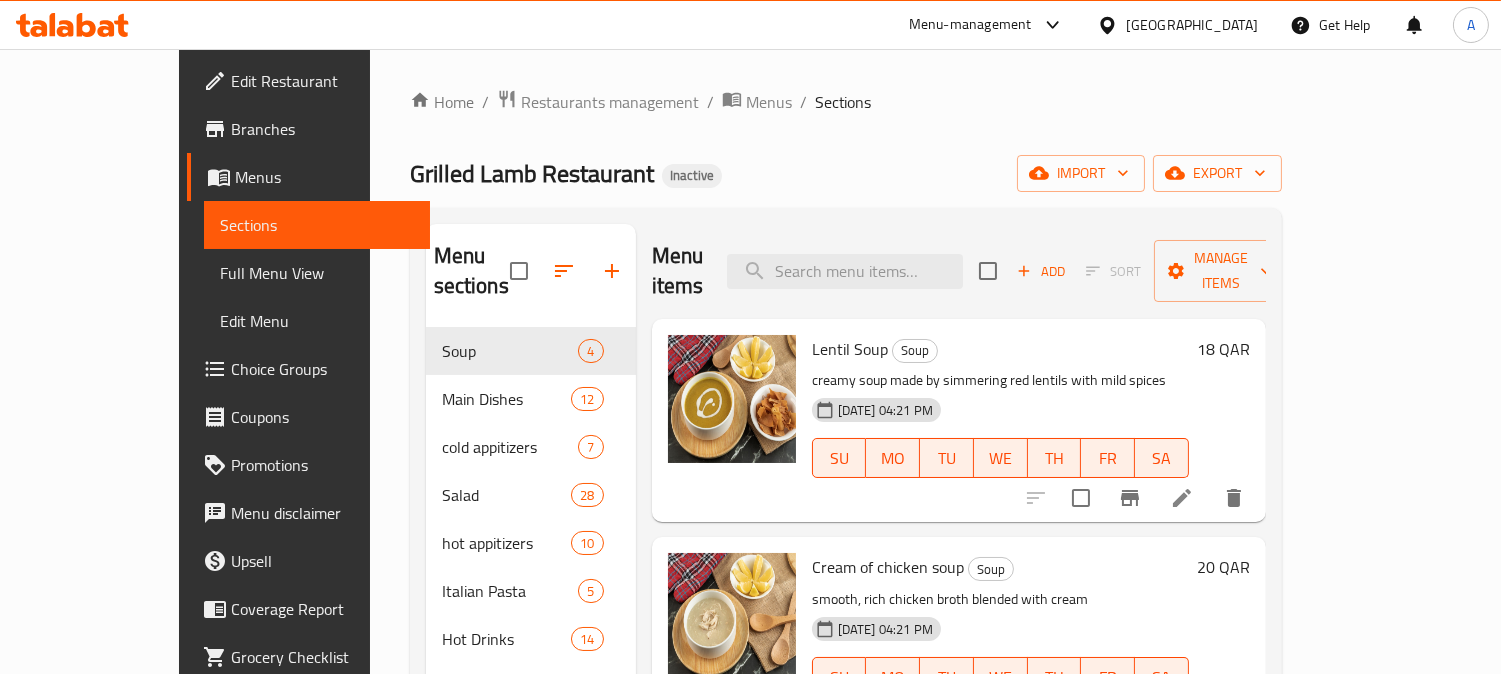paste on "Flowers" 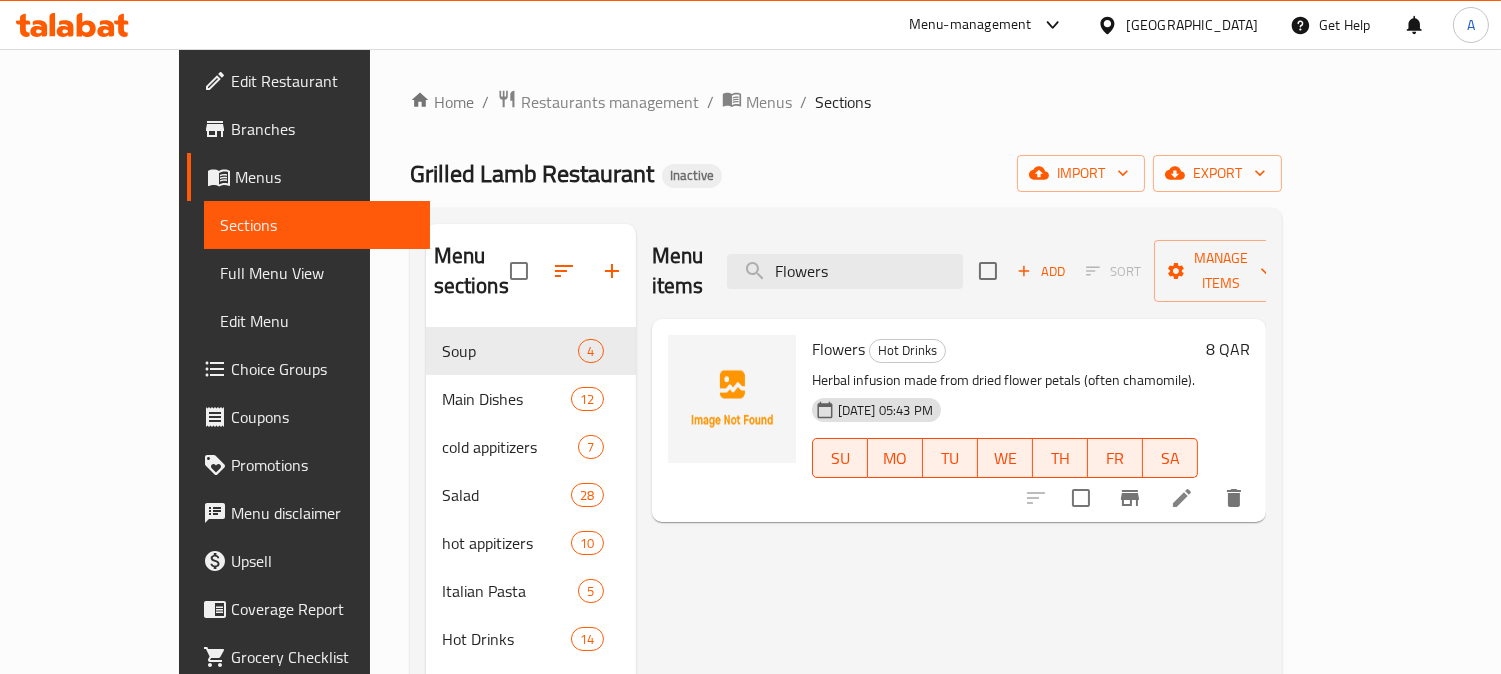 type on "Flowers" 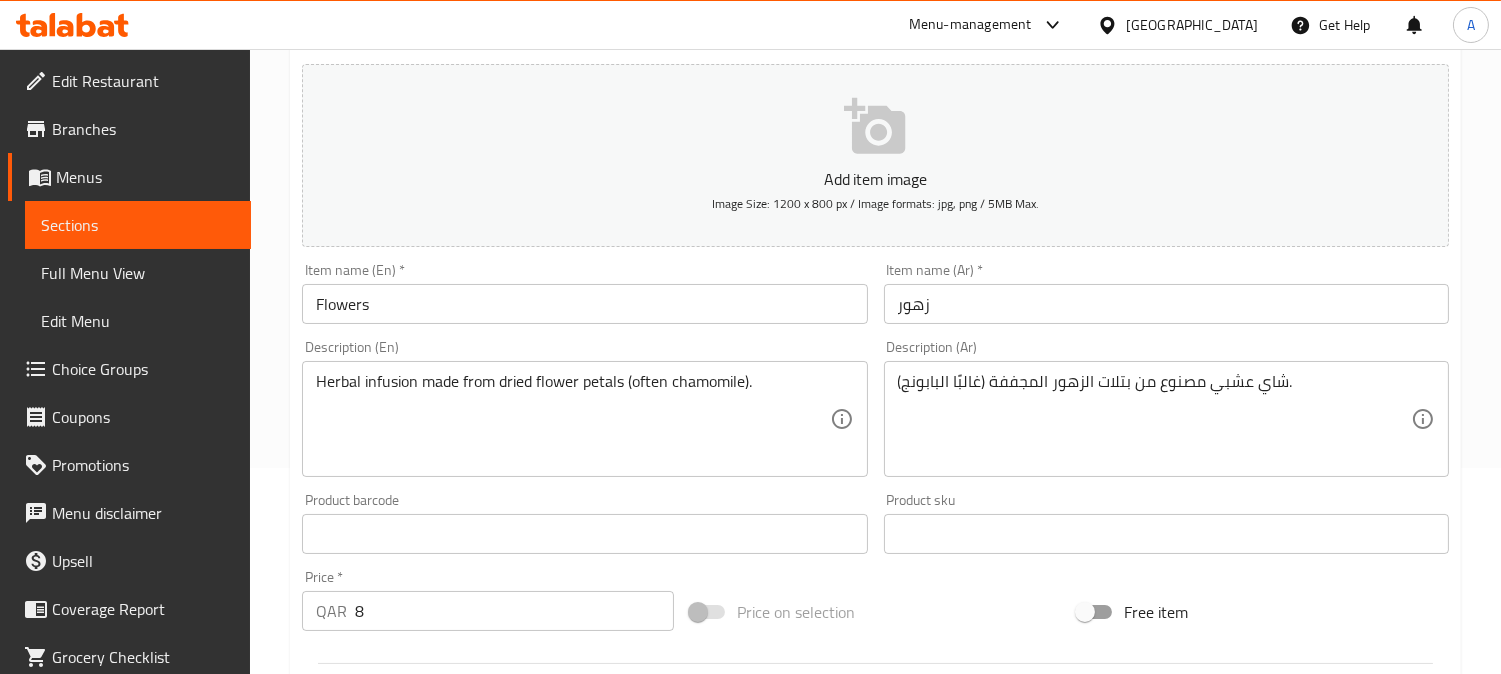 scroll, scrollTop: 0, scrollLeft: 0, axis: both 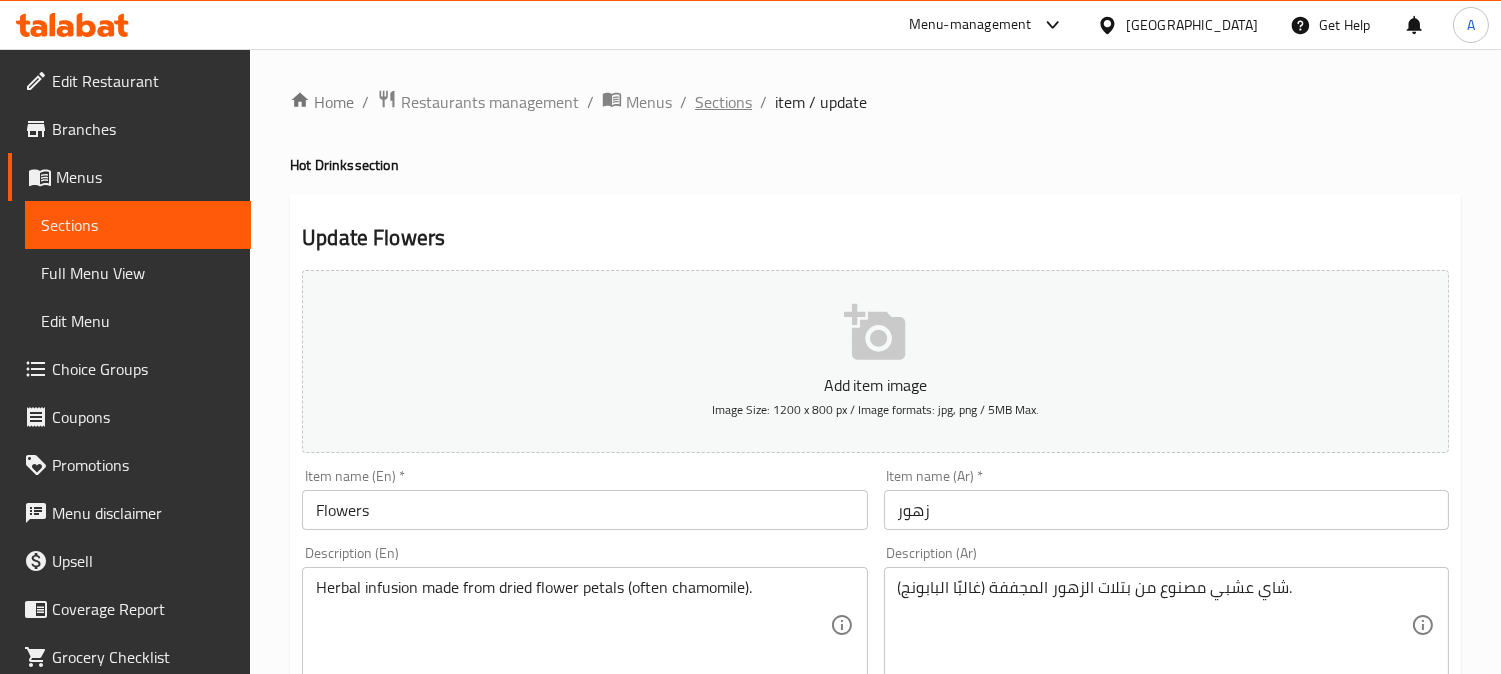 click on "Sections" at bounding box center (723, 102) 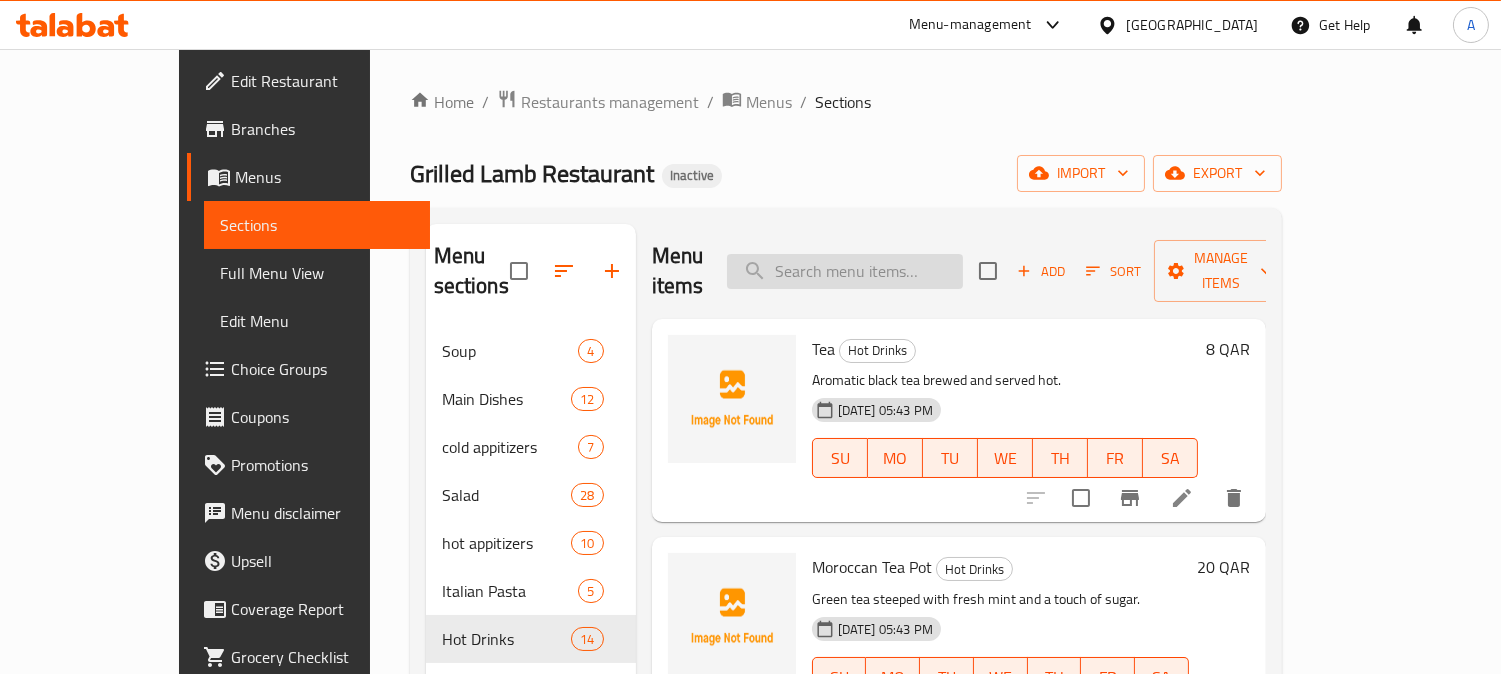 click at bounding box center (845, 271) 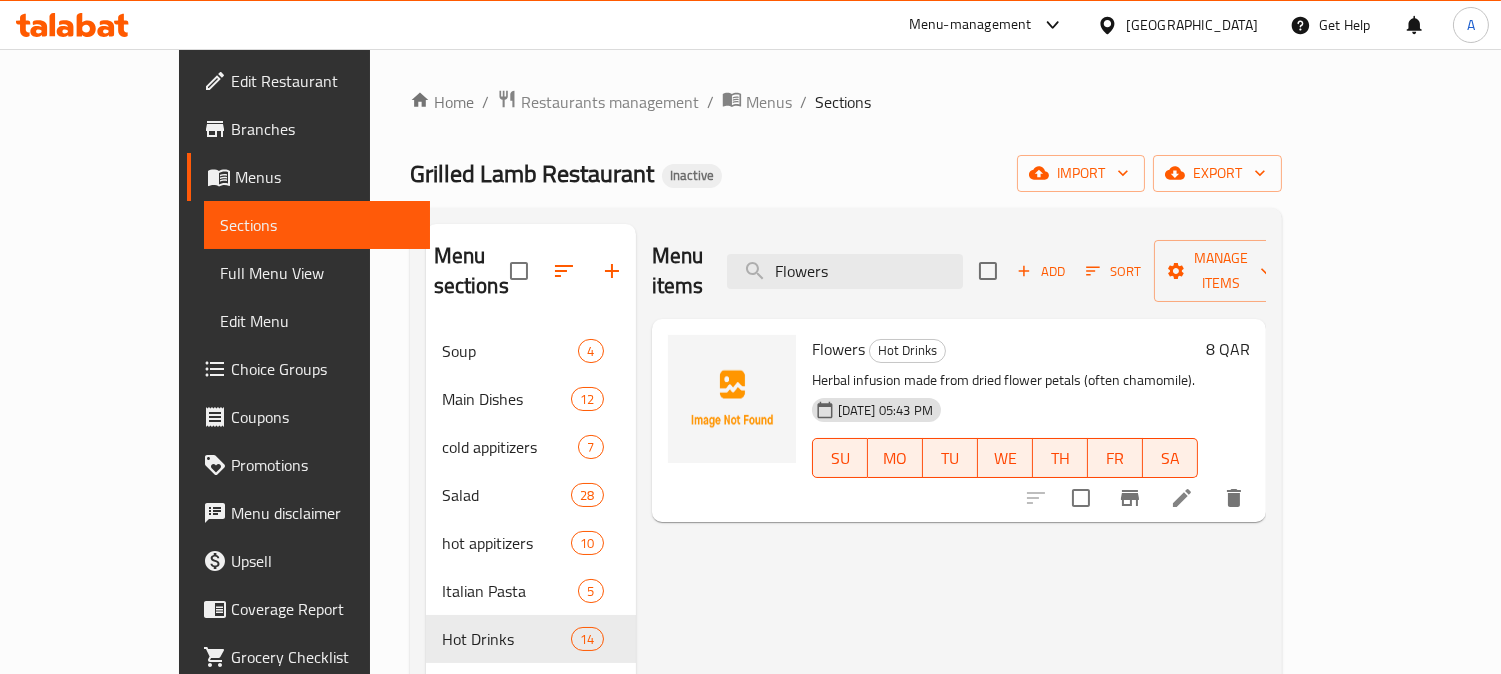 type on "Flowers" 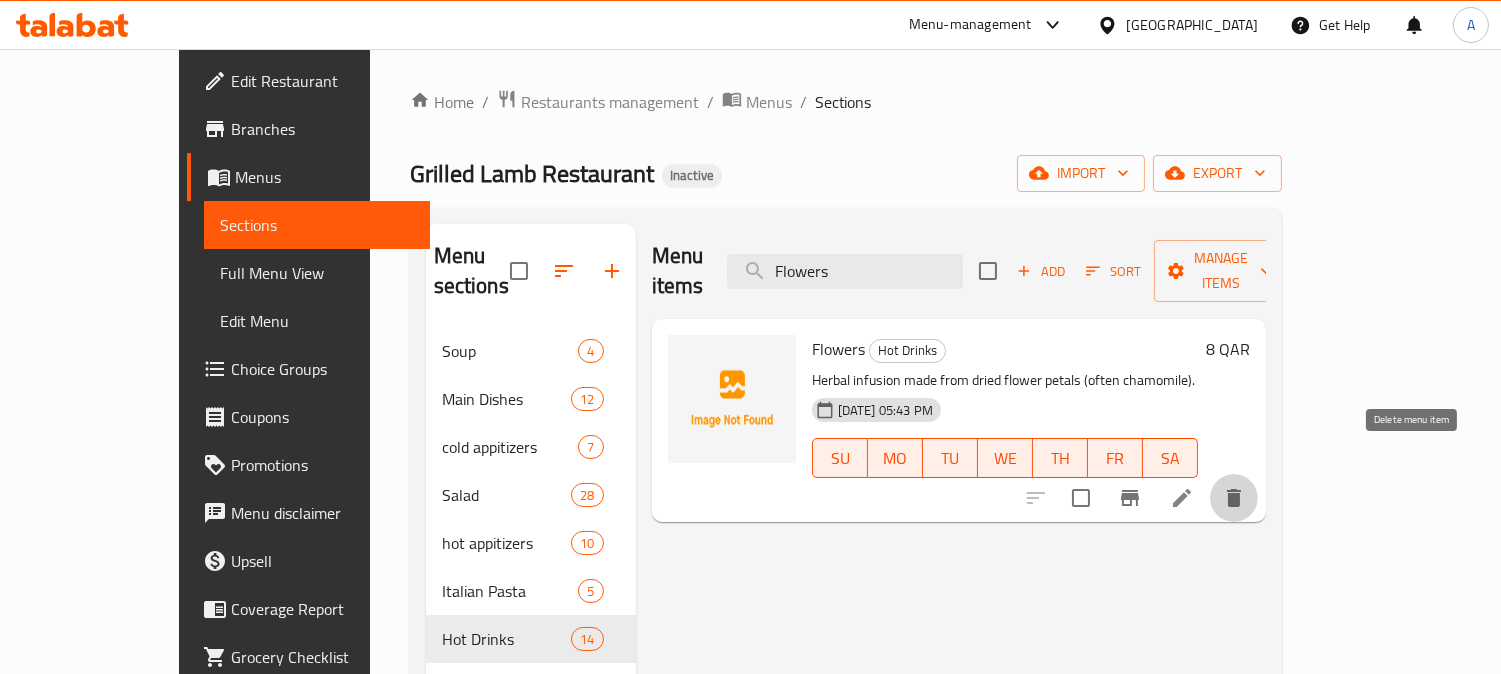 click 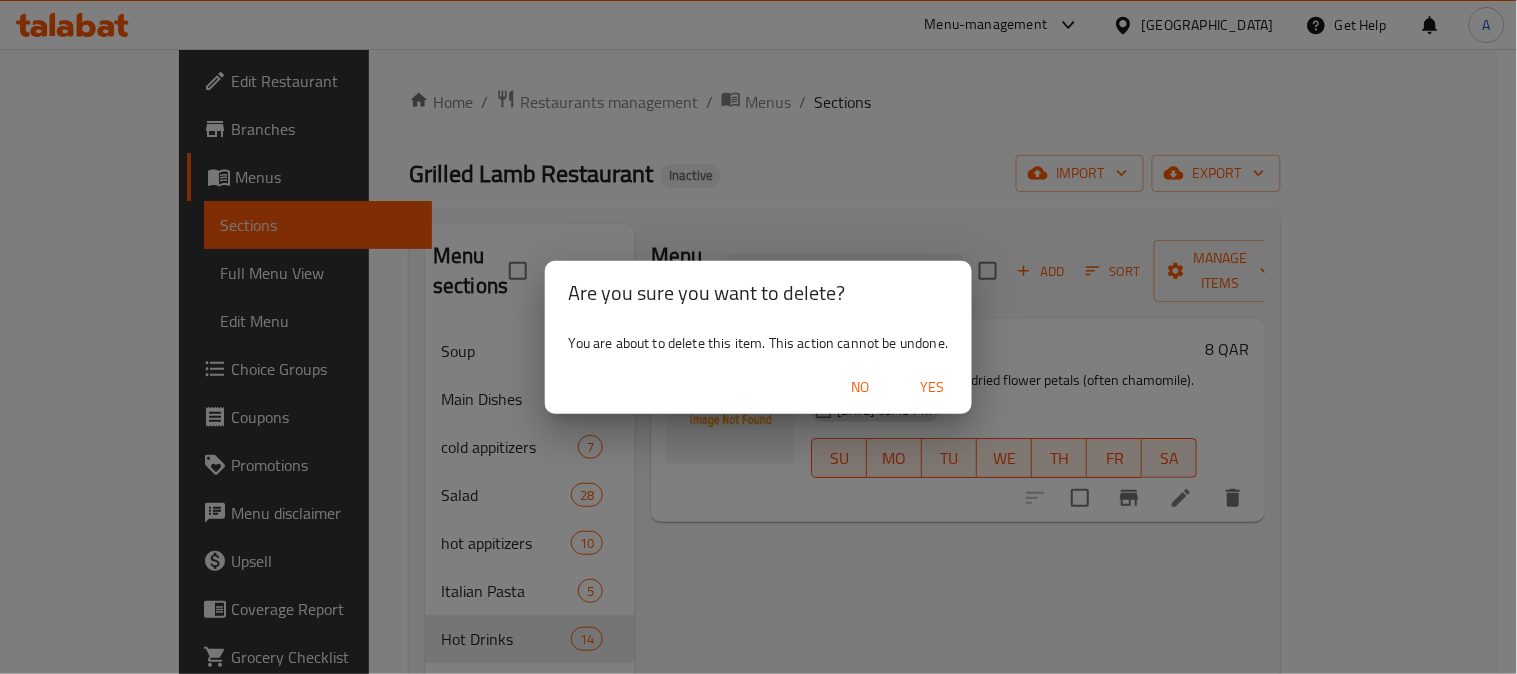 click on "Yes" at bounding box center (932, 387) 